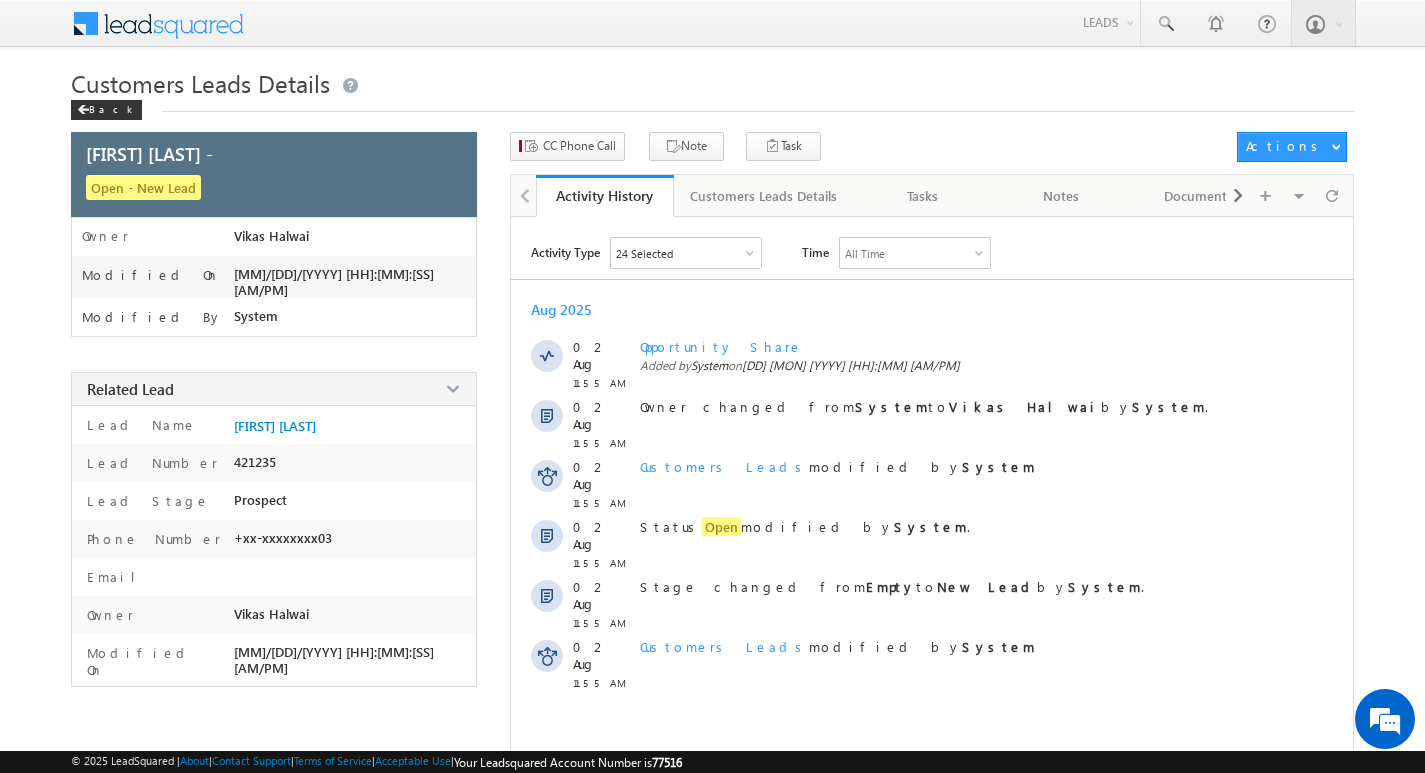 scroll, scrollTop: 0, scrollLeft: 0, axis: both 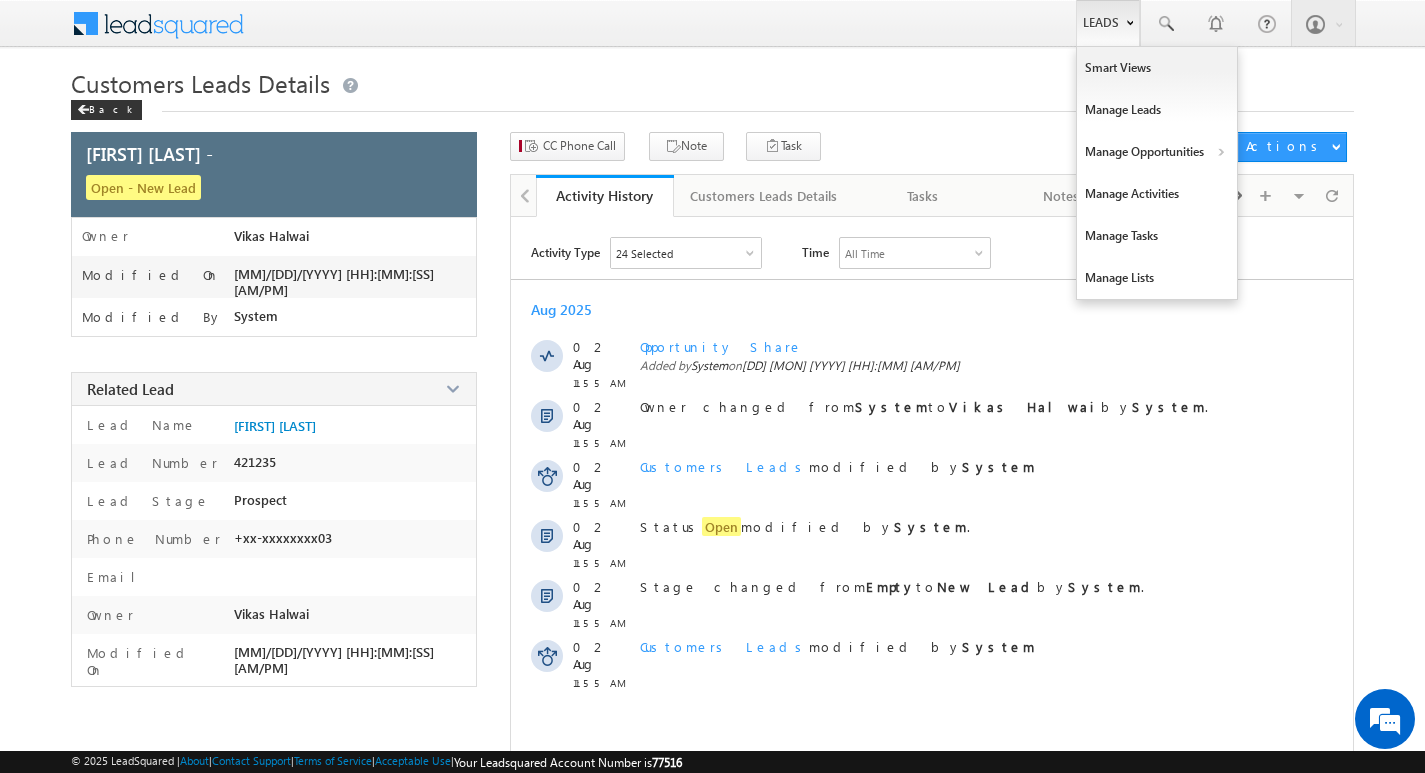 click on "Leads" at bounding box center [1108, 23] 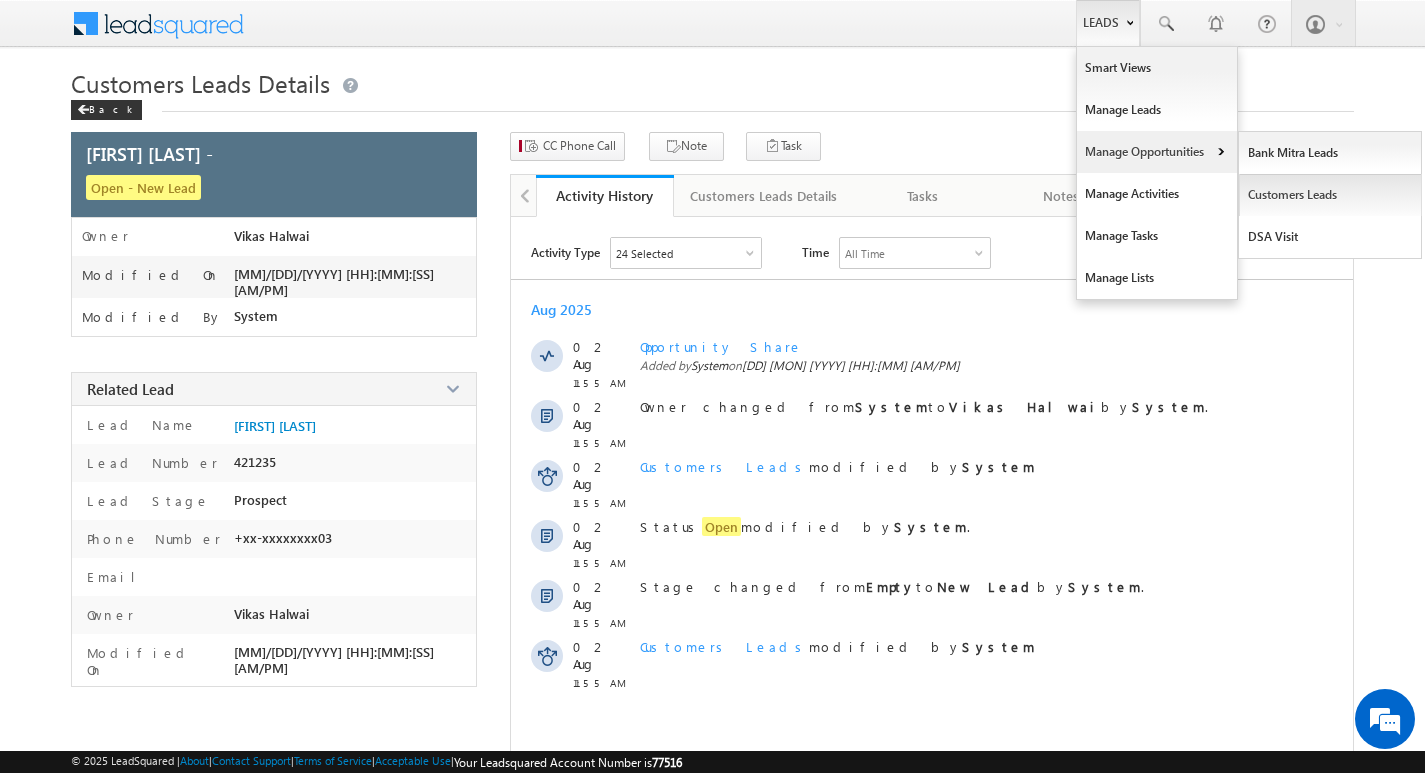 click on "Customers Leads" at bounding box center (1330, 195) 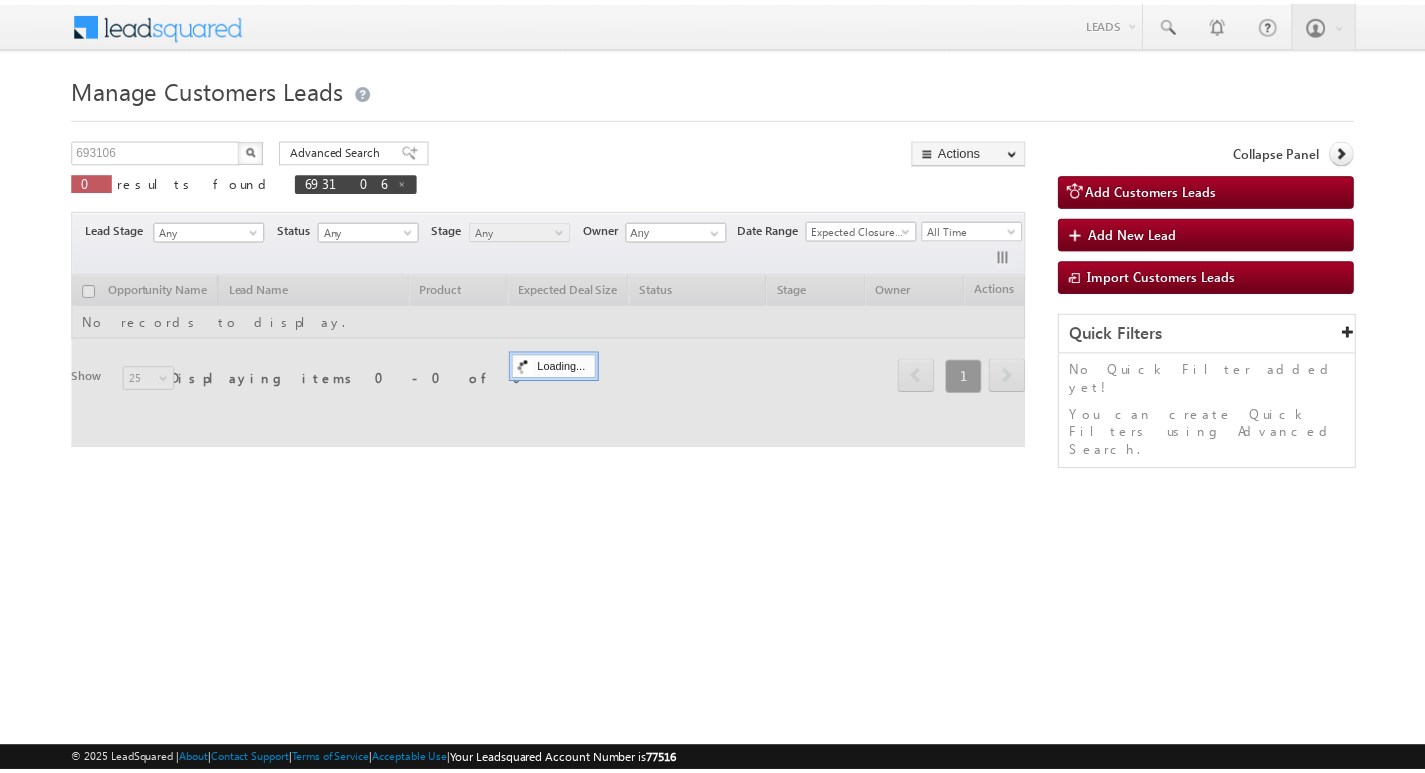 scroll, scrollTop: 0, scrollLeft: 0, axis: both 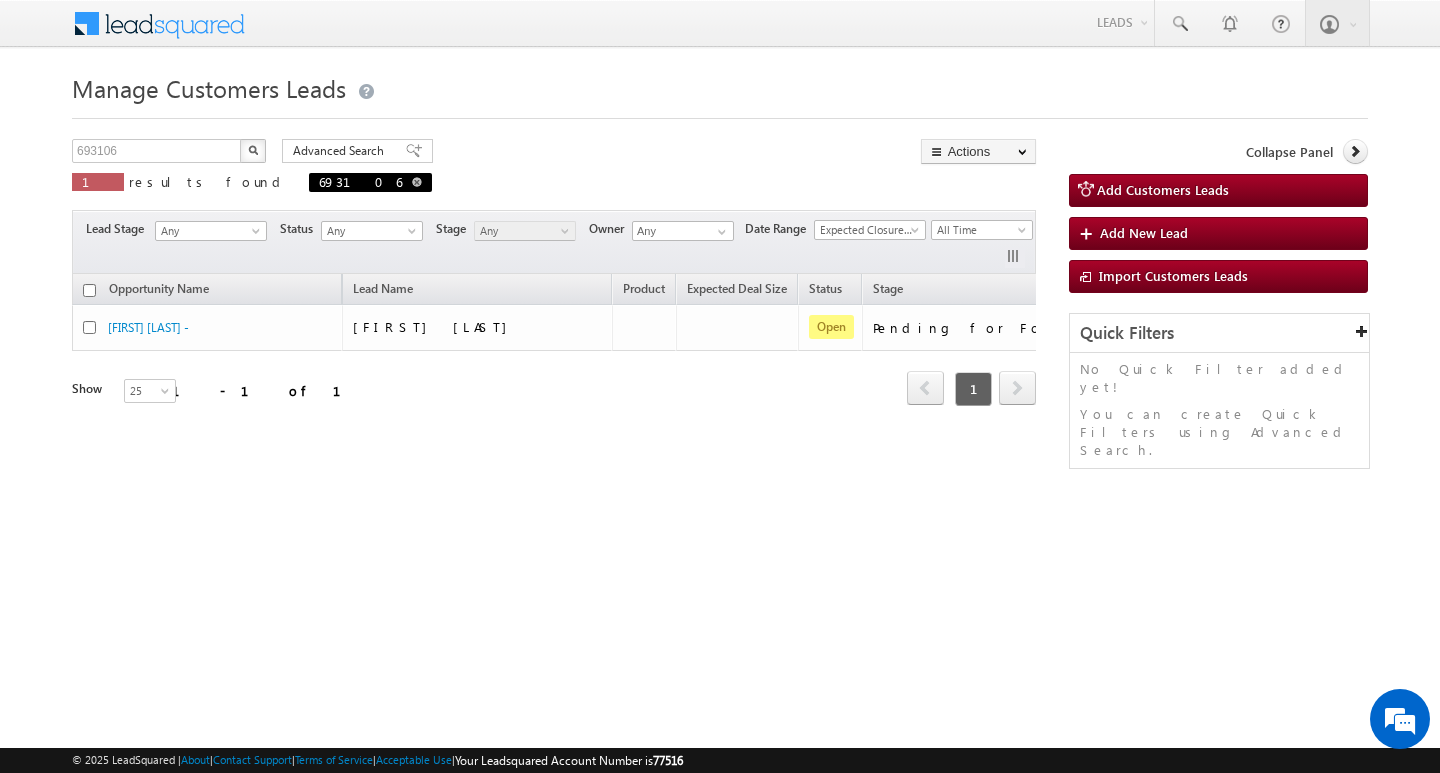 click at bounding box center (417, 182) 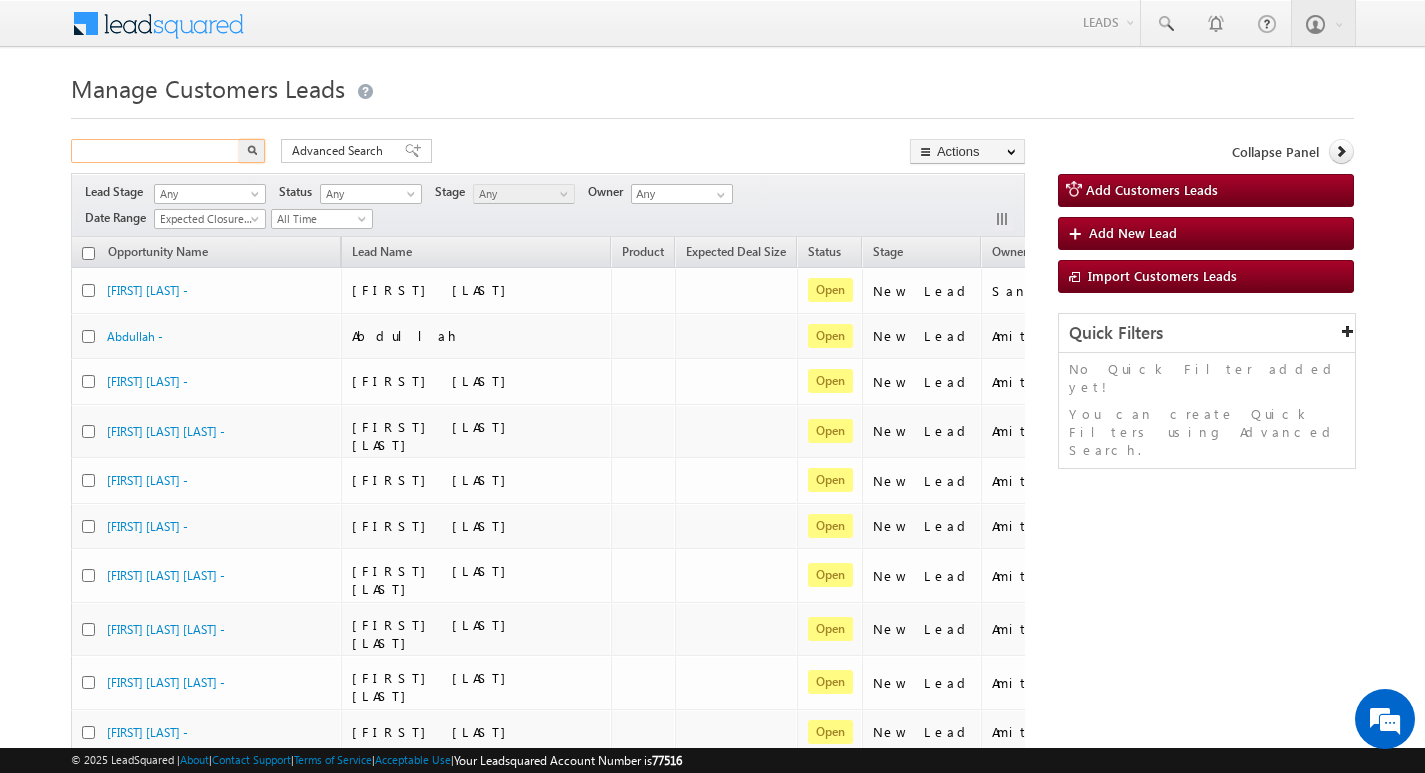 click at bounding box center [156, 151] 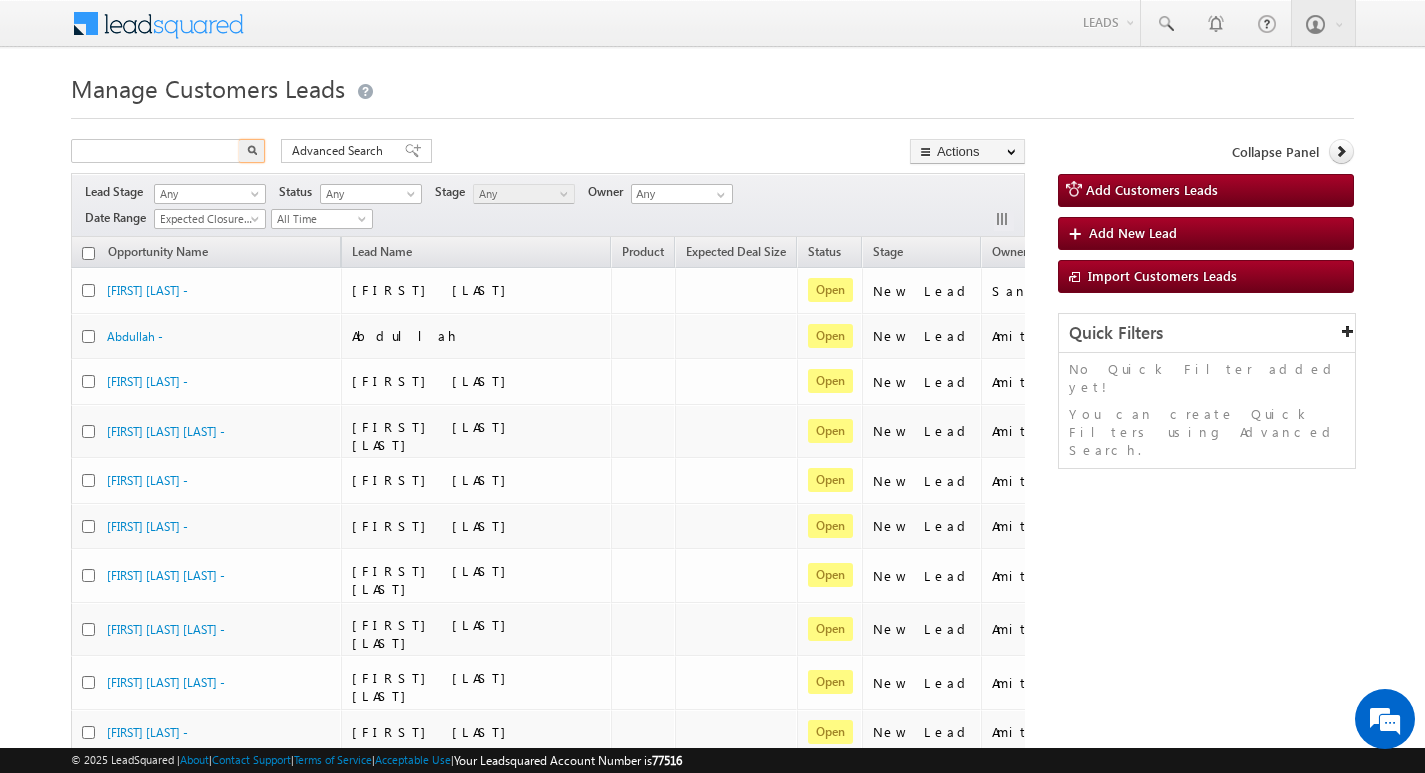 type on "Search Customers Leads" 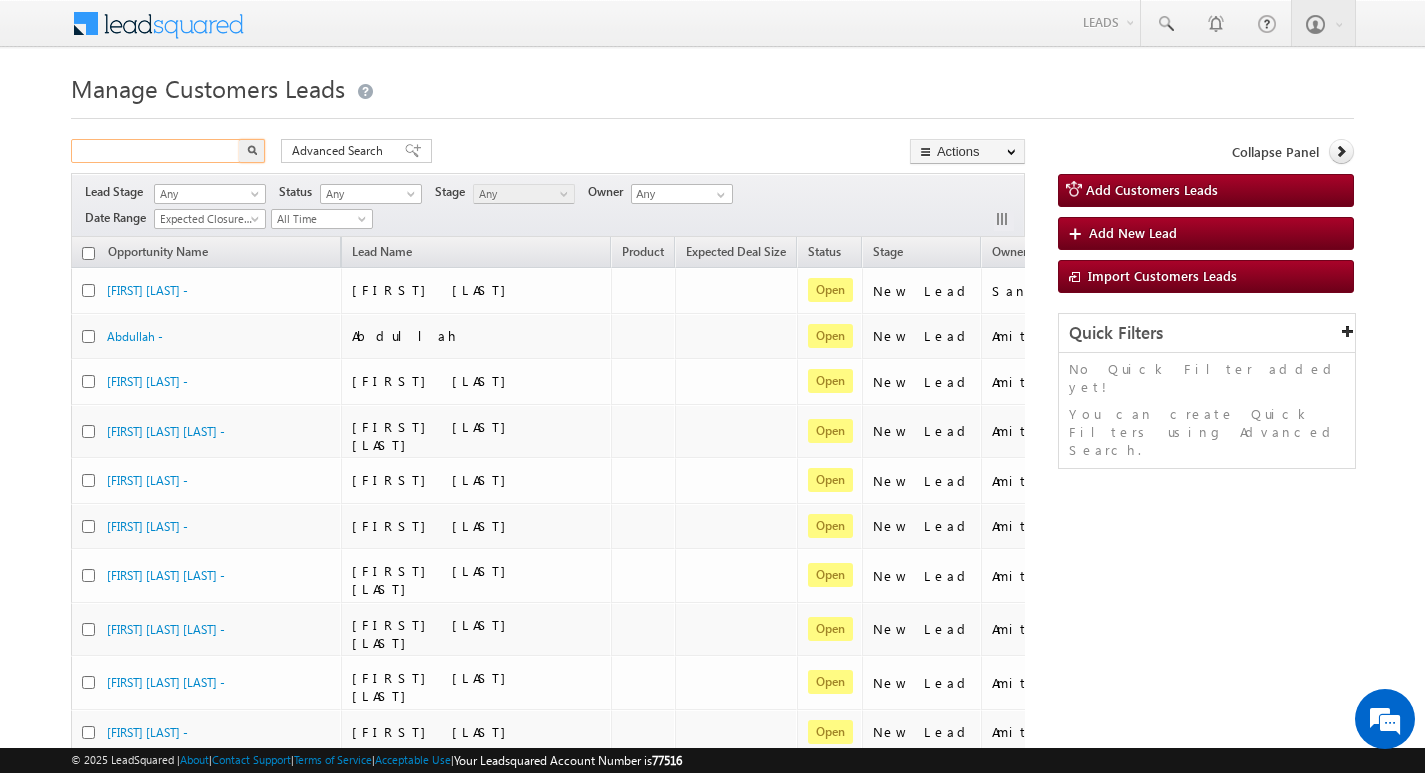 click at bounding box center [156, 151] 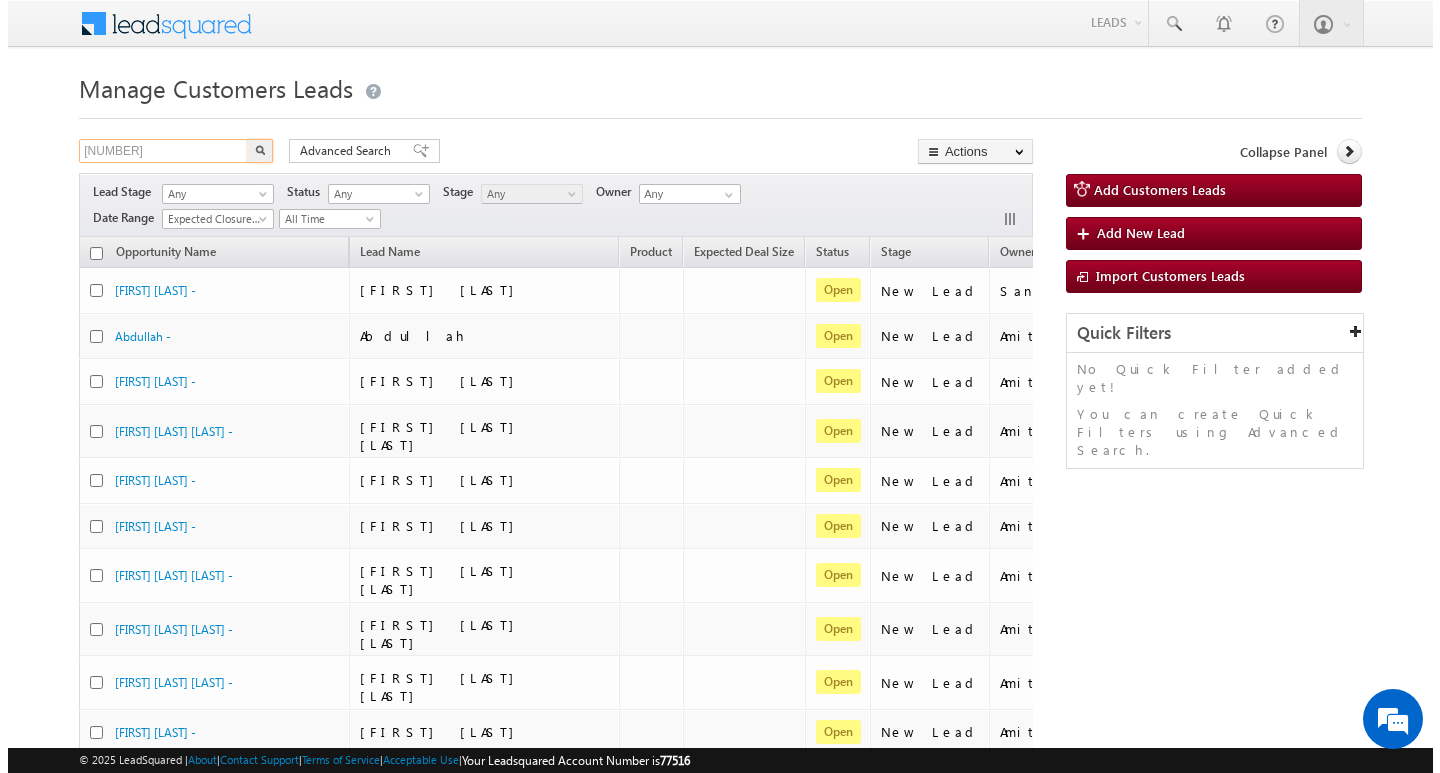 scroll, scrollTop: 0, scrollLeft: 0, axis: both 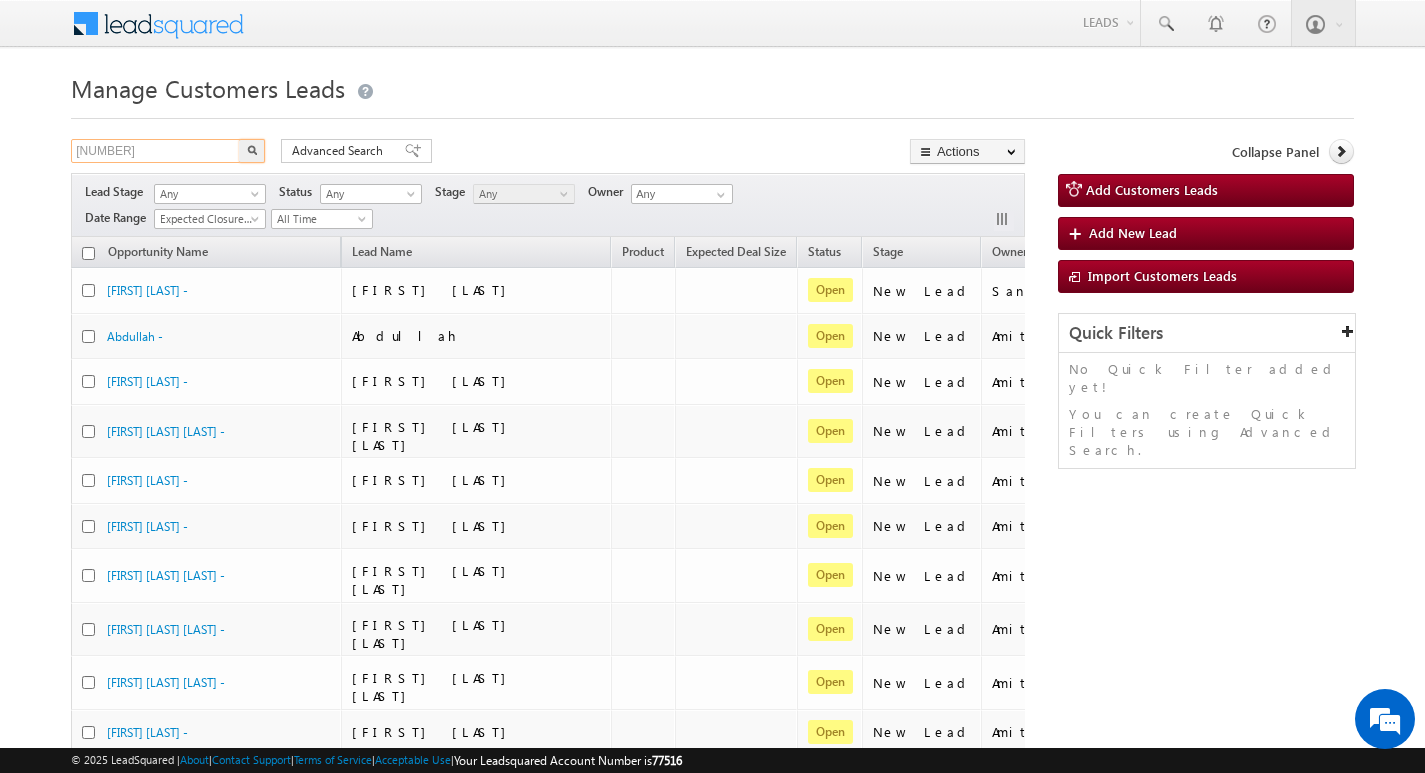 type on "693187" 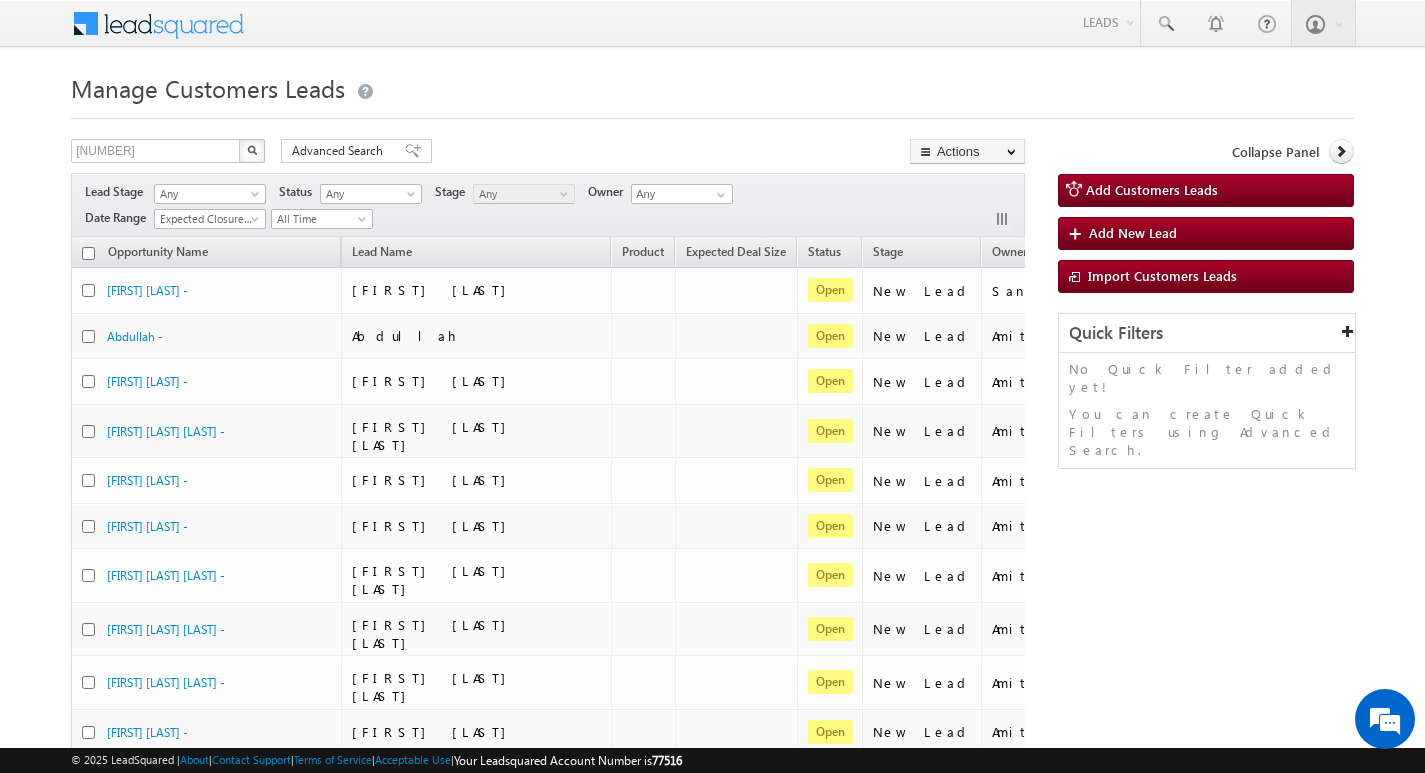 click on "Manage Customers Leads
693187 X   426612 results found
Advanced Search
Advanced search results
Actions Export Customers Leads Reset all Filters
Actions Export Customers Leads Bulk Update Change Owner Change Stage Bulk Delete Add Activity Reset all Filters" at bounding box center [712, 823] 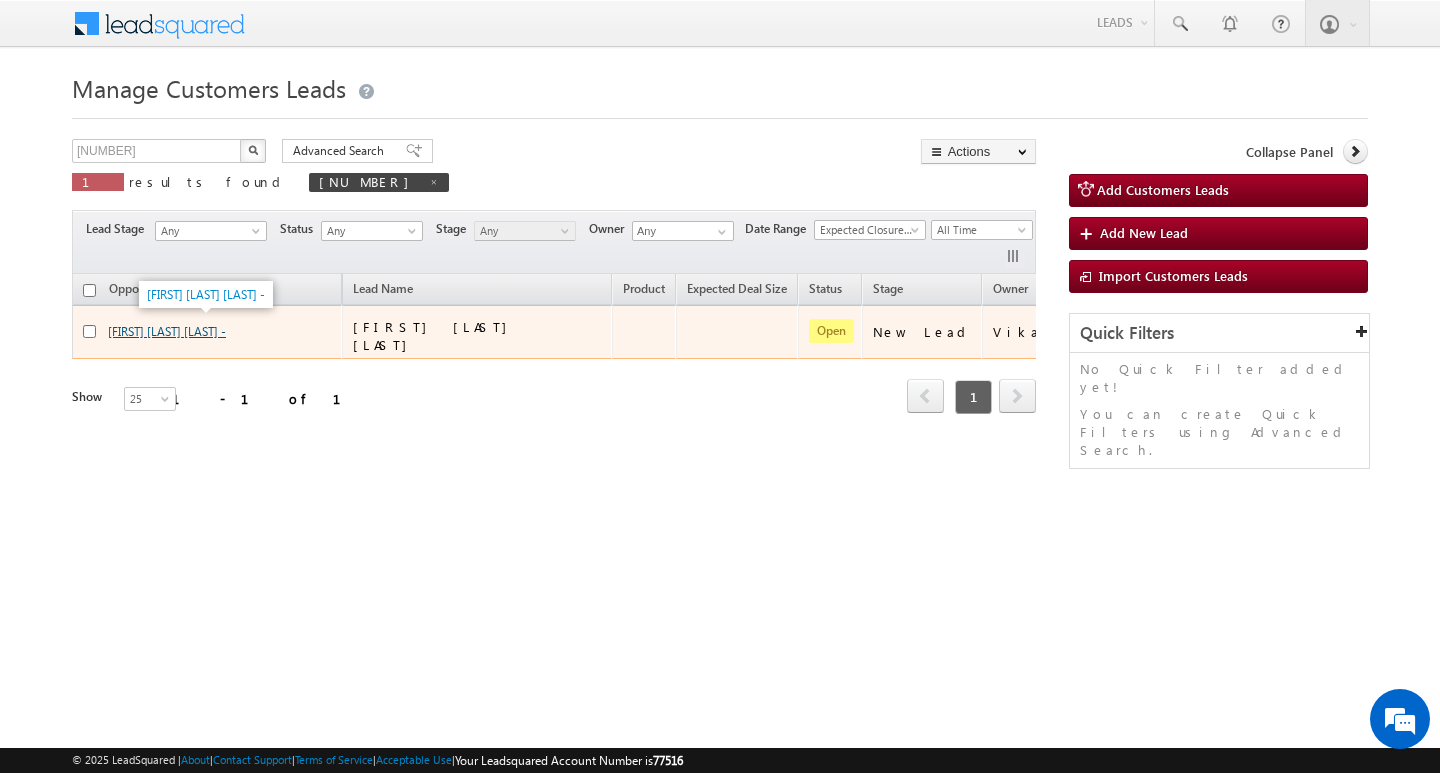 click on "Akash Ashokrao Kadu  -" at bounding box center [167, 331] 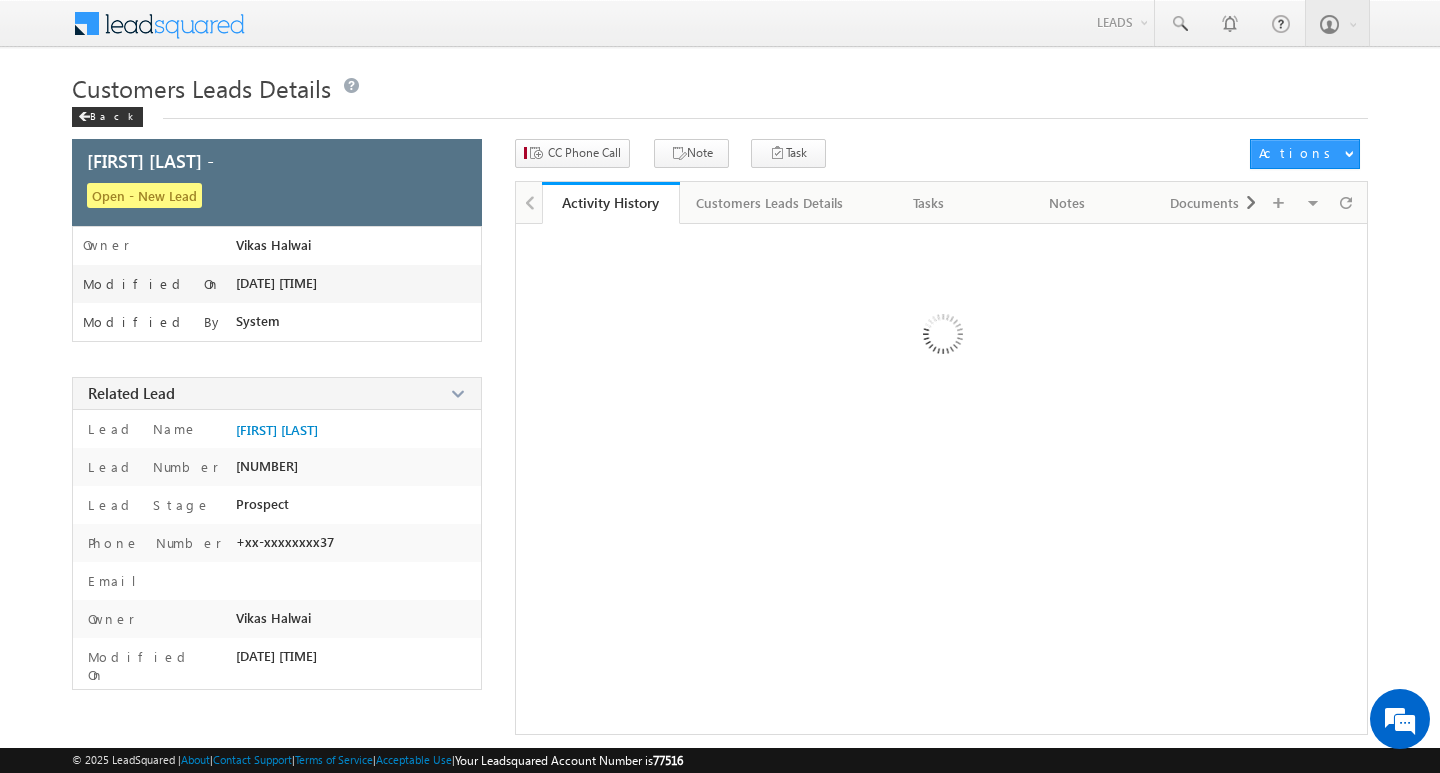 scroll, scrollTop: 0, scrollLeft: 0, axis: both 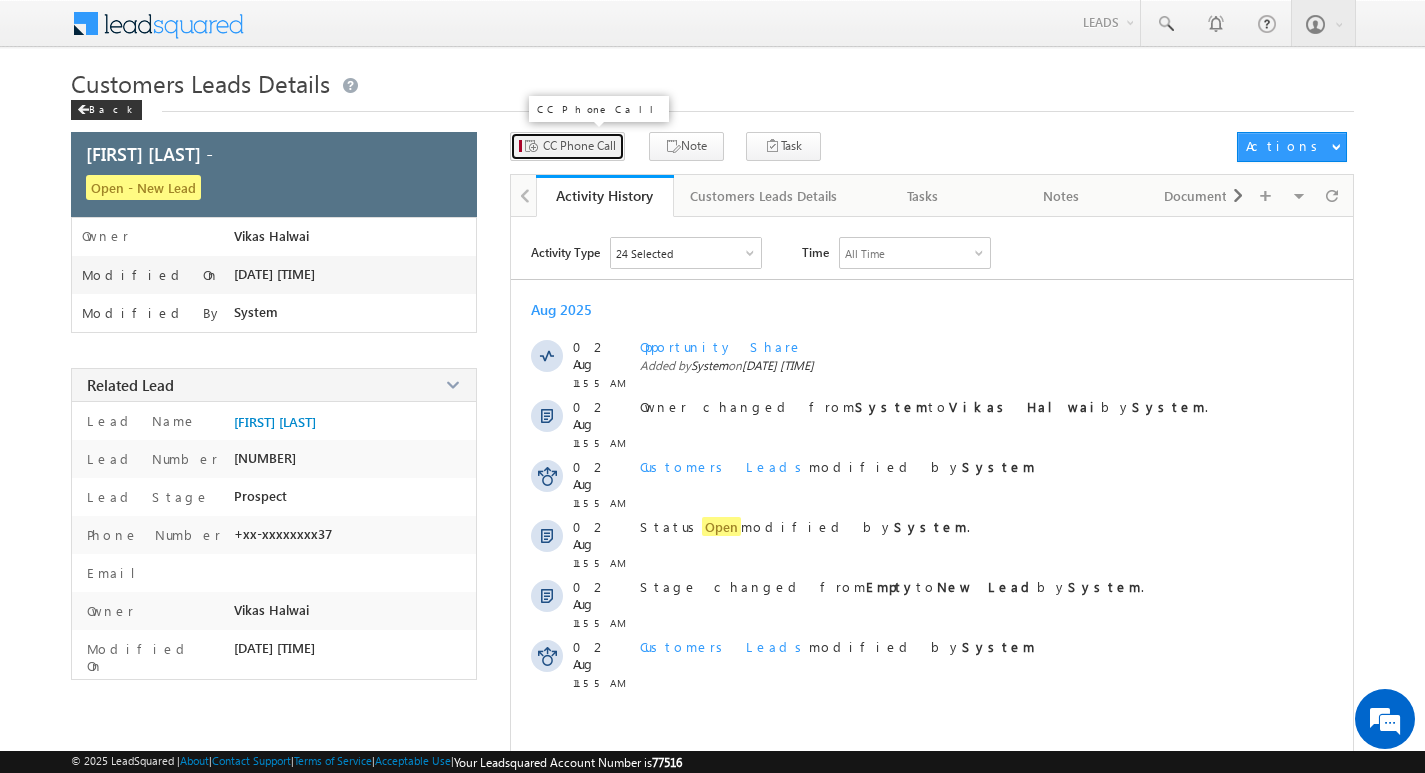 click on "CC Phone Call" at bounding box center (579, 146) 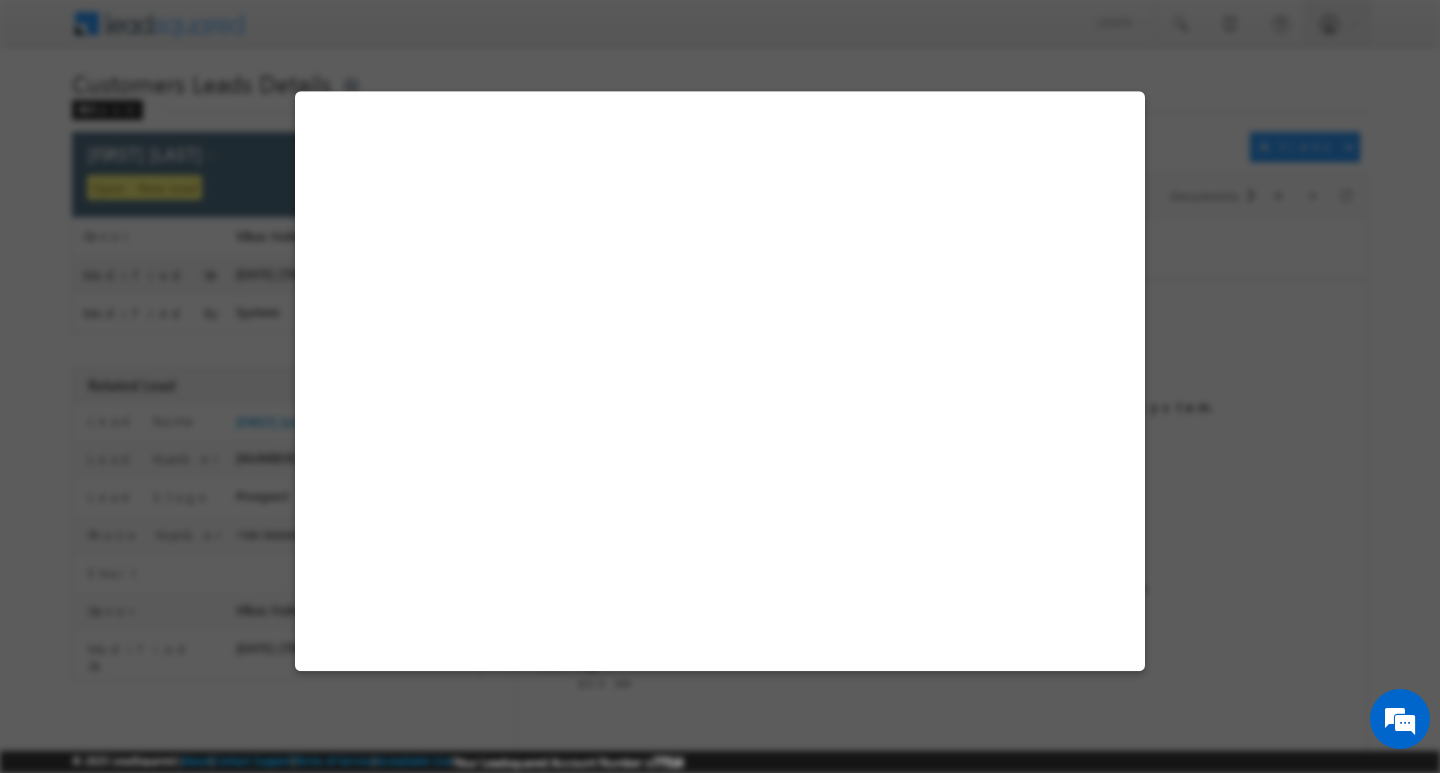 select on "Amravati" 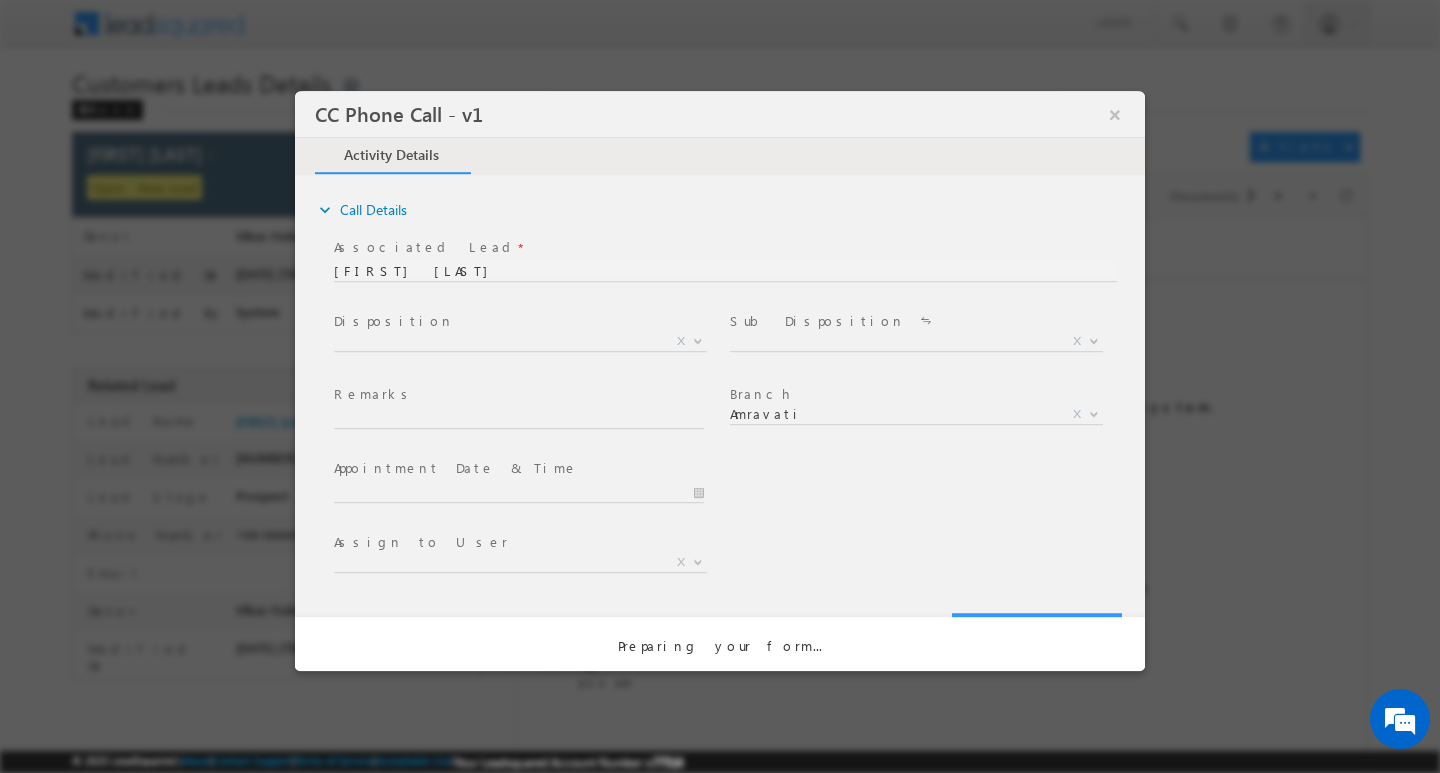scroll, scrollTop: 0, scrollLeft: 0, axis: both 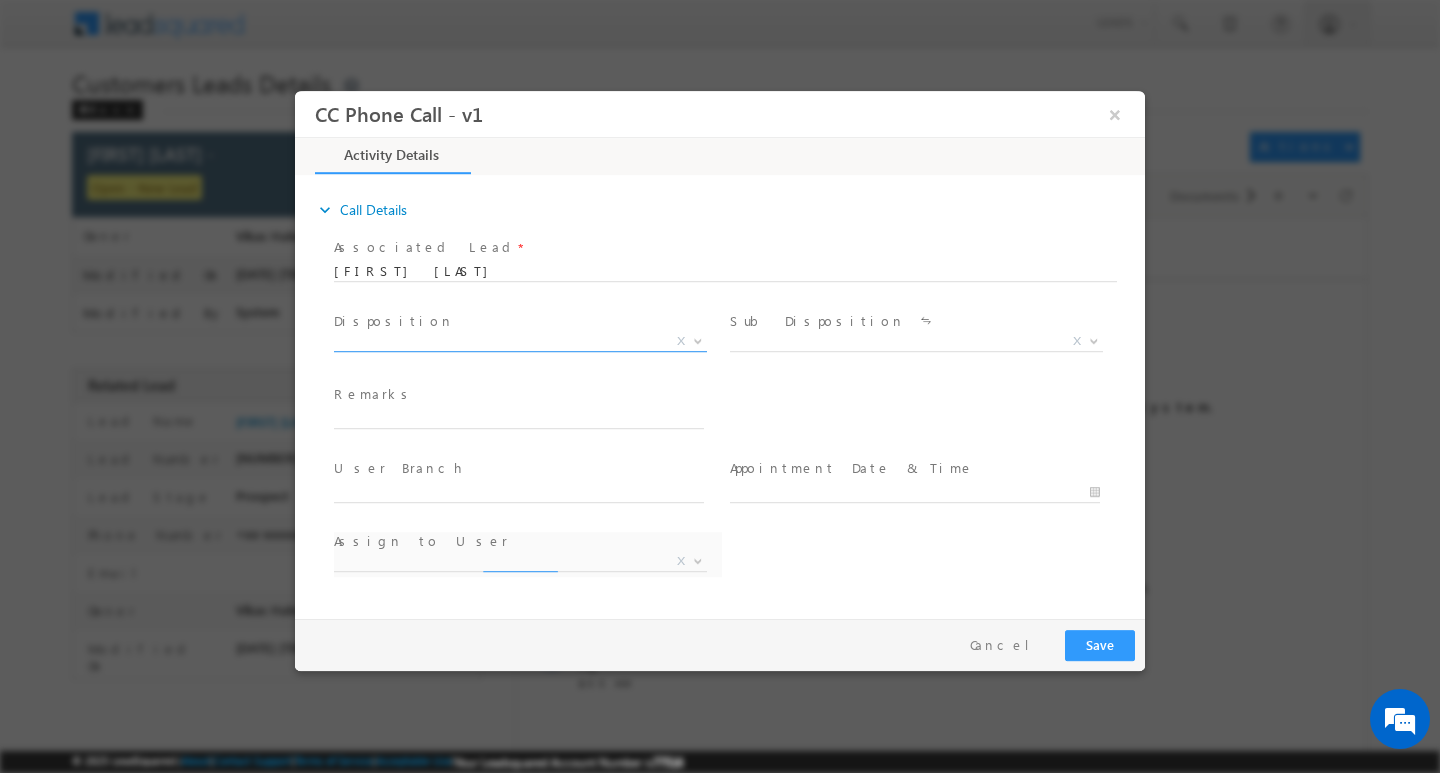select on "[EMAIL]" 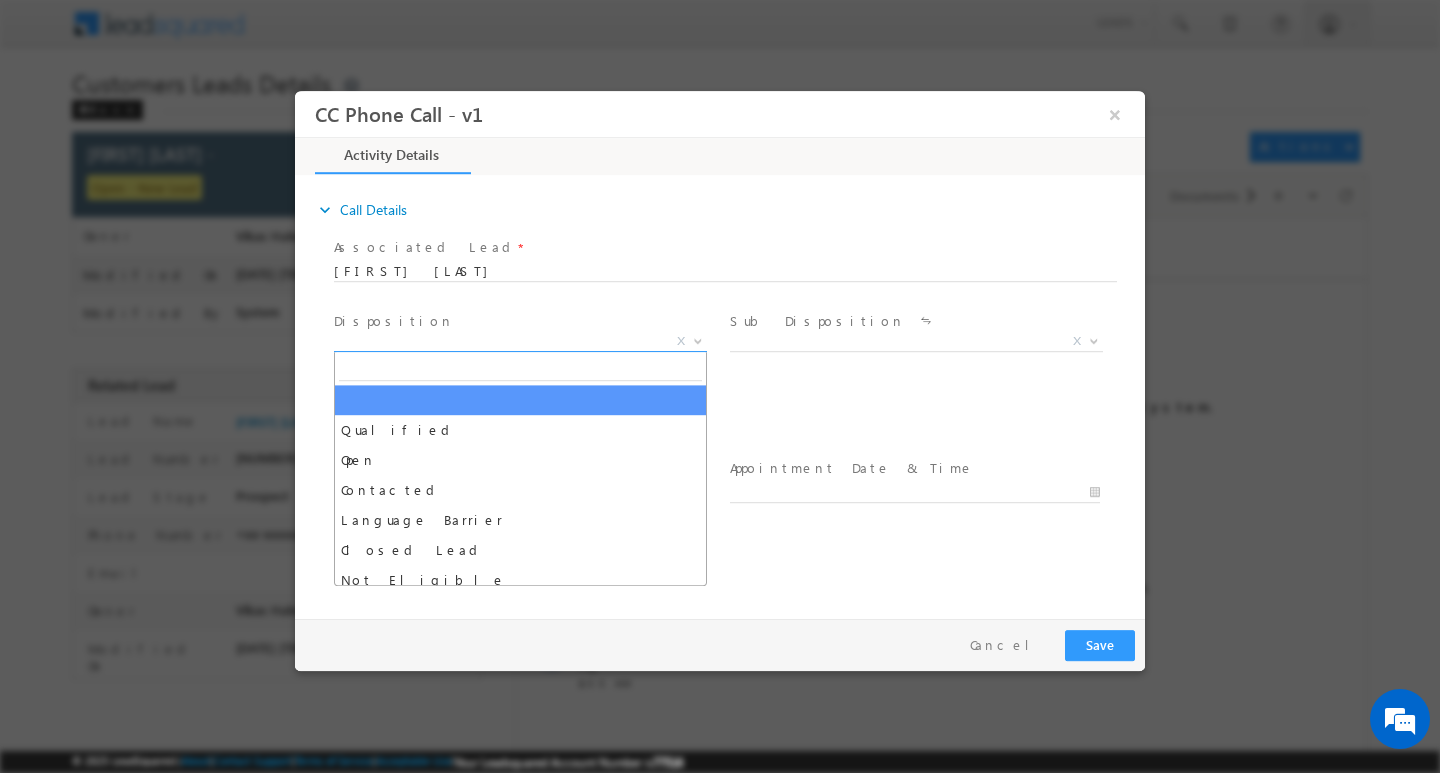 click at bounding box center [696, 340] 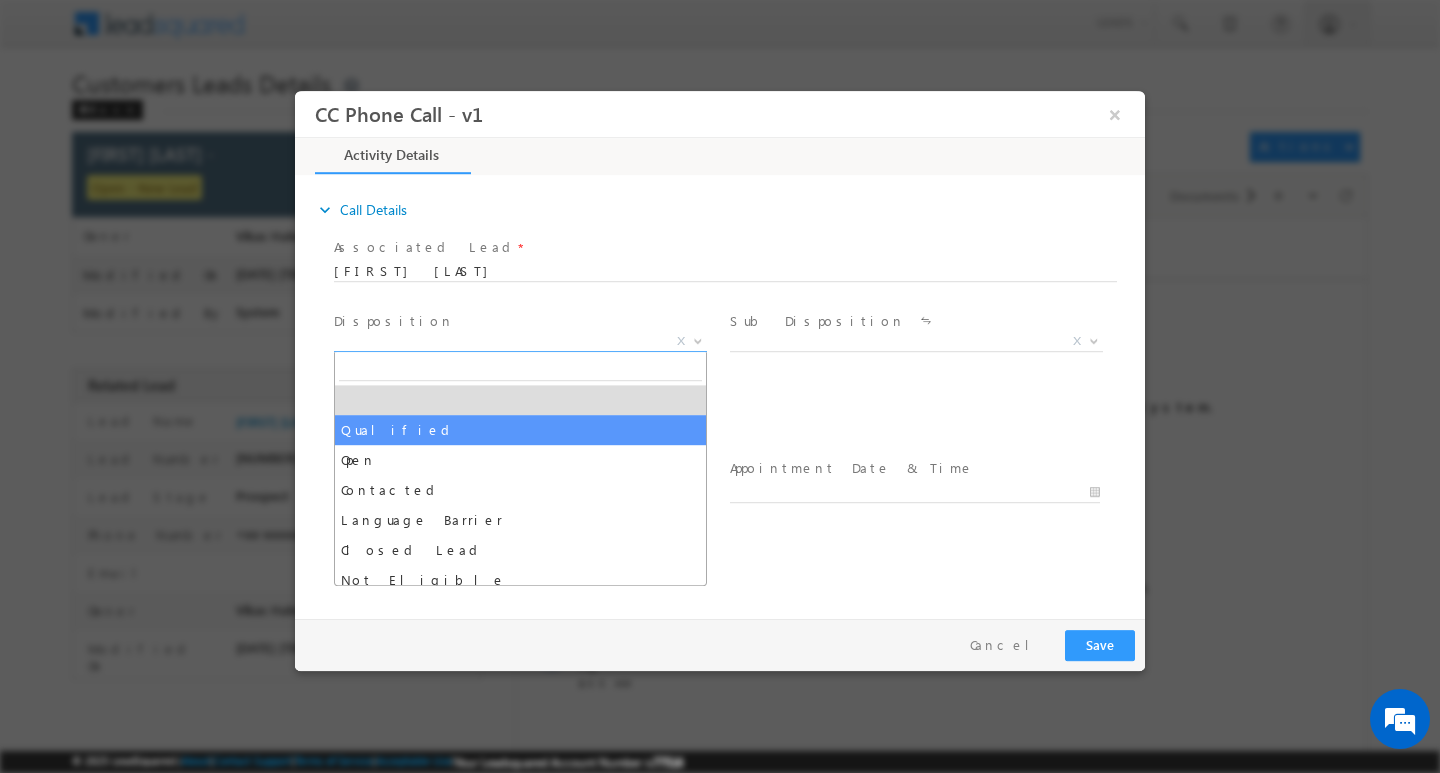 select on "Qualified" 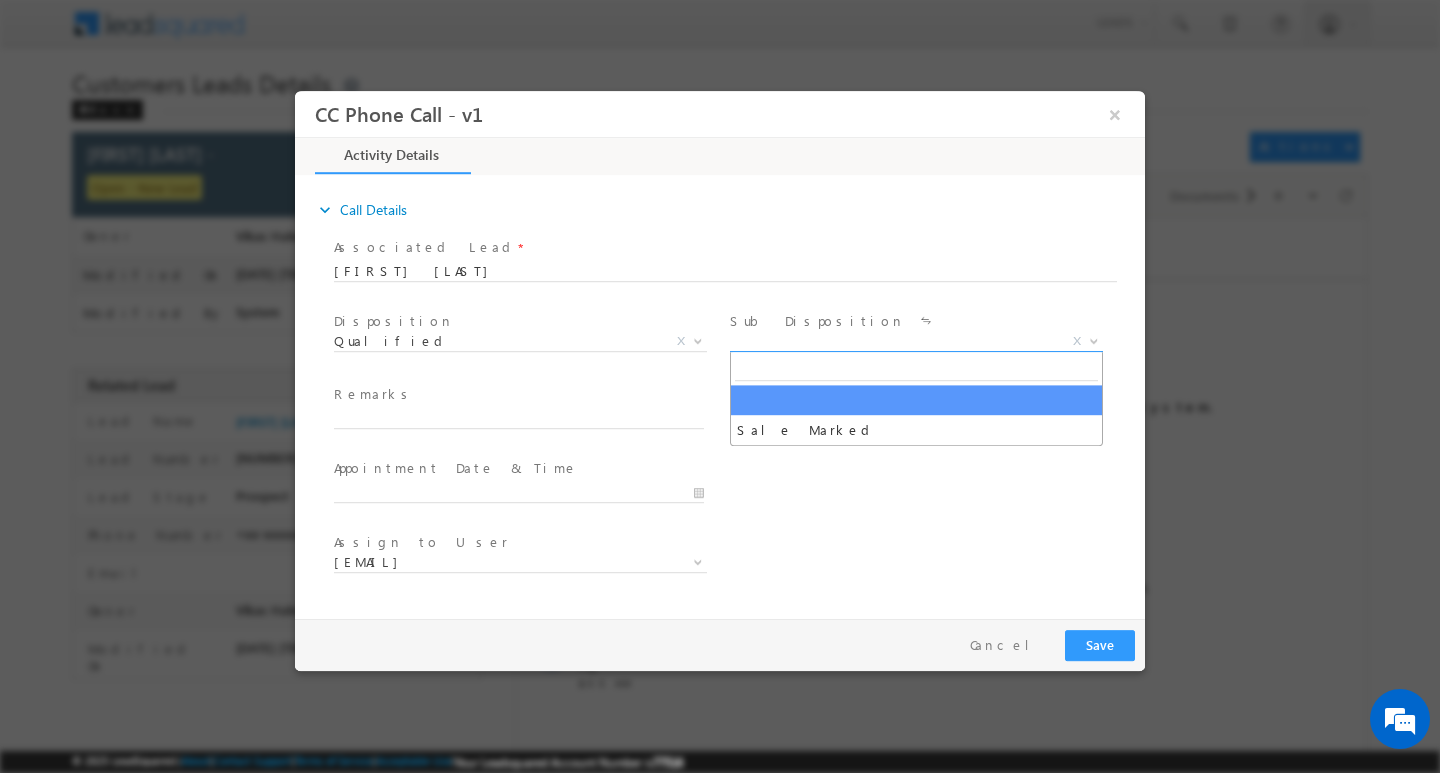 click at bounding box center (1092, 340) 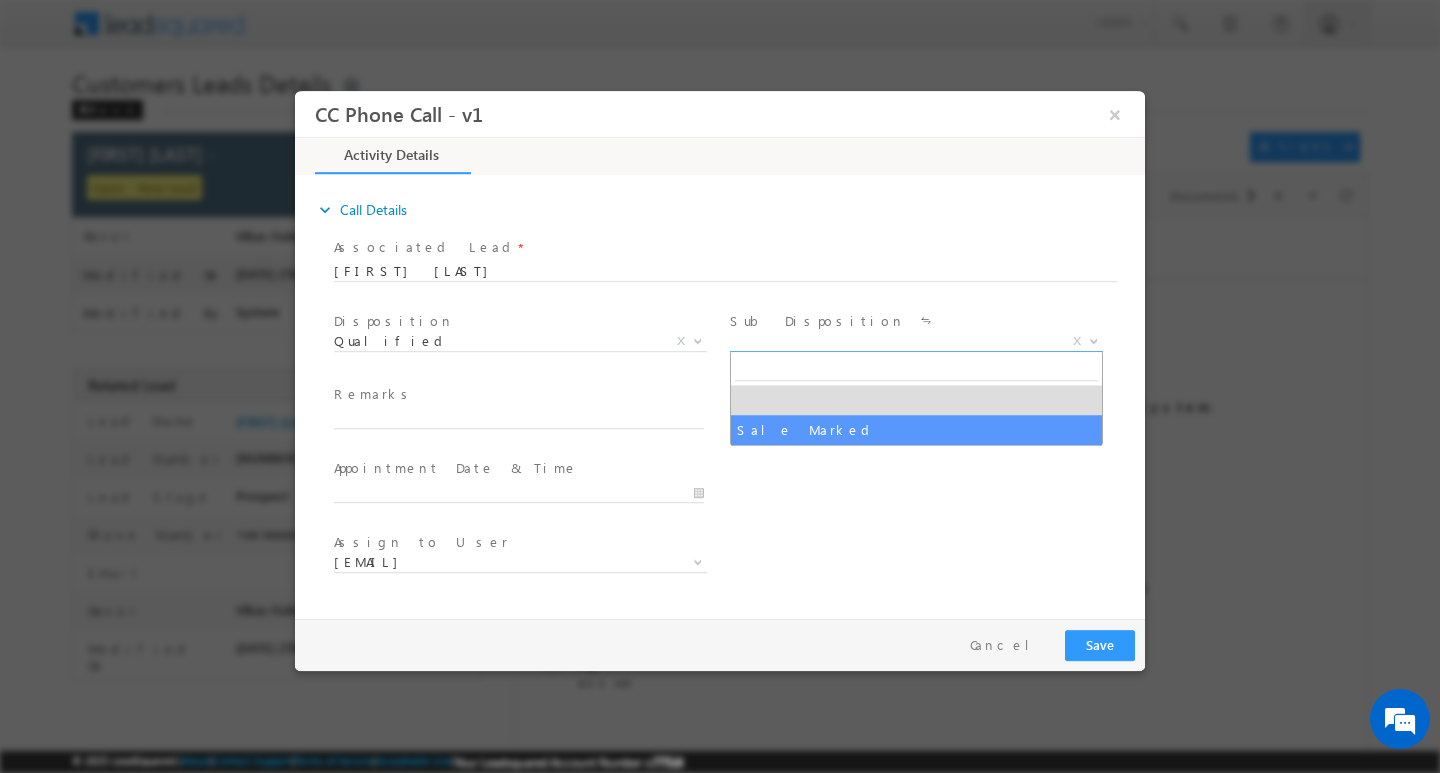 select on "Sale Marked" 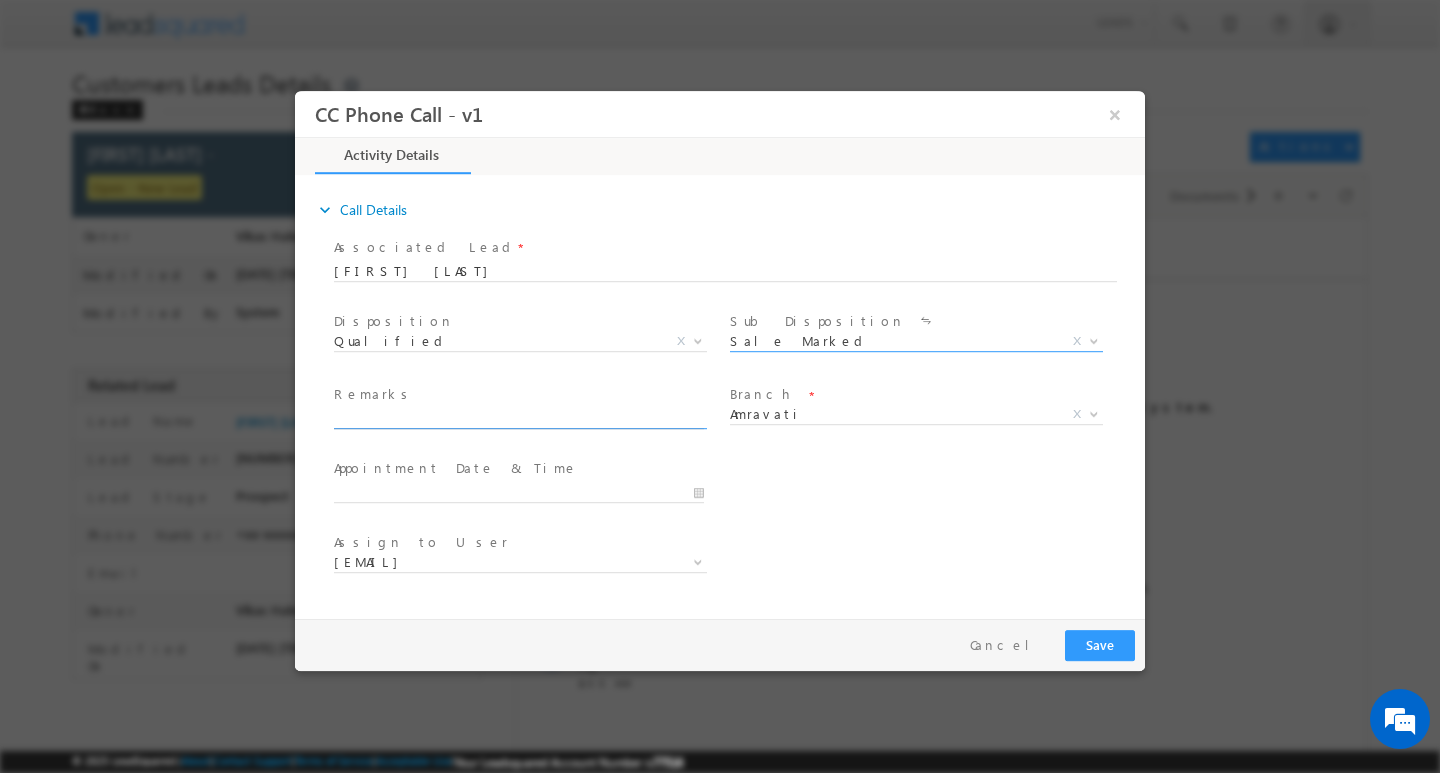 click at bounding box center [519, 418] 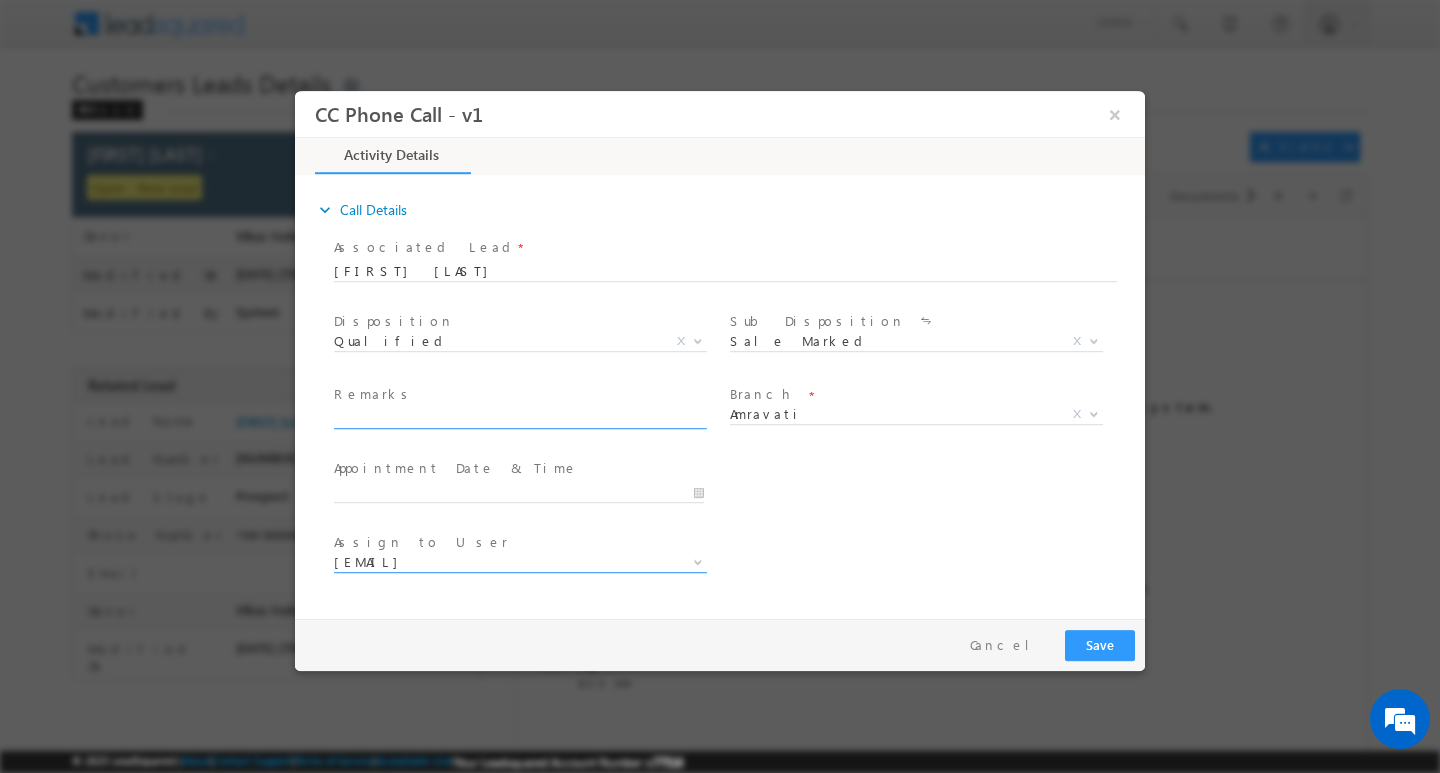 scroll, scrollTop: 0, scrollLeft: 0, axis: both 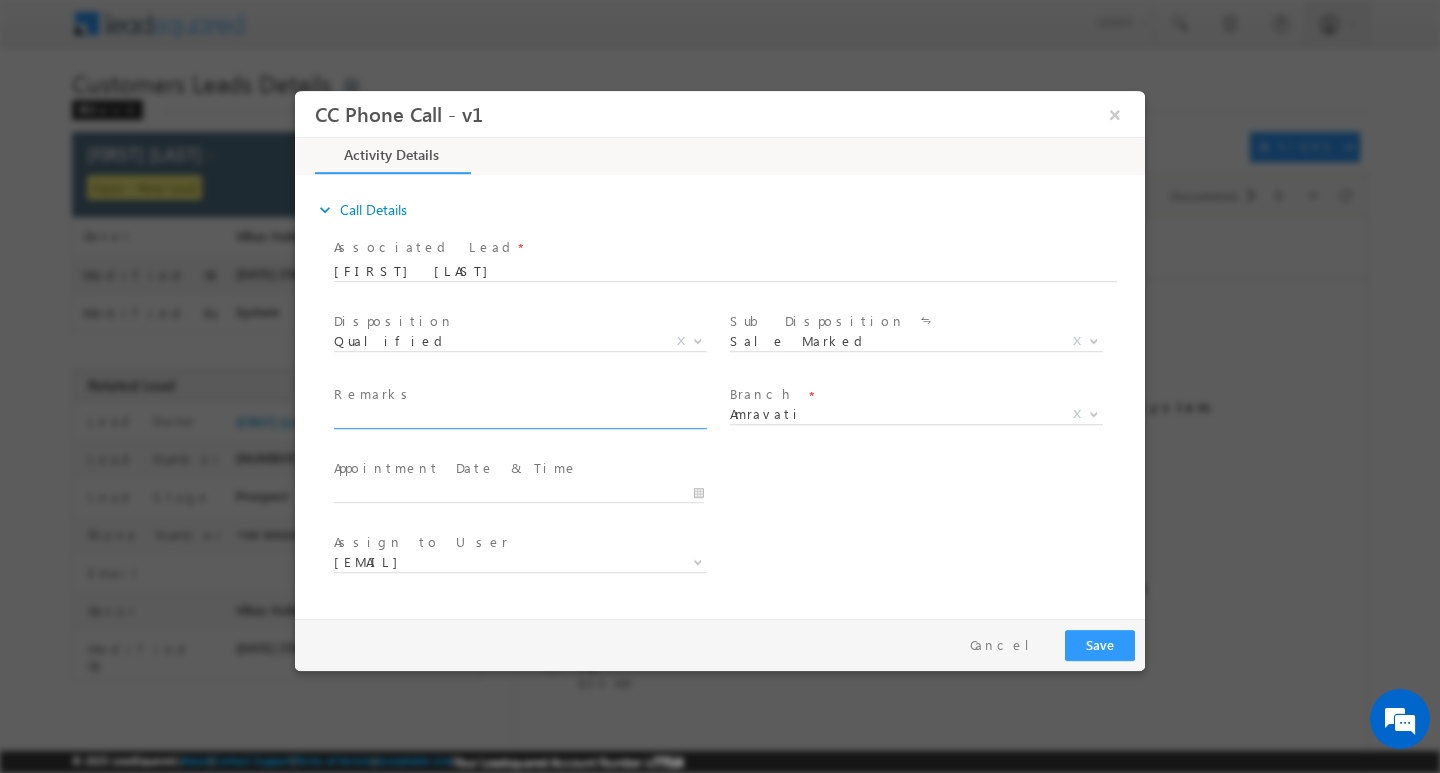 click on "Assign to User
*" at bounding box center (518, 542) 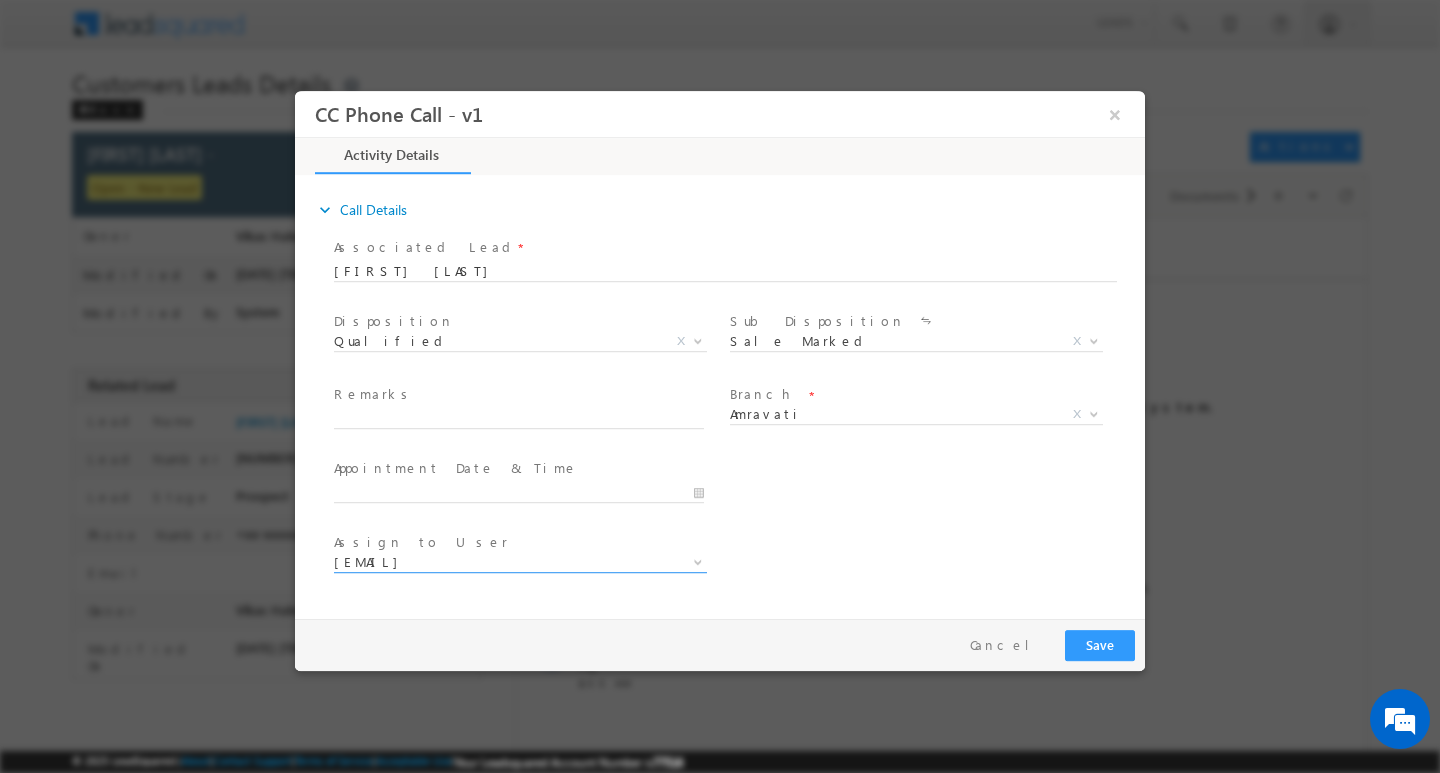 click on "akshay.gulhane@sgrlimited.in" at bounding box center (496, 561) 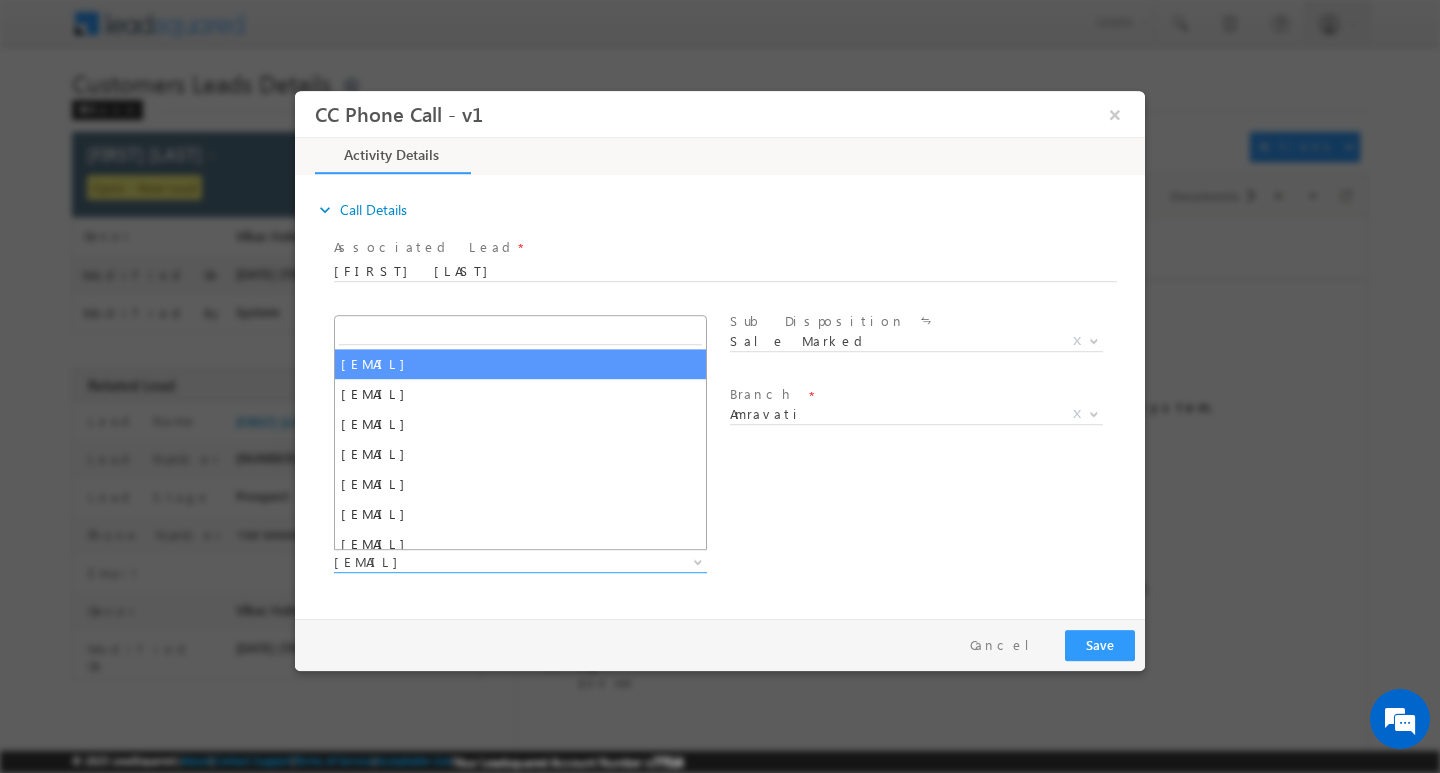 click at bounding box center (520, 331) 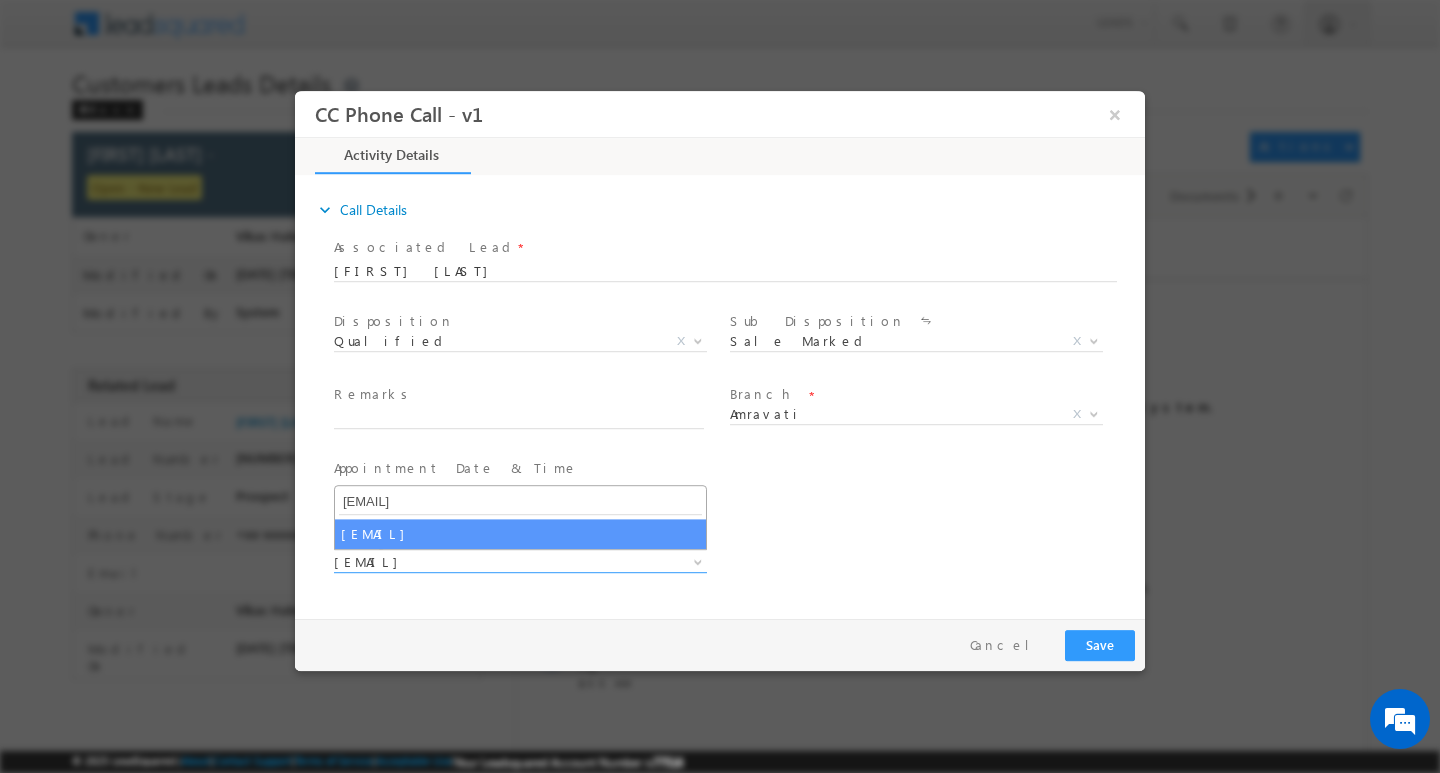 type on "vaibhav.dhanke@sgrlimited.in" 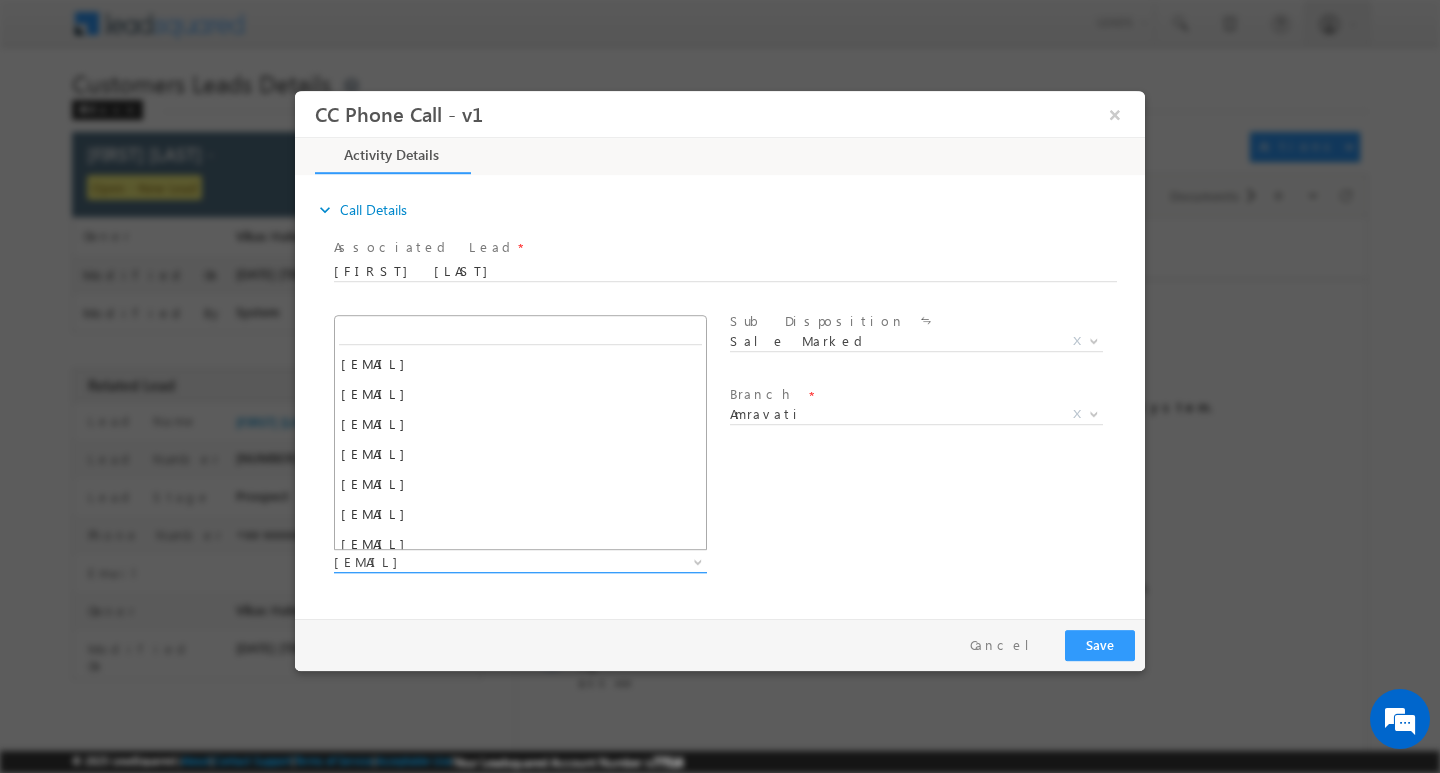 scroll, scrollTop: 70, scrollLeft: 0, axis: vertical 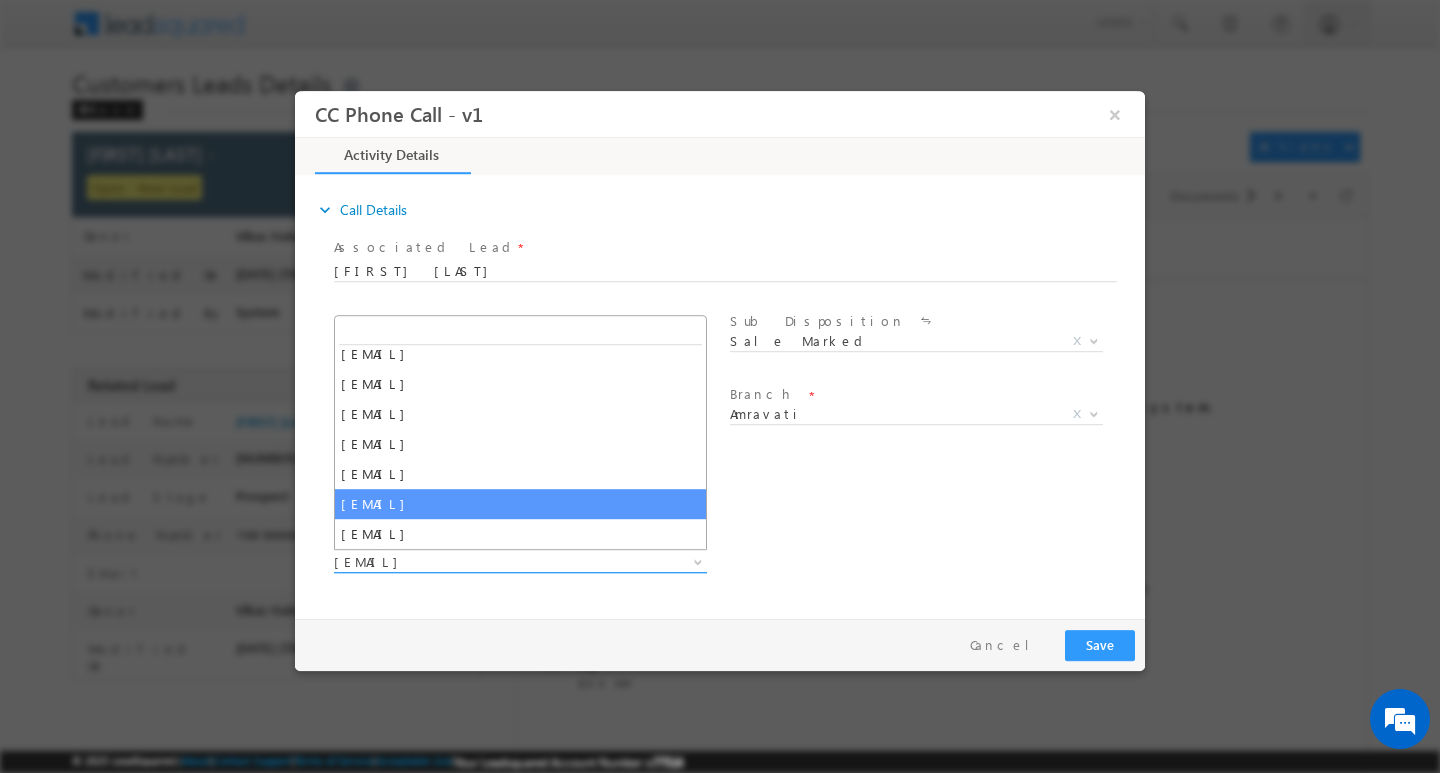 click on "vaibhav.dhanke@sgrlimited.in" at bounding box center (496, 561) 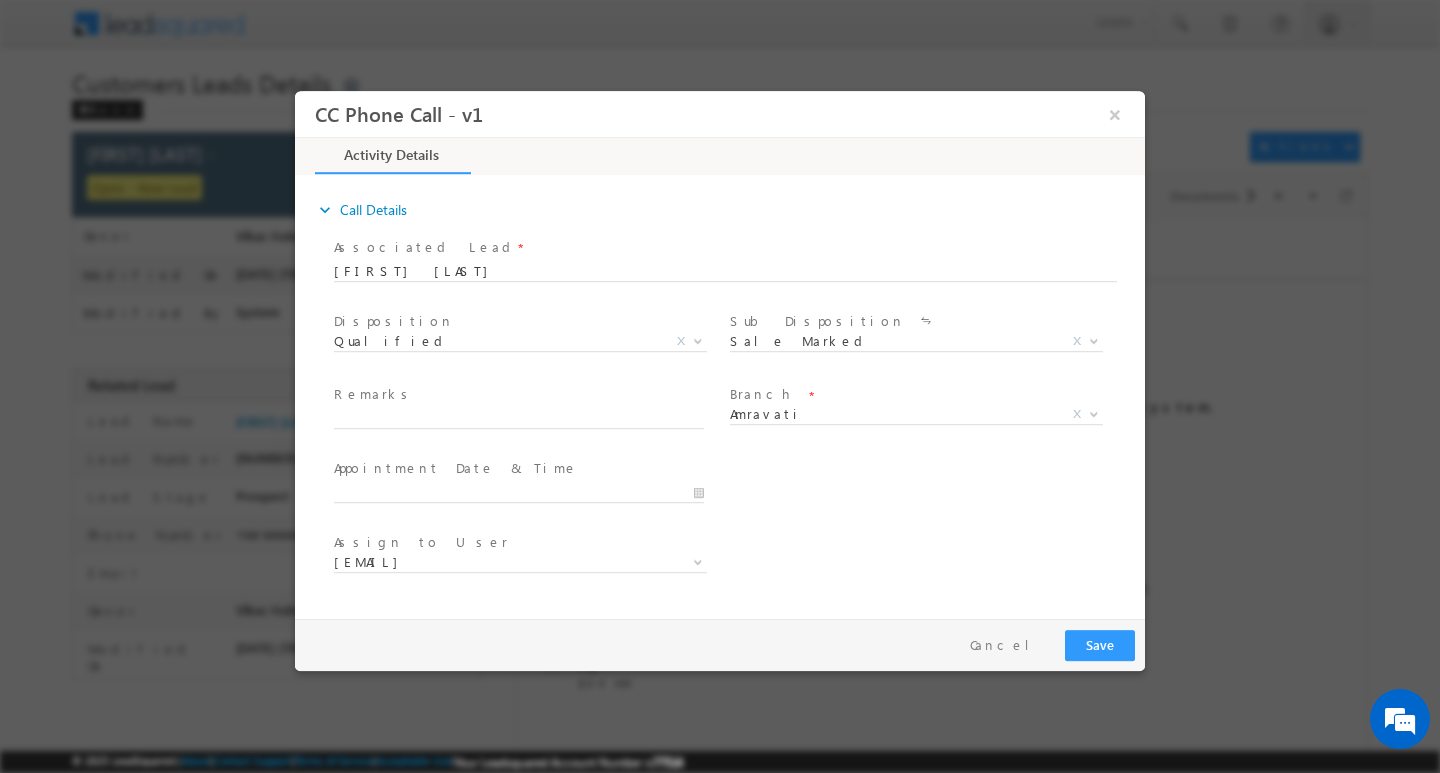 click on "expand_more Call Details
Associated Lead * Akash Ashokrao Kadu Akash Ashokrao Kadu" at bounding box center (725, 393) 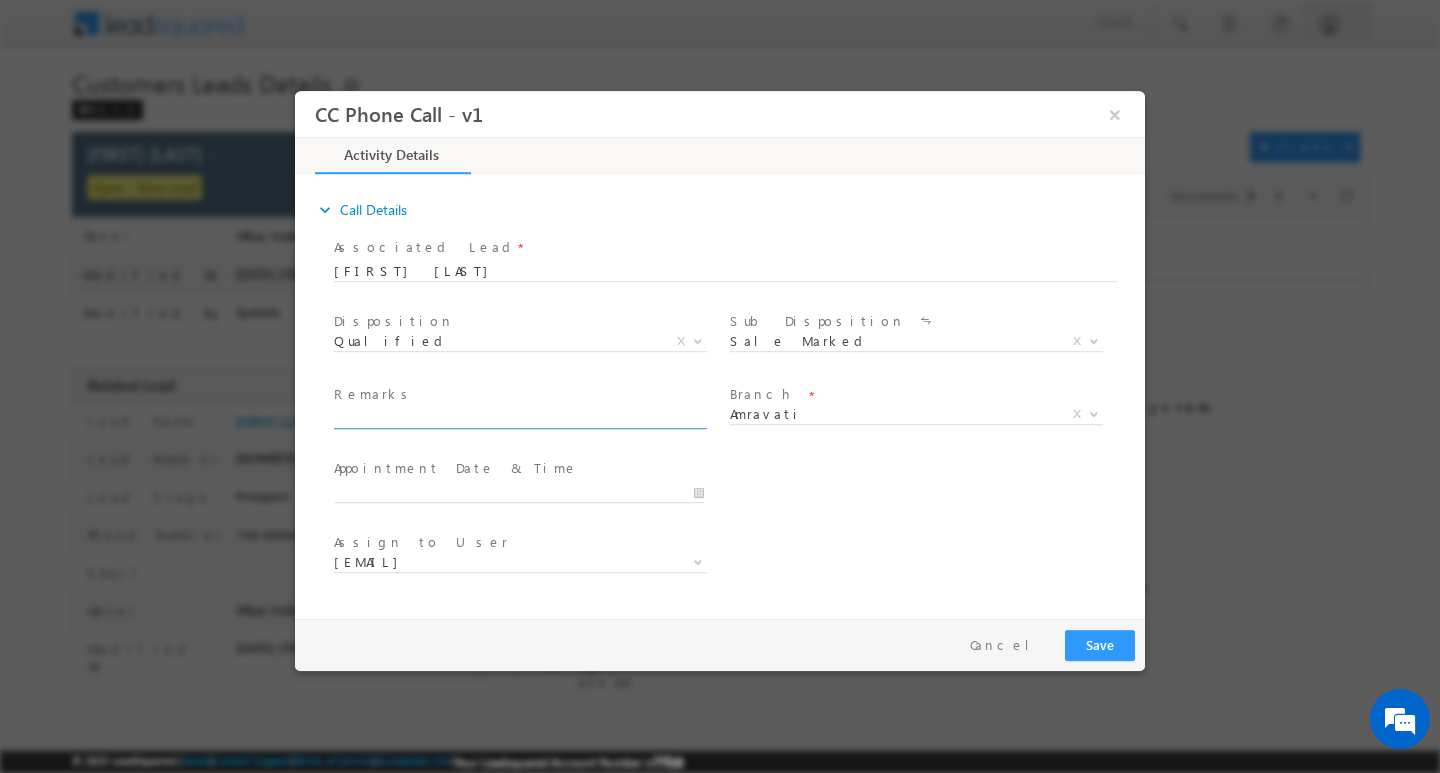 click at bounding box center (519, 418) 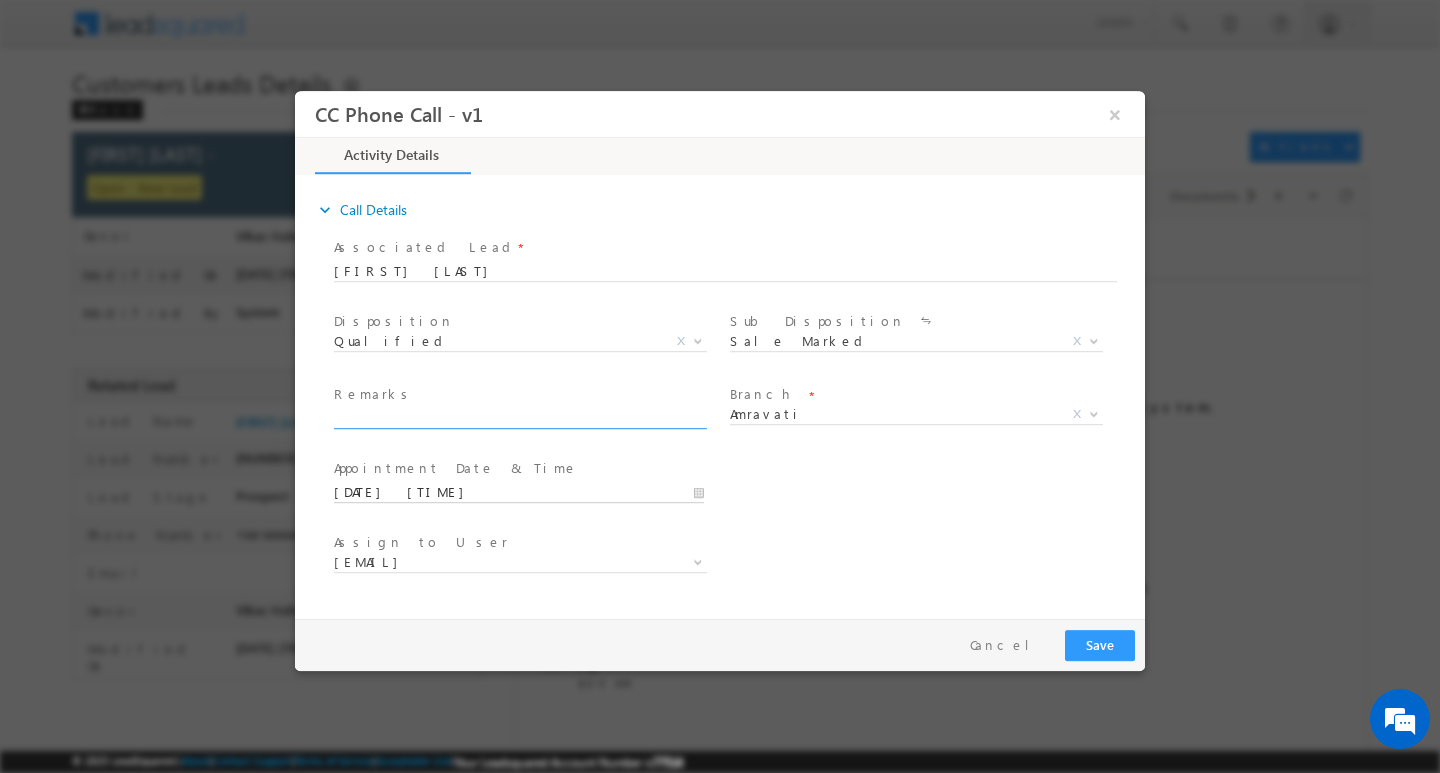 click on "08/04/2025 11:17 AM" at bounding box center [519, 492] 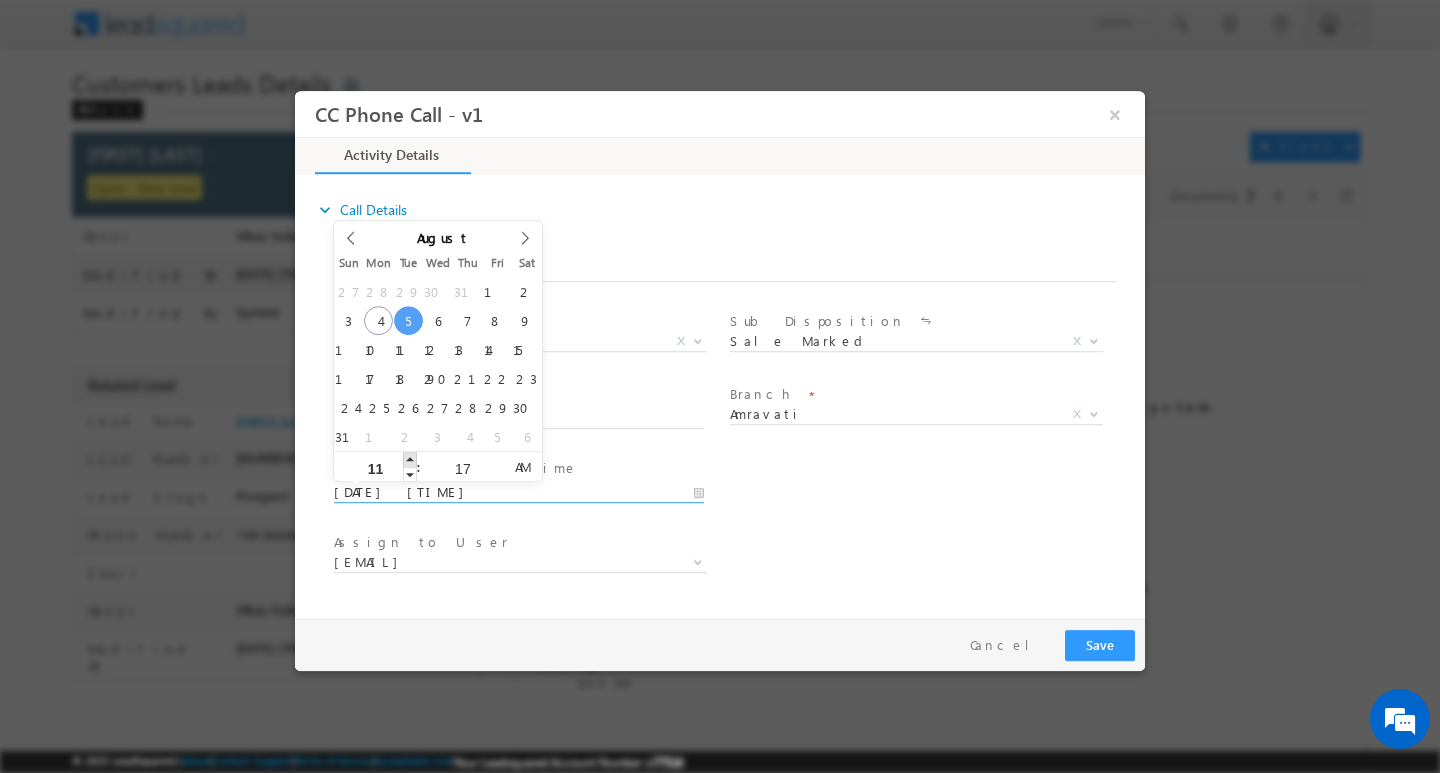 type on "08/05/2025 12:17 PM" 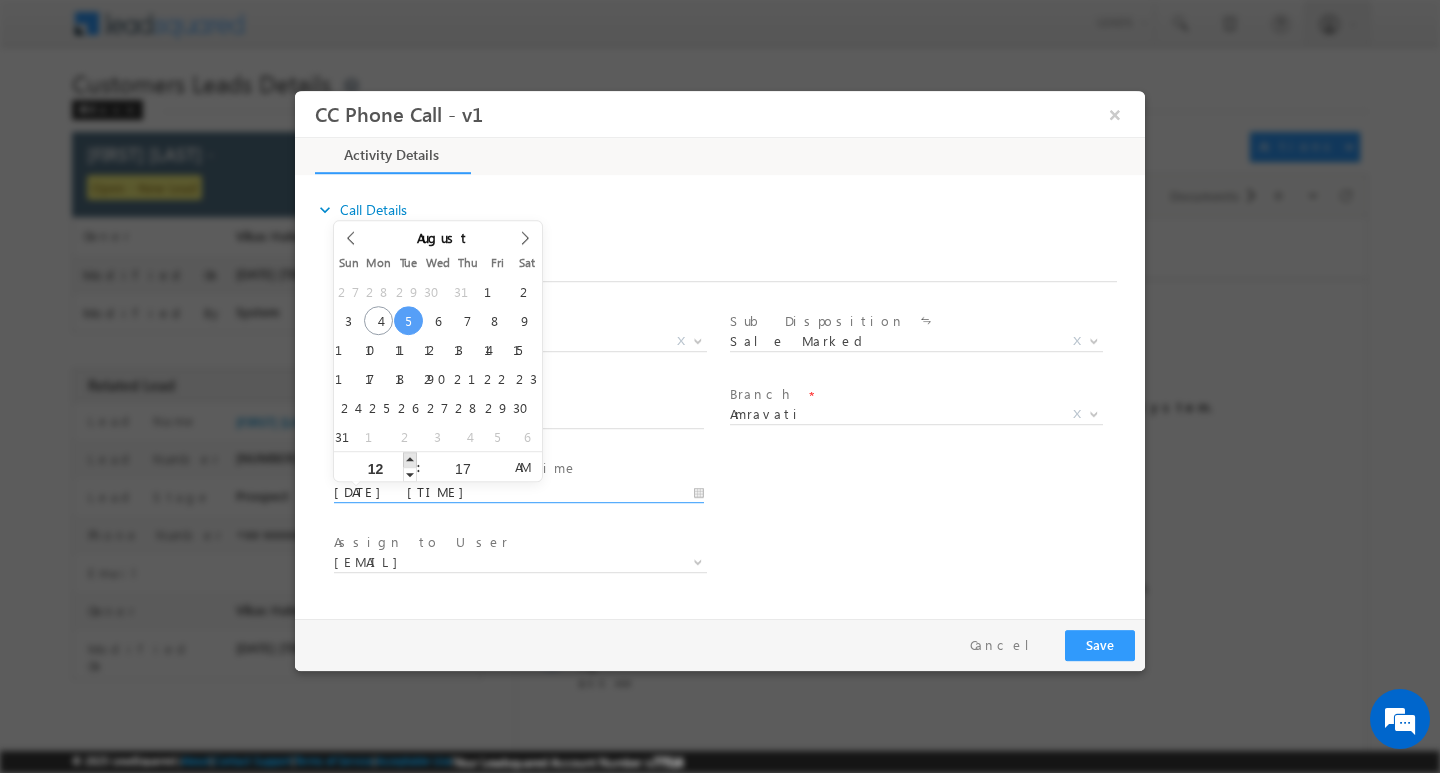 click at bounding box center [410, 458] 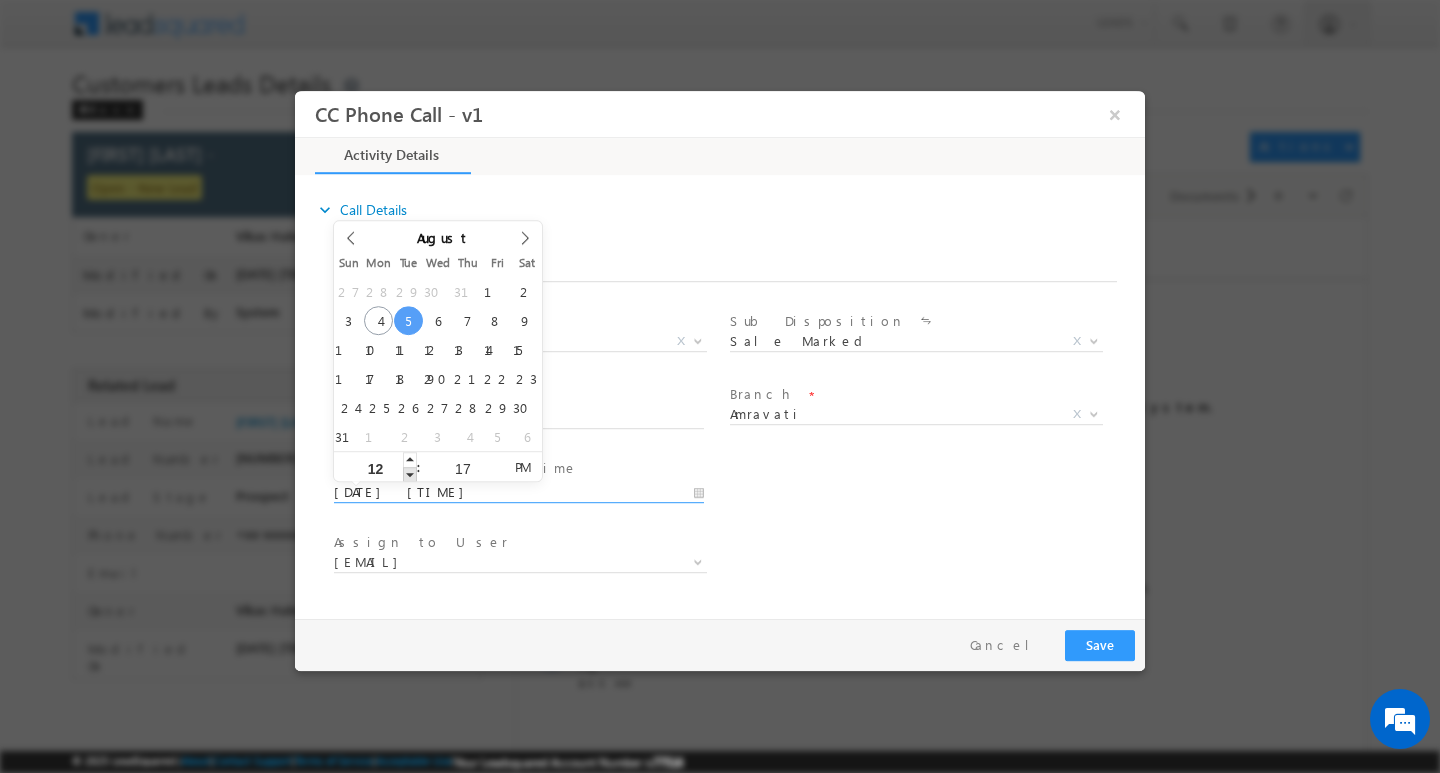 type on "08/05/2025 11:17 AM" 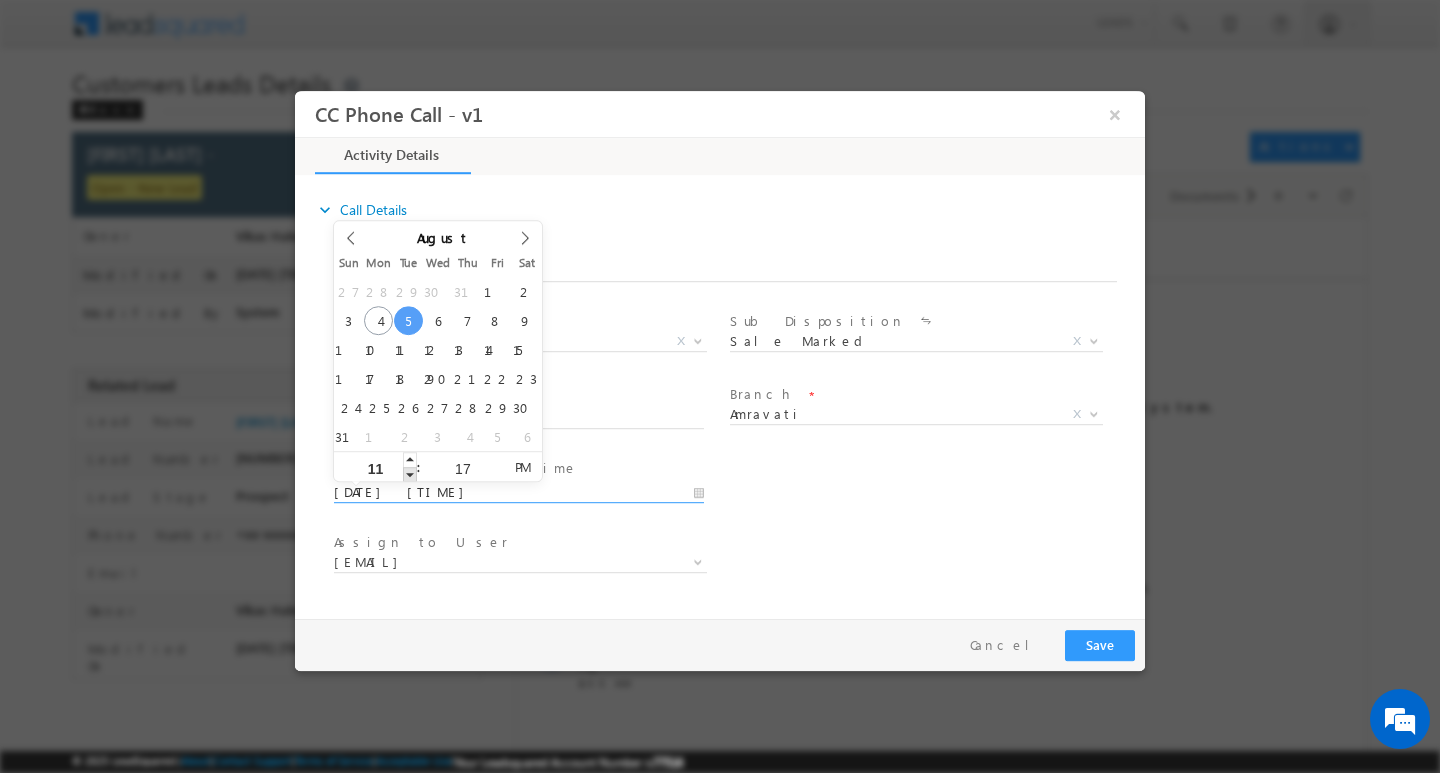 click at bounding box center [410, 473] 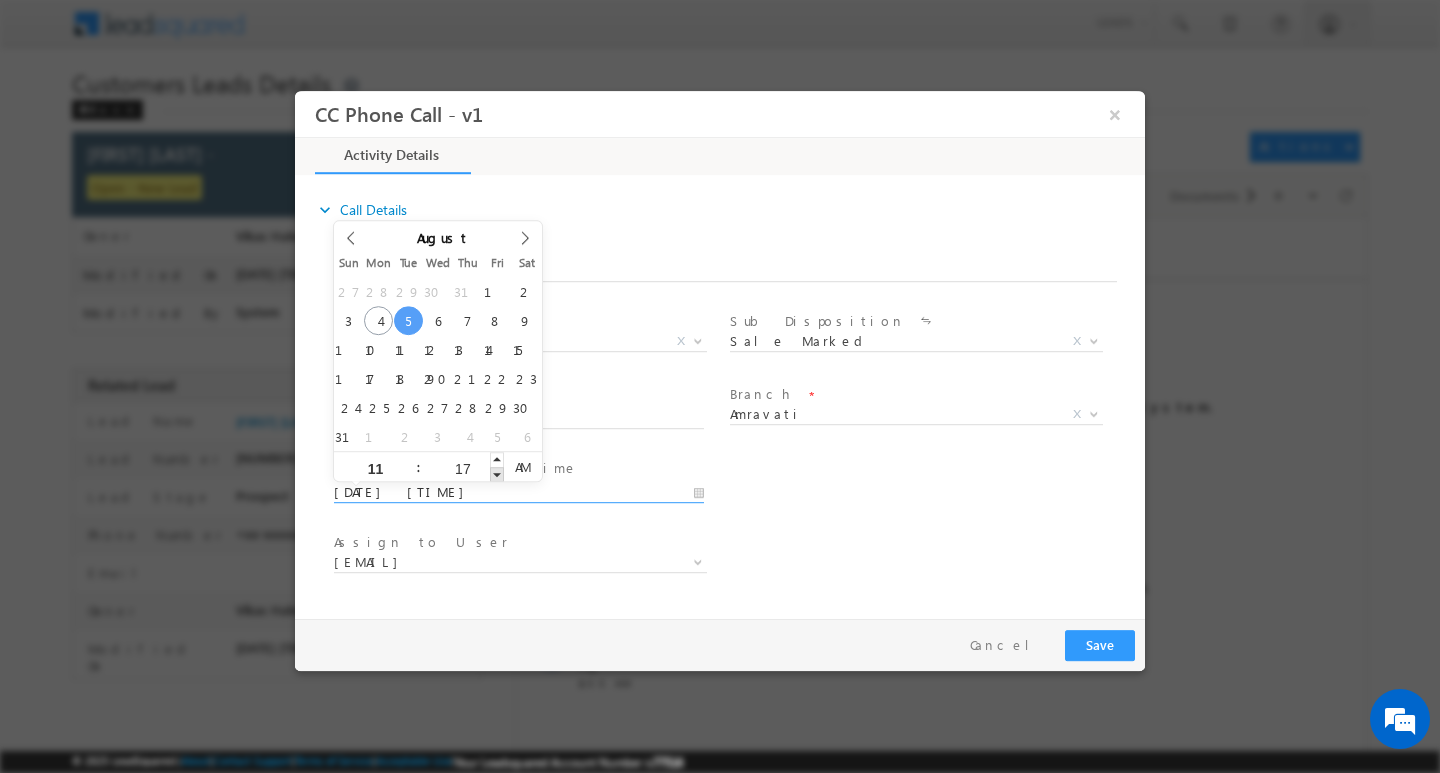 type on "08/05/2025 11:16 AM" 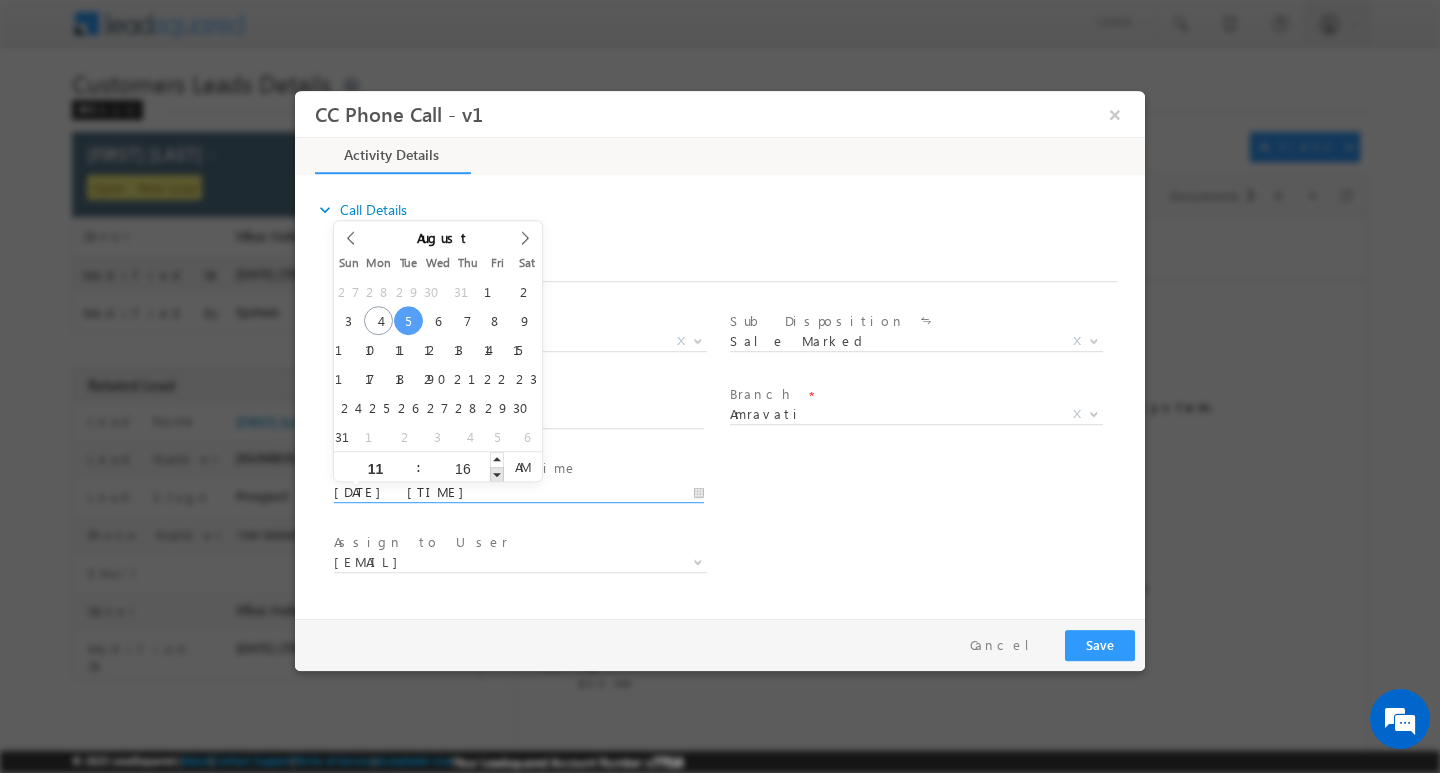 click at bounding box center (497, 473) 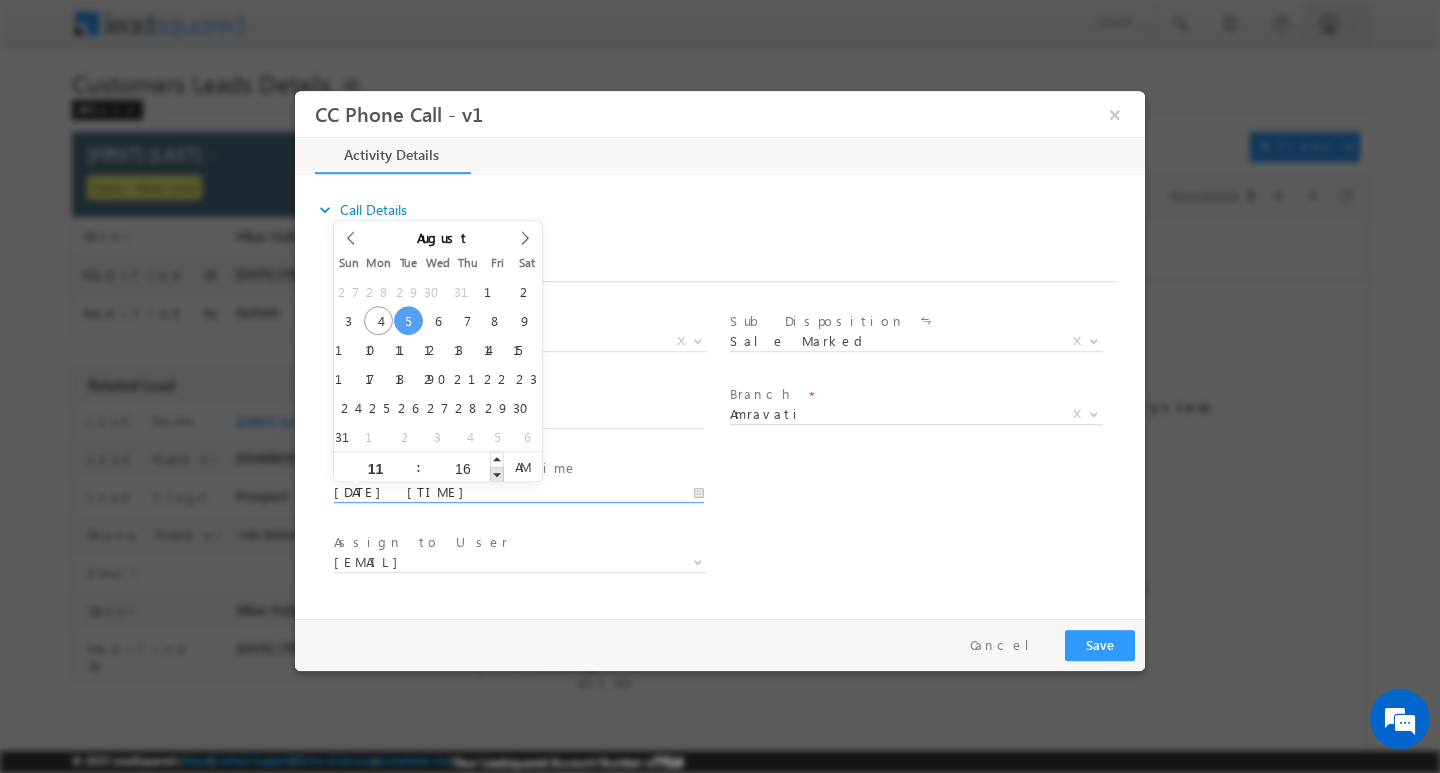 type on "08/05/2025 11:15 AM" 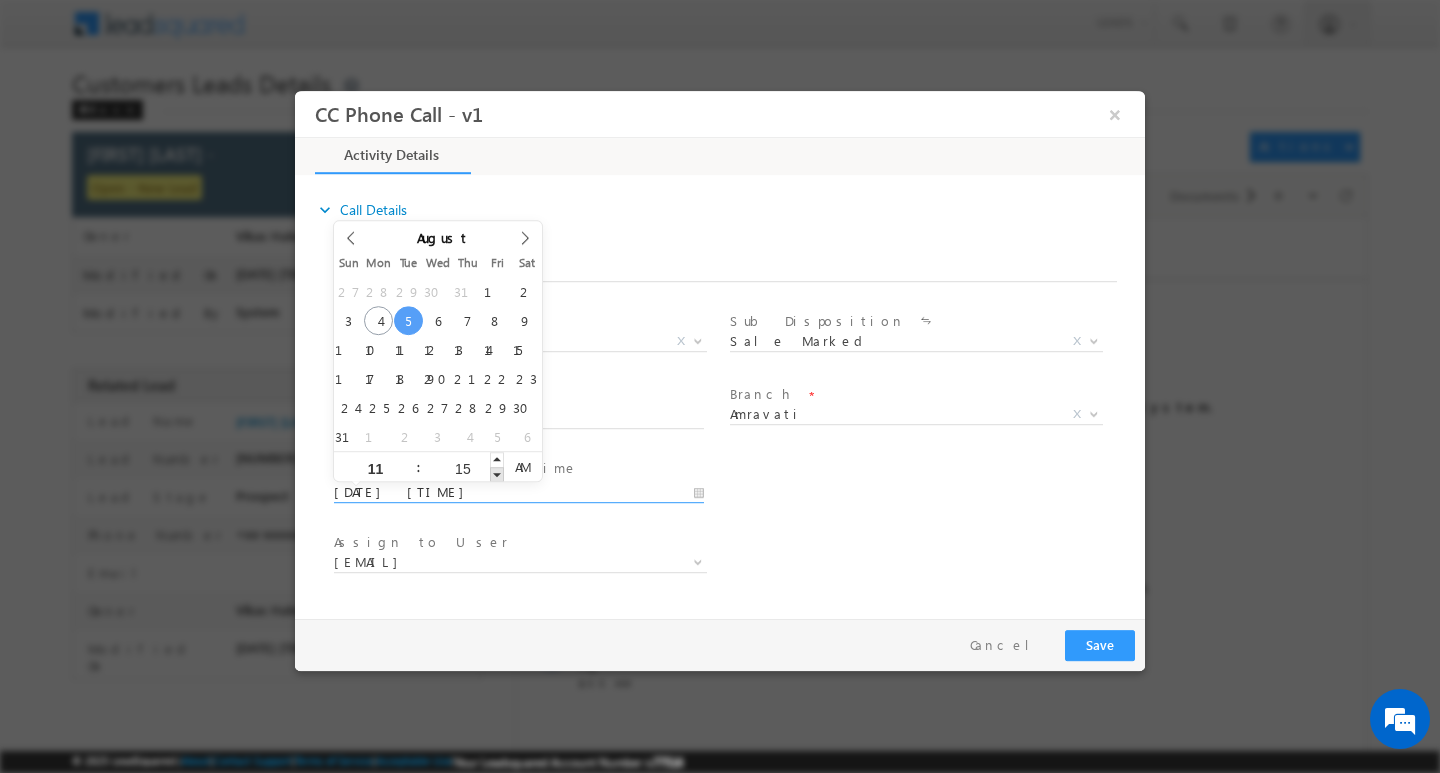 click at bounding box center [497, 473] 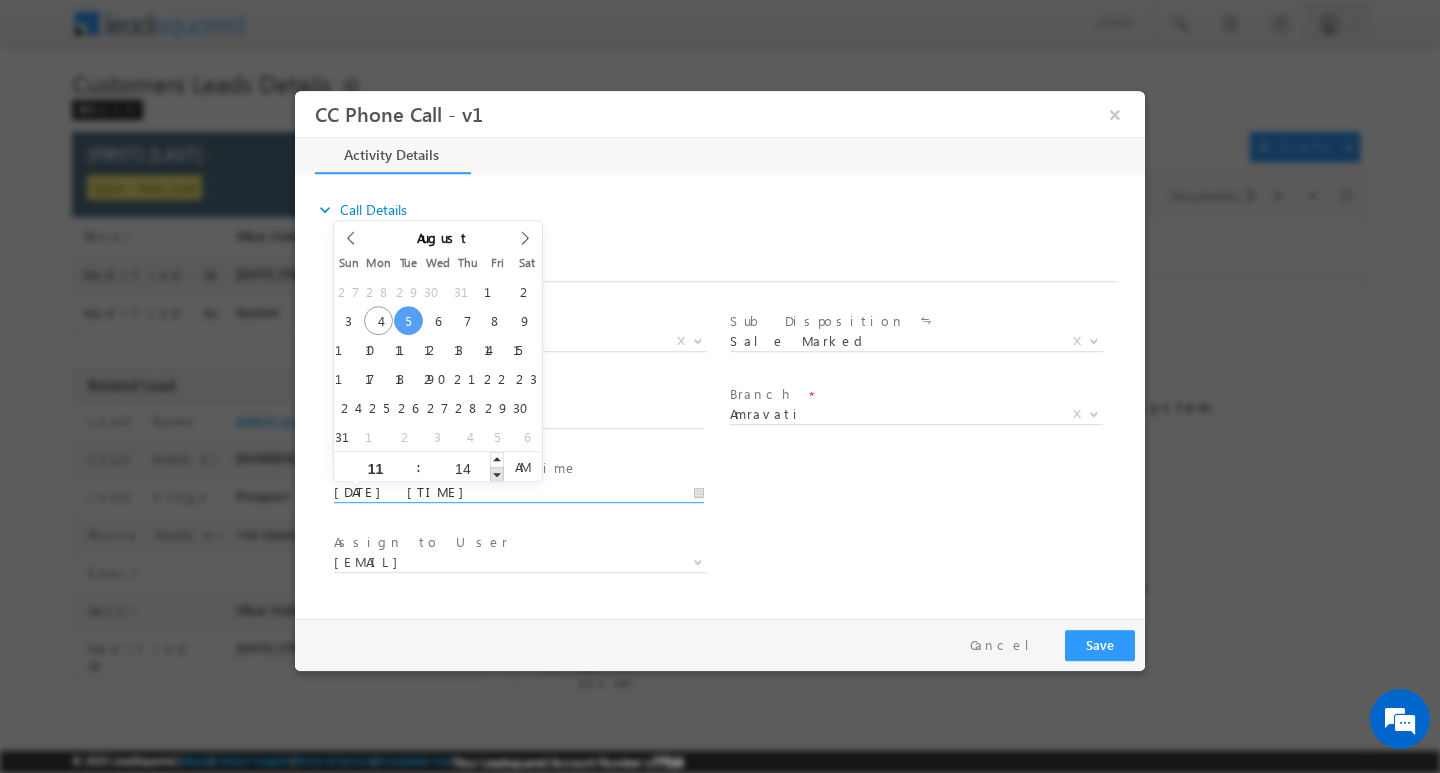 click at bounding box center [497, 473] 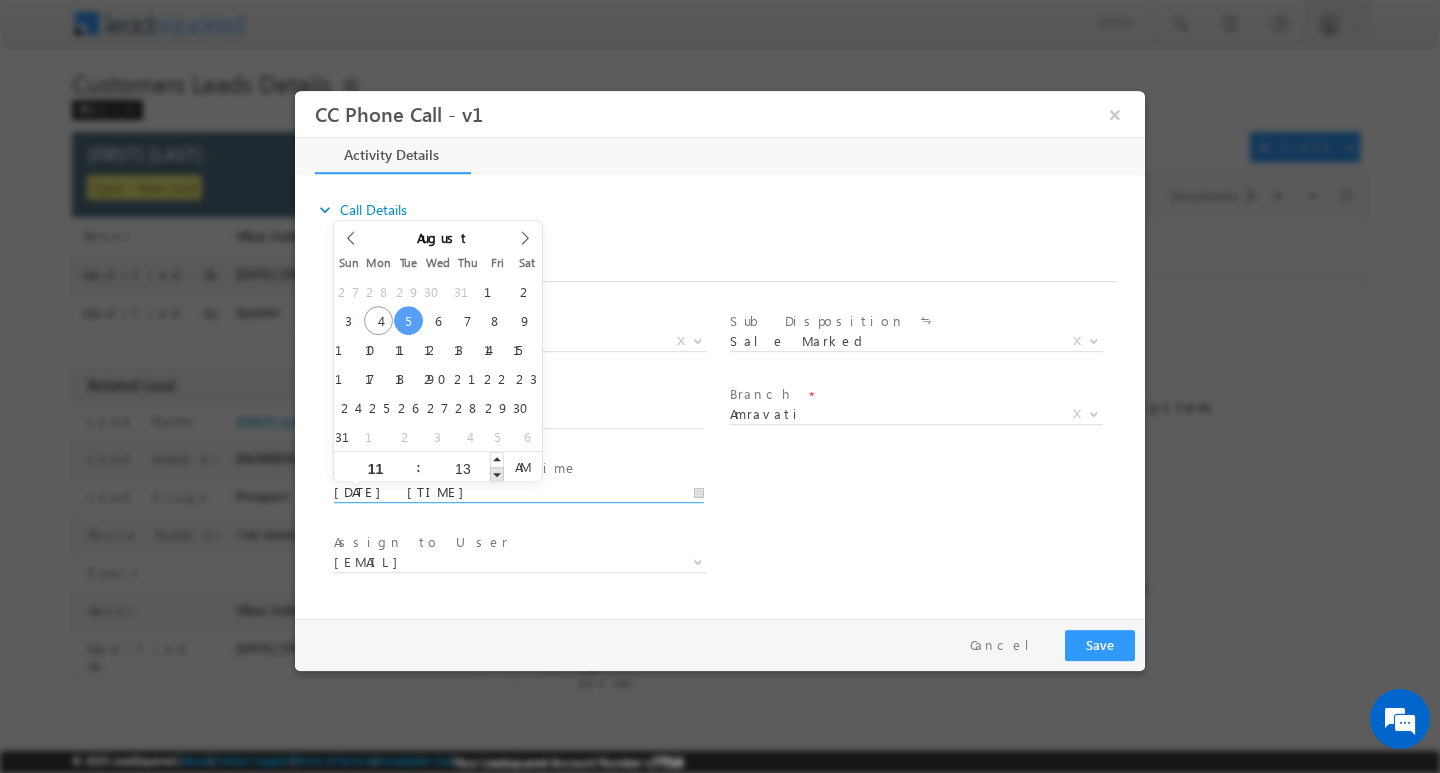click at bounding box center (497, 473) 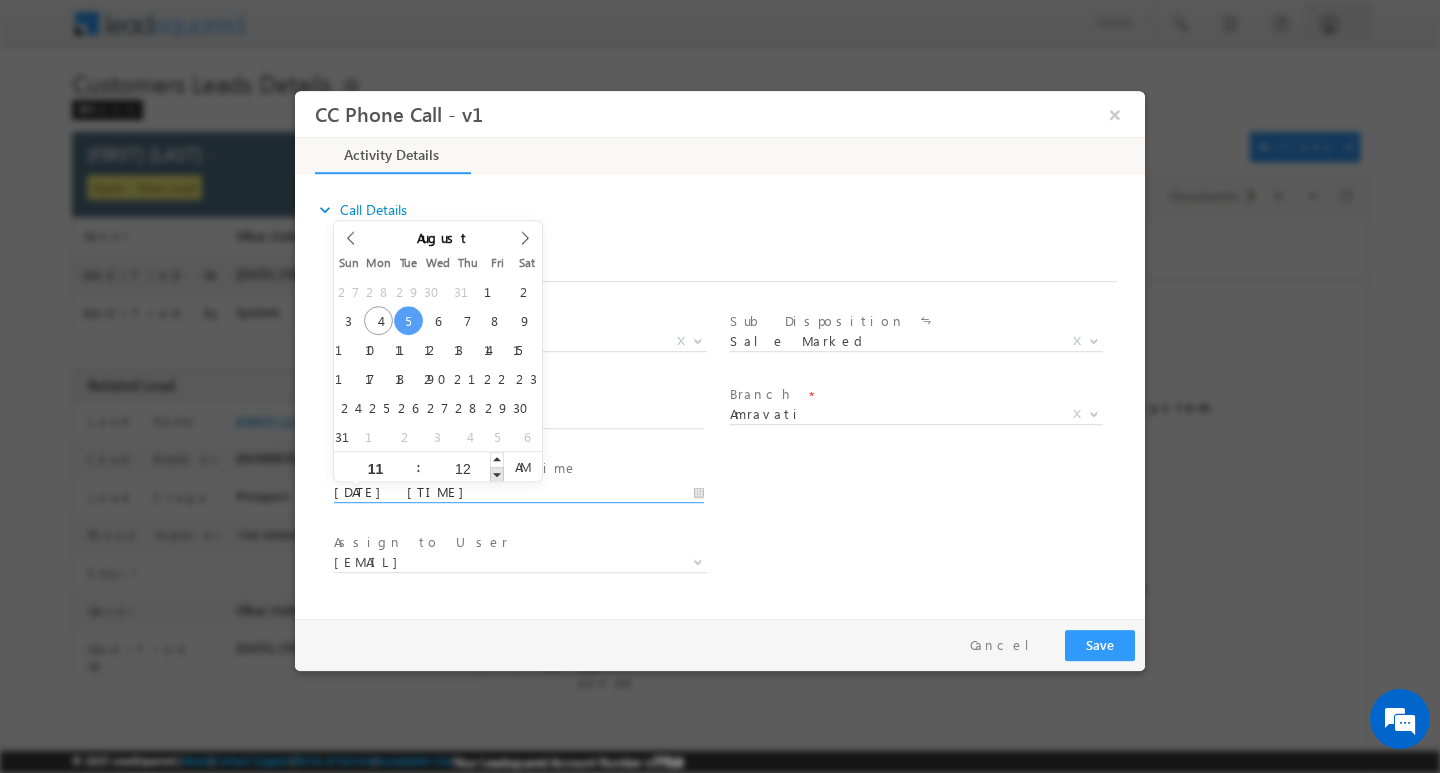 click at bounding box center [497, 473] 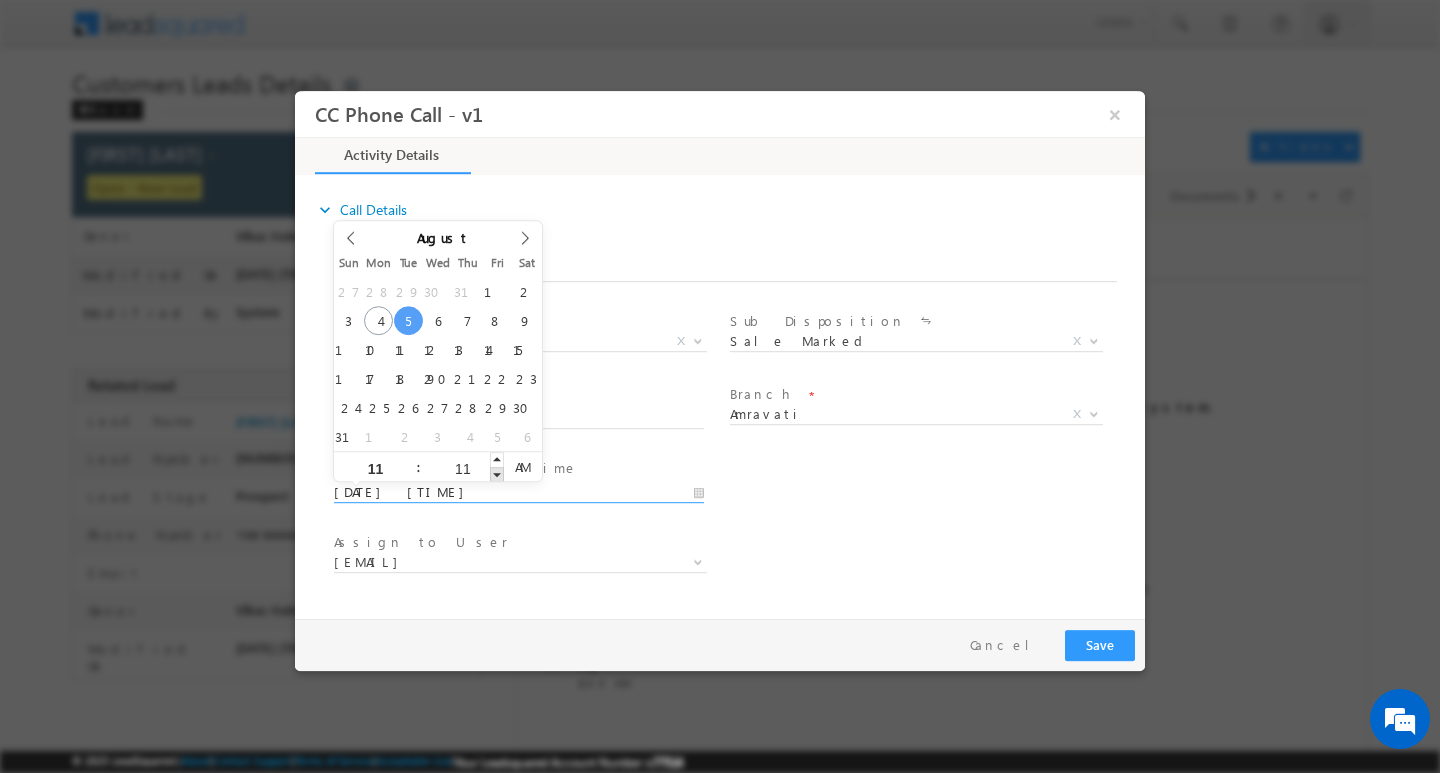 click at bounding box center (497, 473) 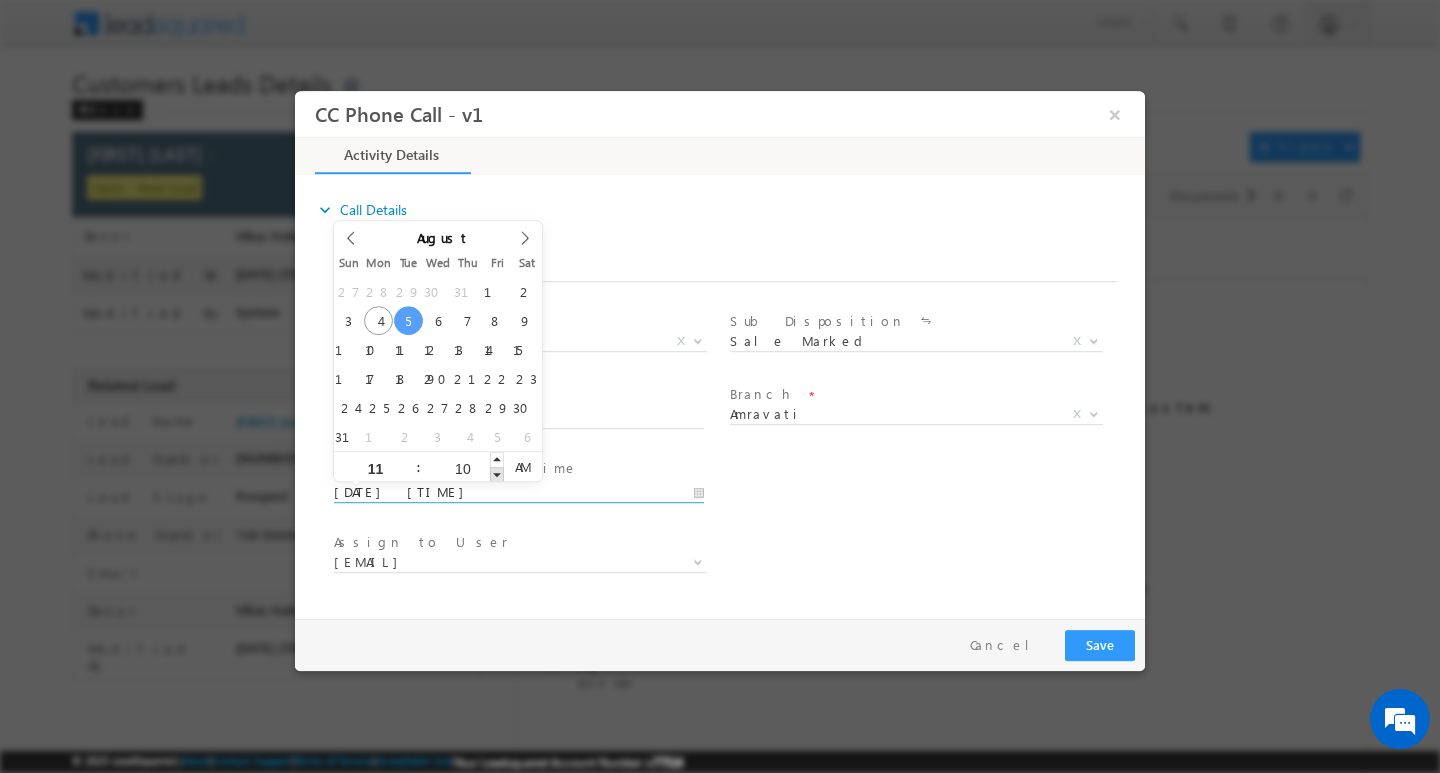 click at bounding box center [497, 473] 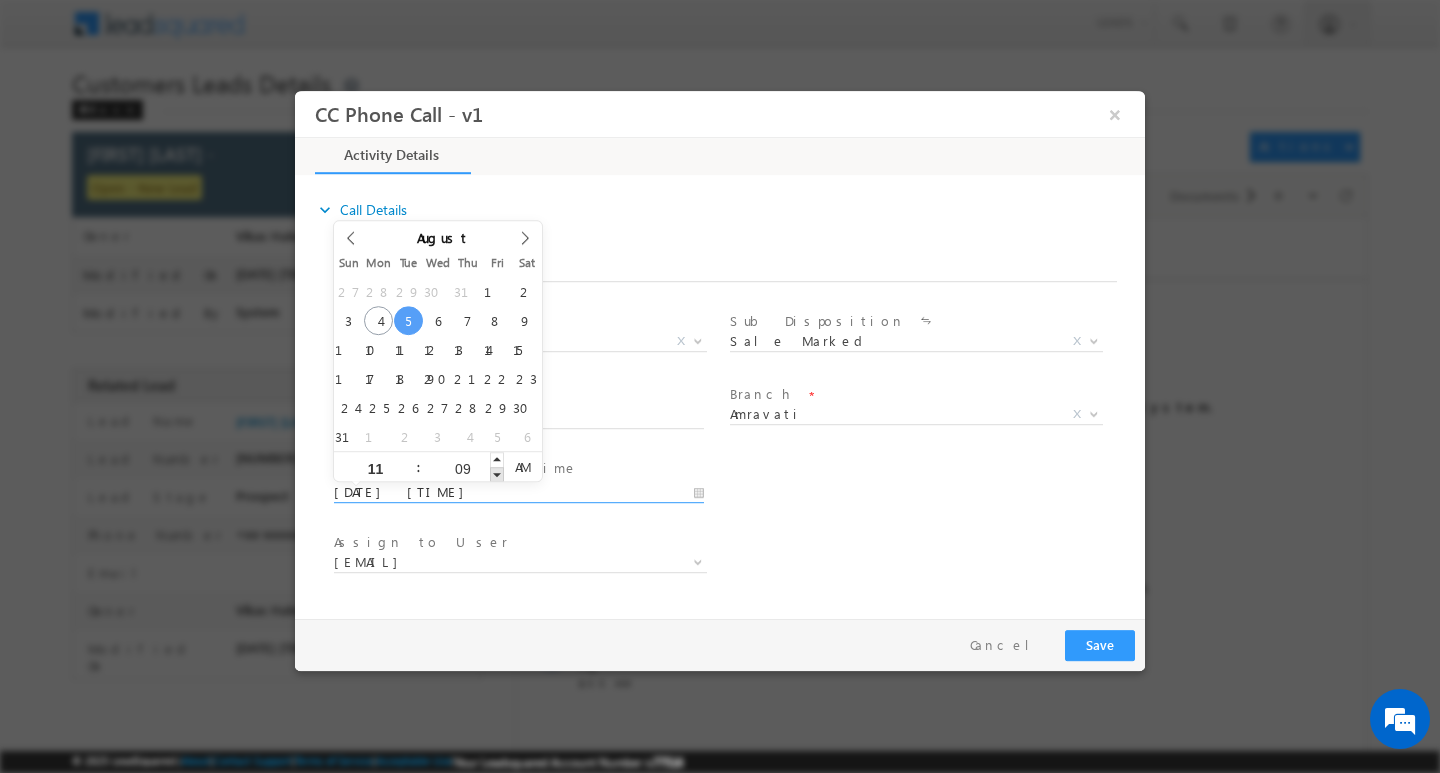 click at bounding box center (497, 473) 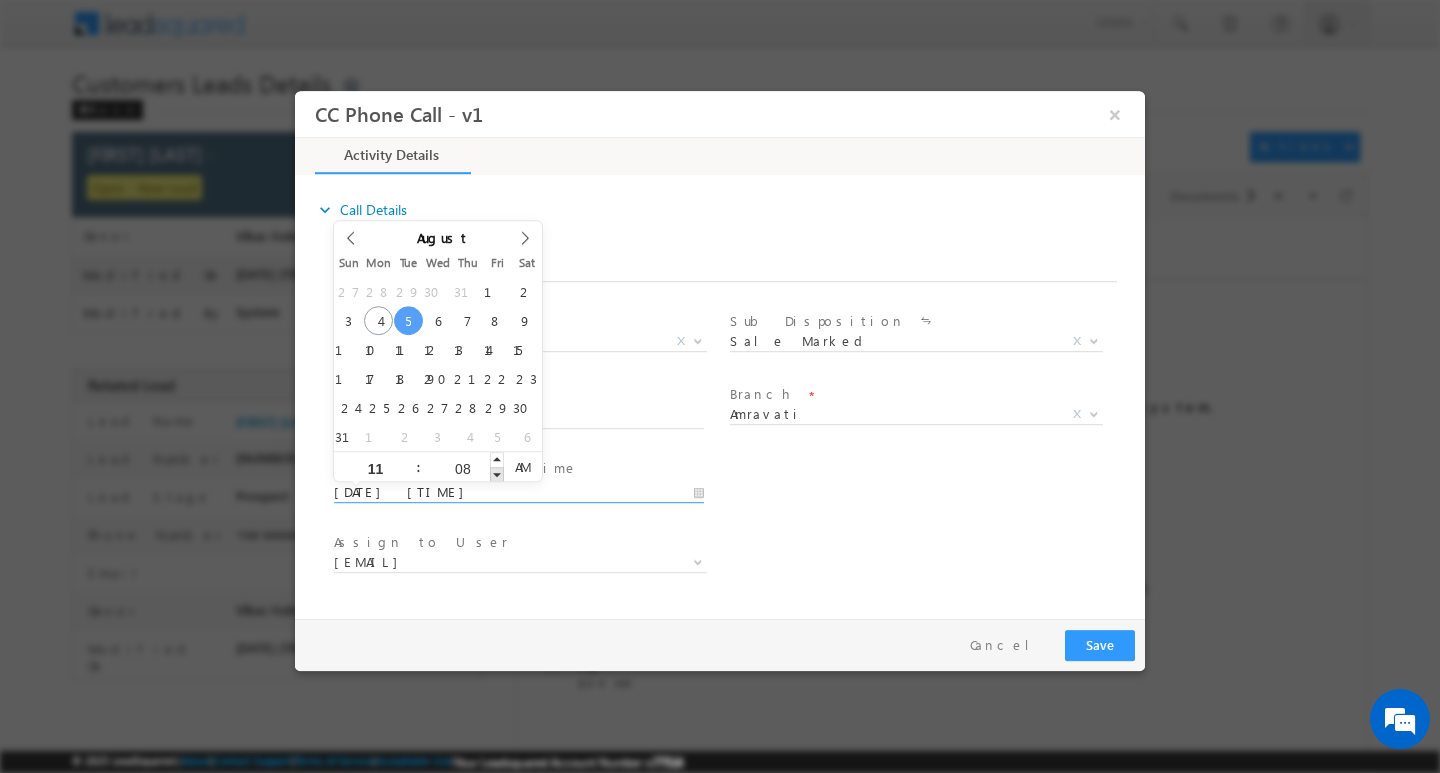 click at bounding box center [497, 473] 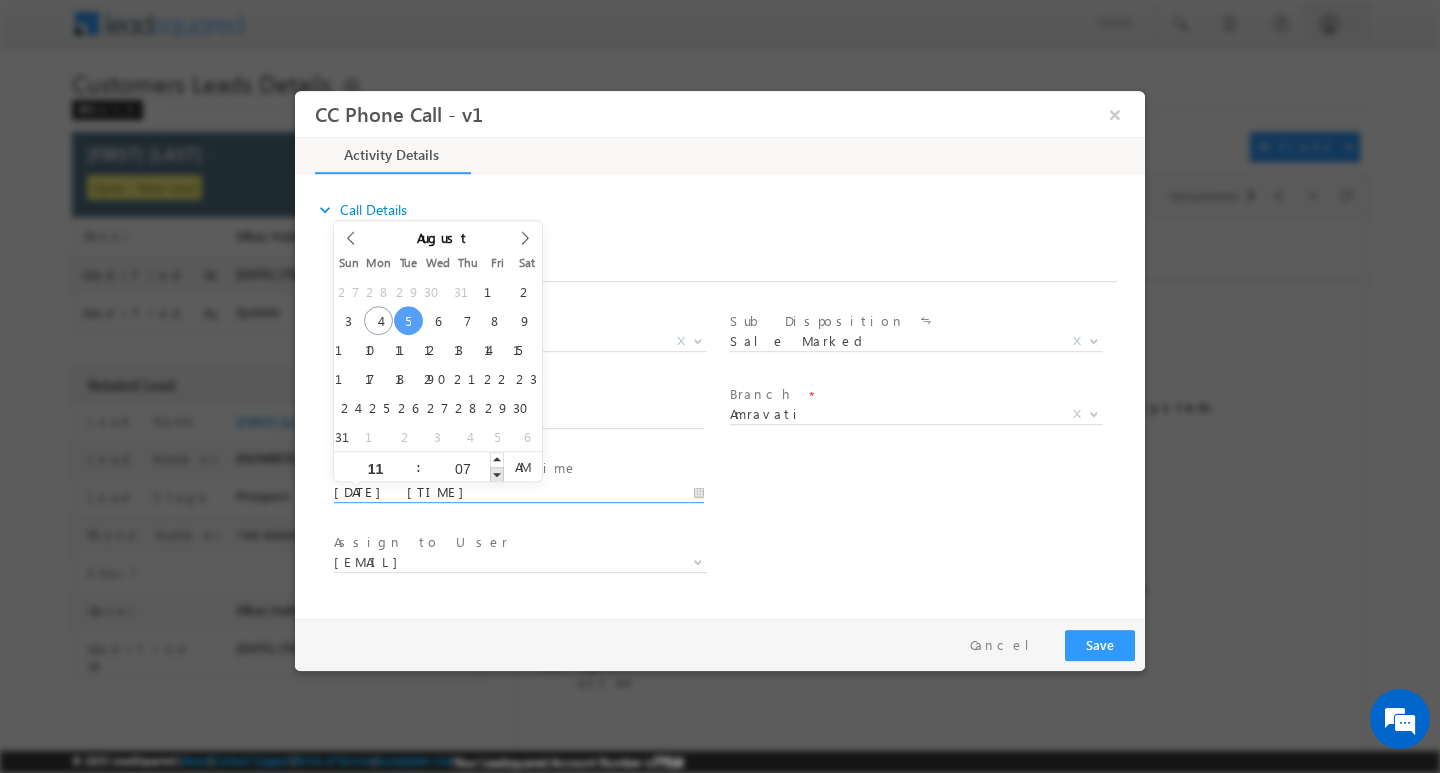 click at bounding box center (497, 473) 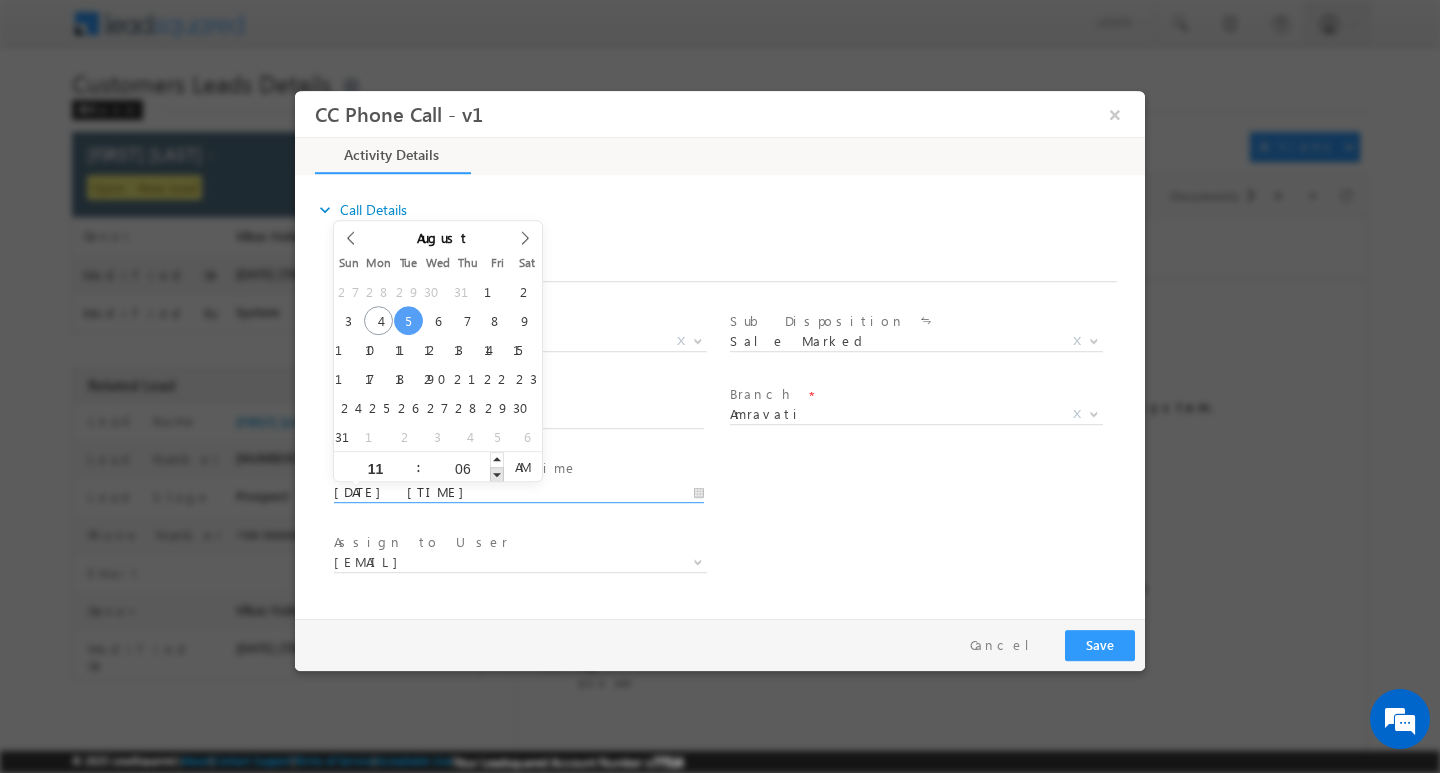 click at bounding box center (497, 473) 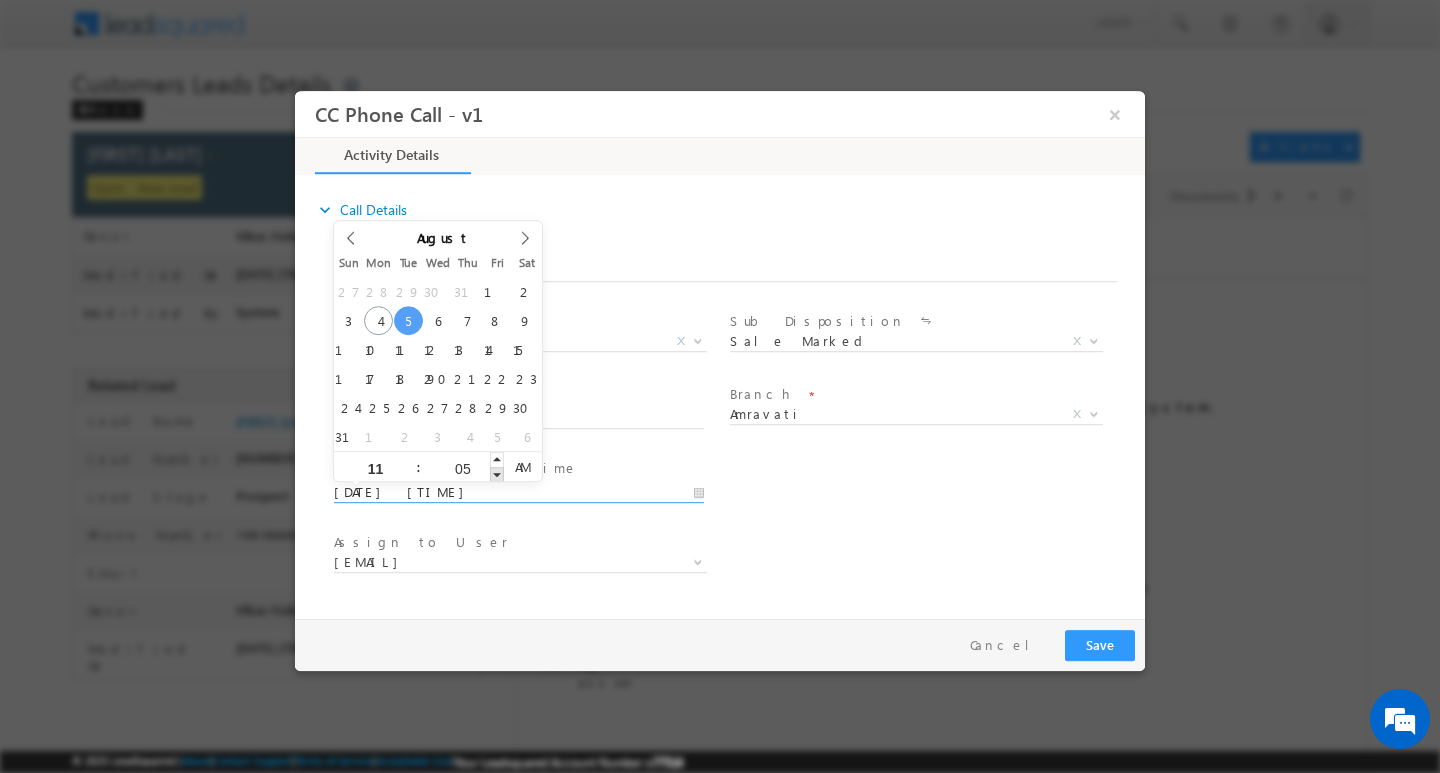 click at bounding box center [497, 473] 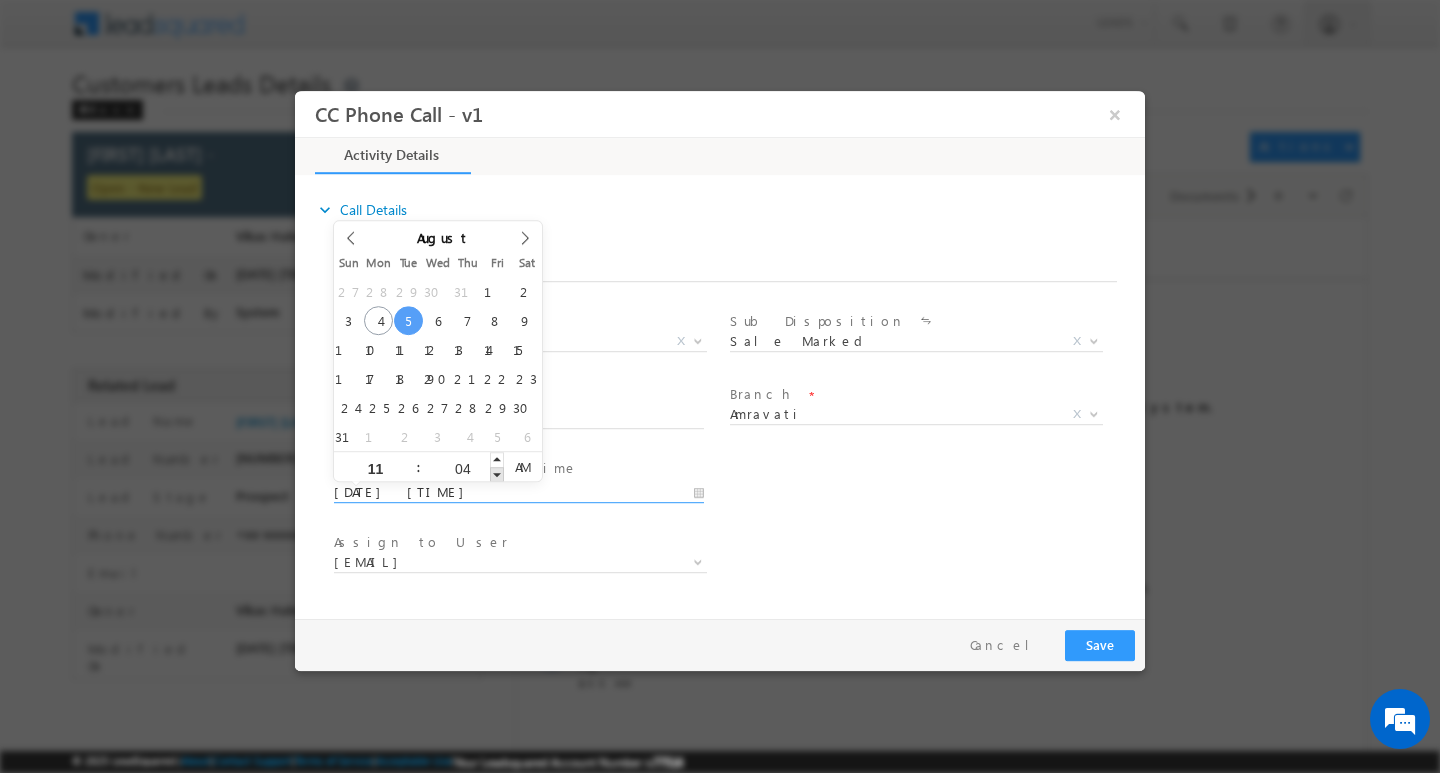 click at bounding box center [497, 473] 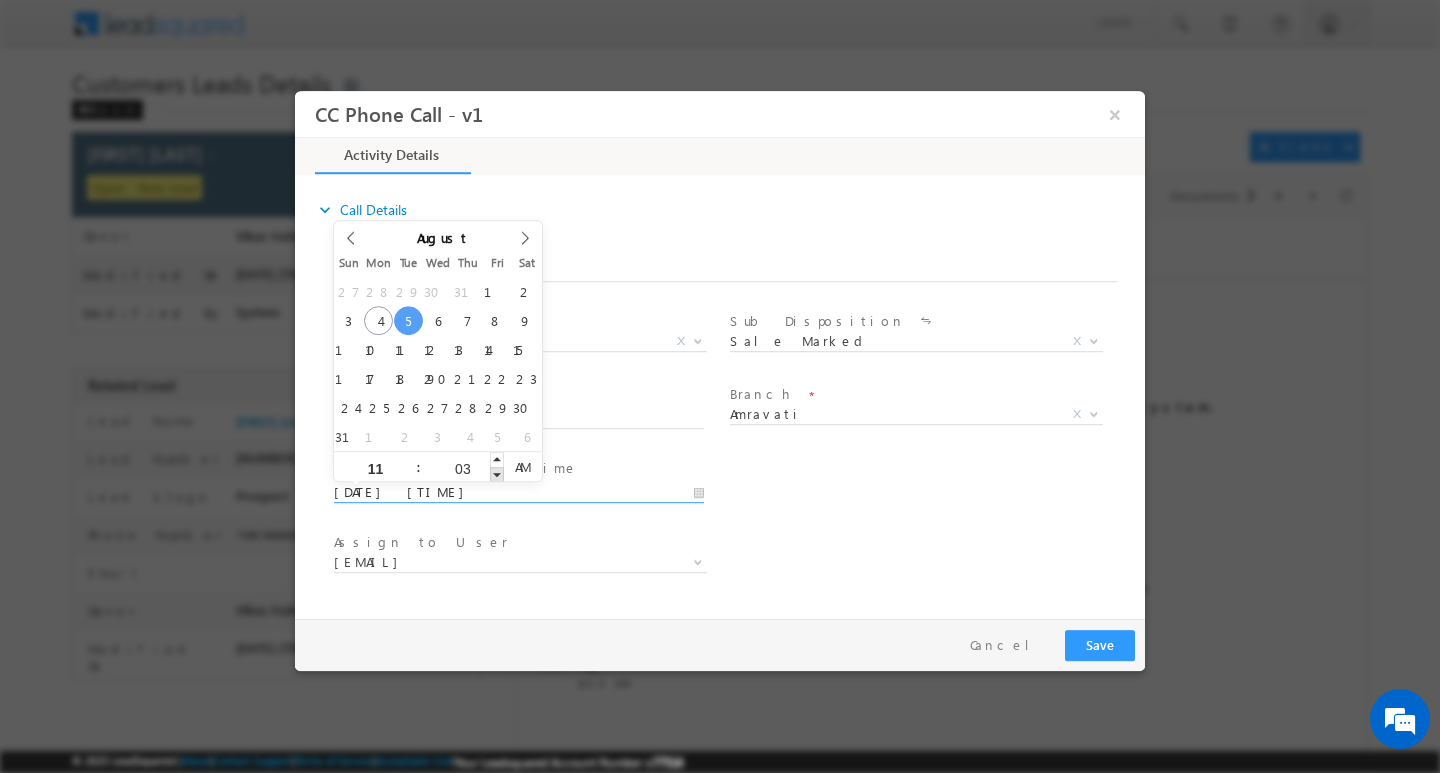 click at bounding box center [497, 473] 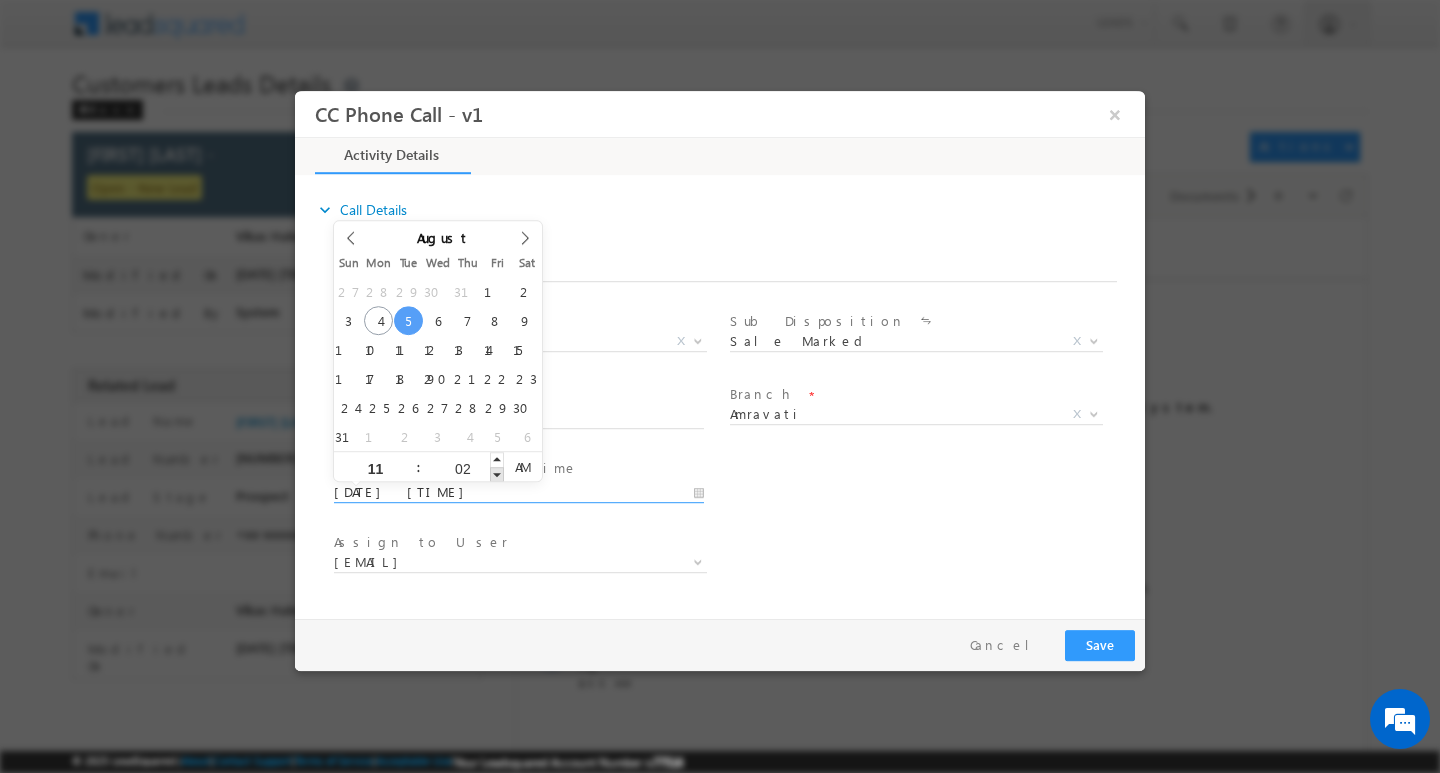 click at bounding box center (497, 473) 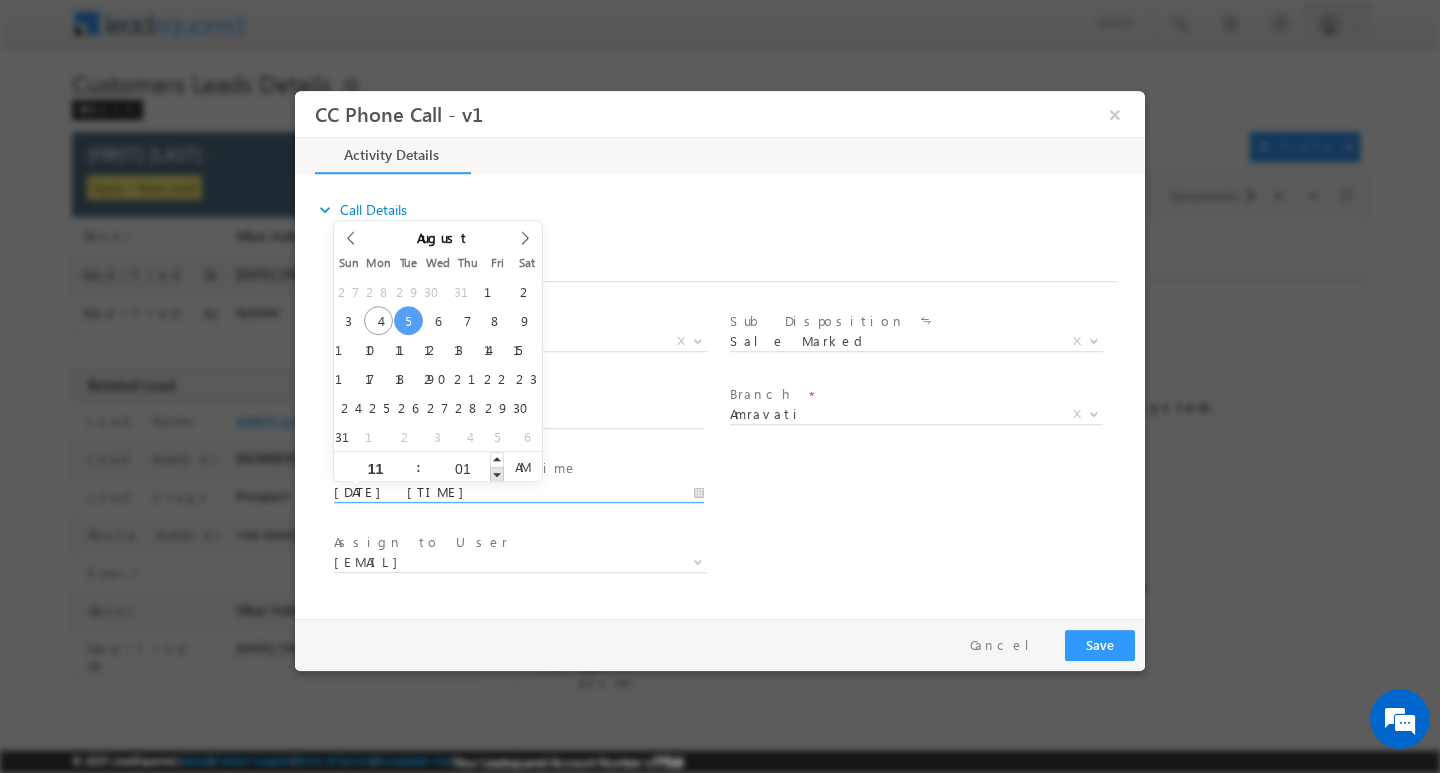 click at bounding box center [497, 473] 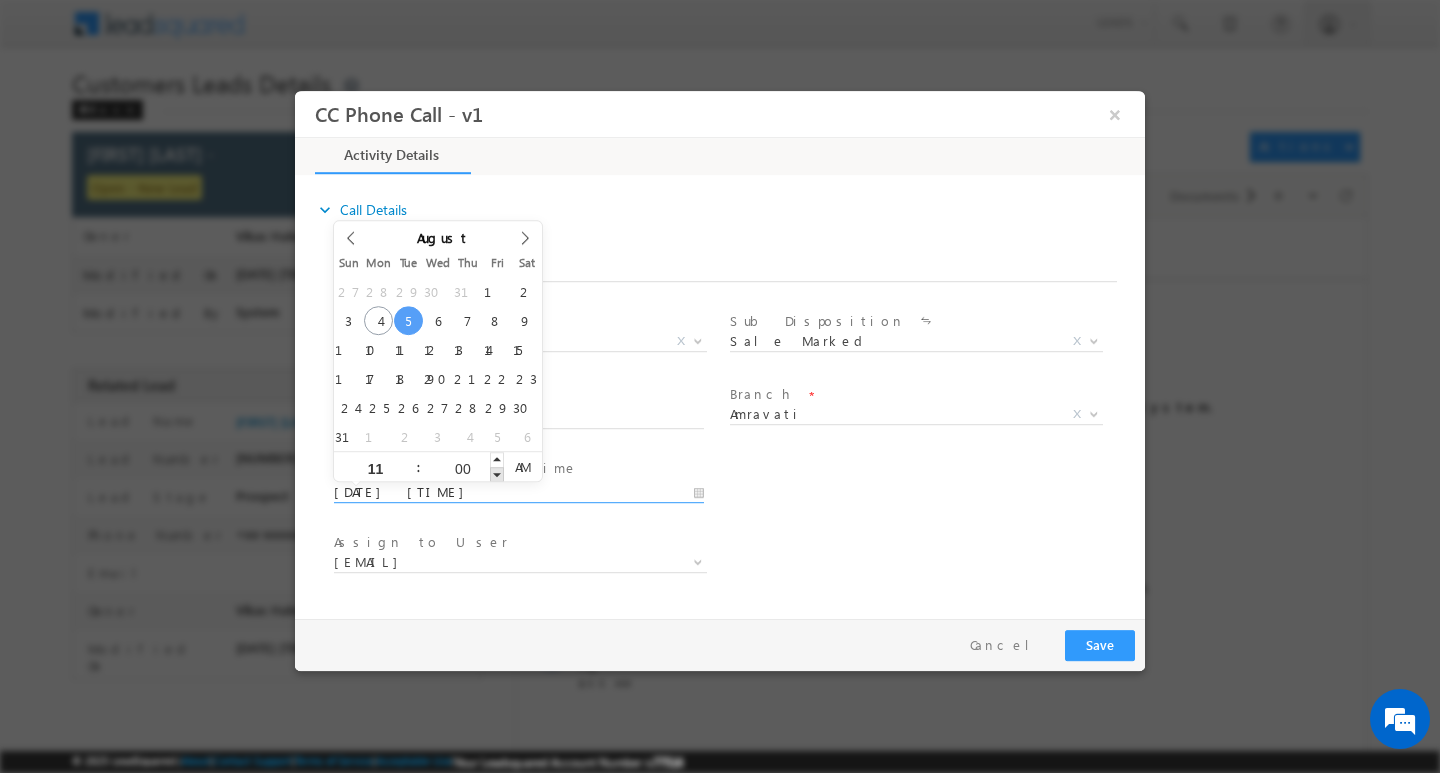 click at bounding box center (497, 473) 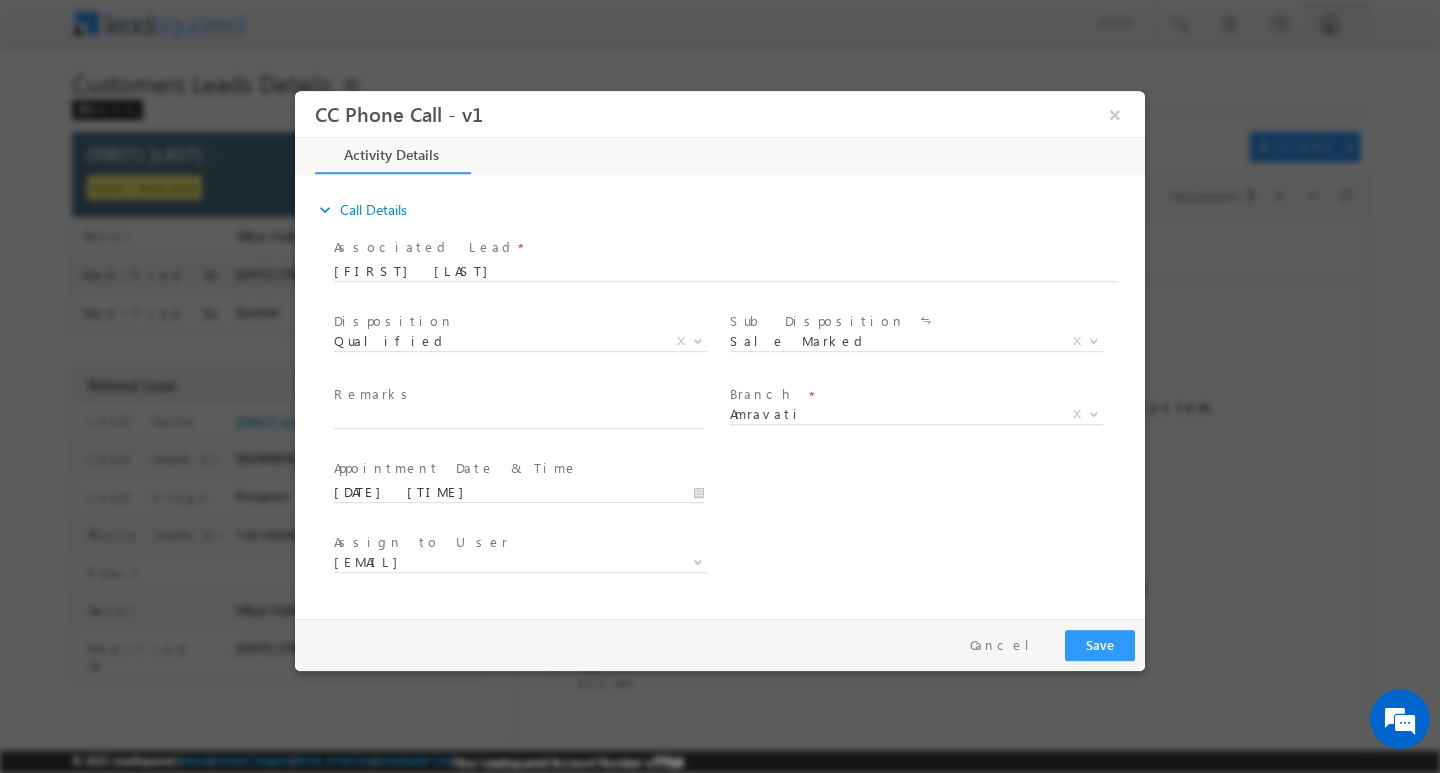 click at bounding box center [518, 586] 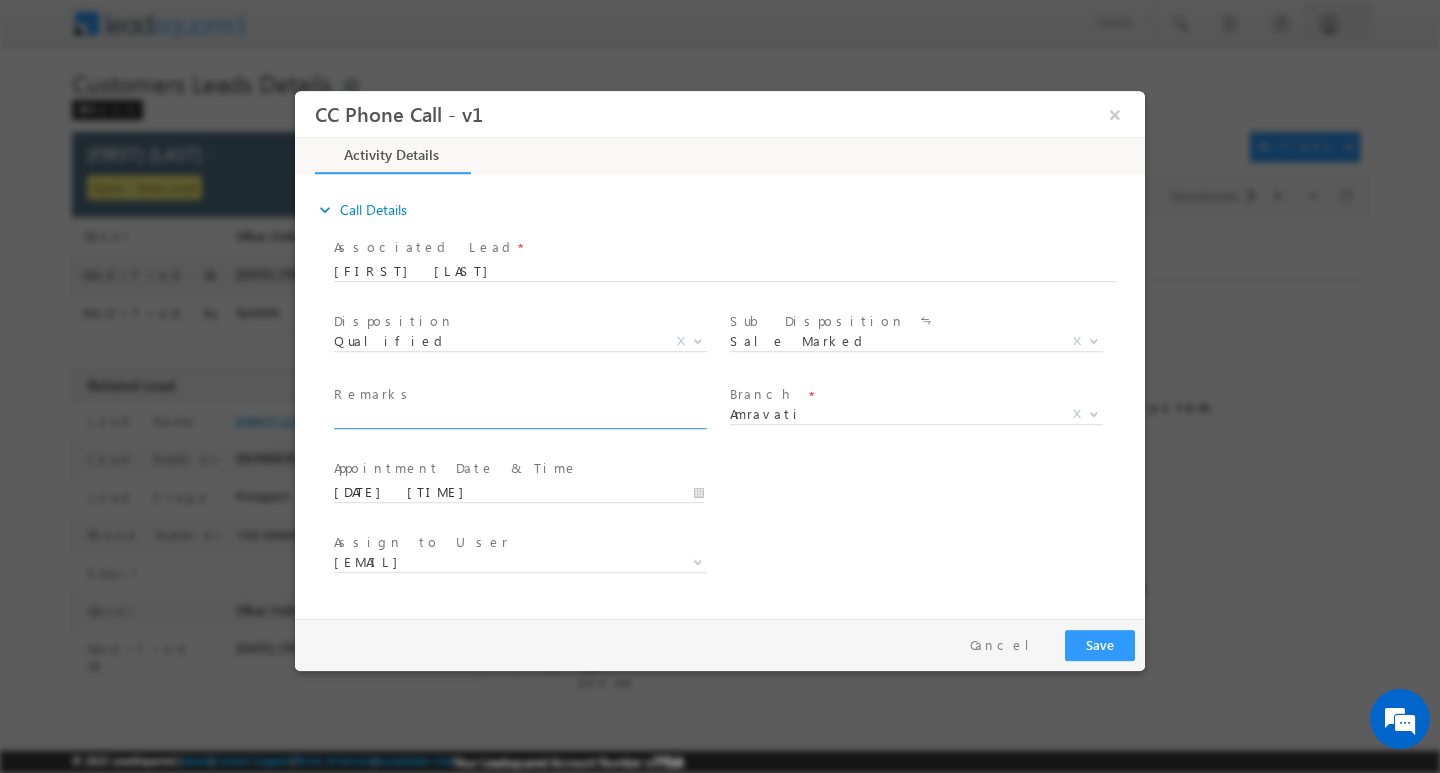 click at bounding box center [519, 418] 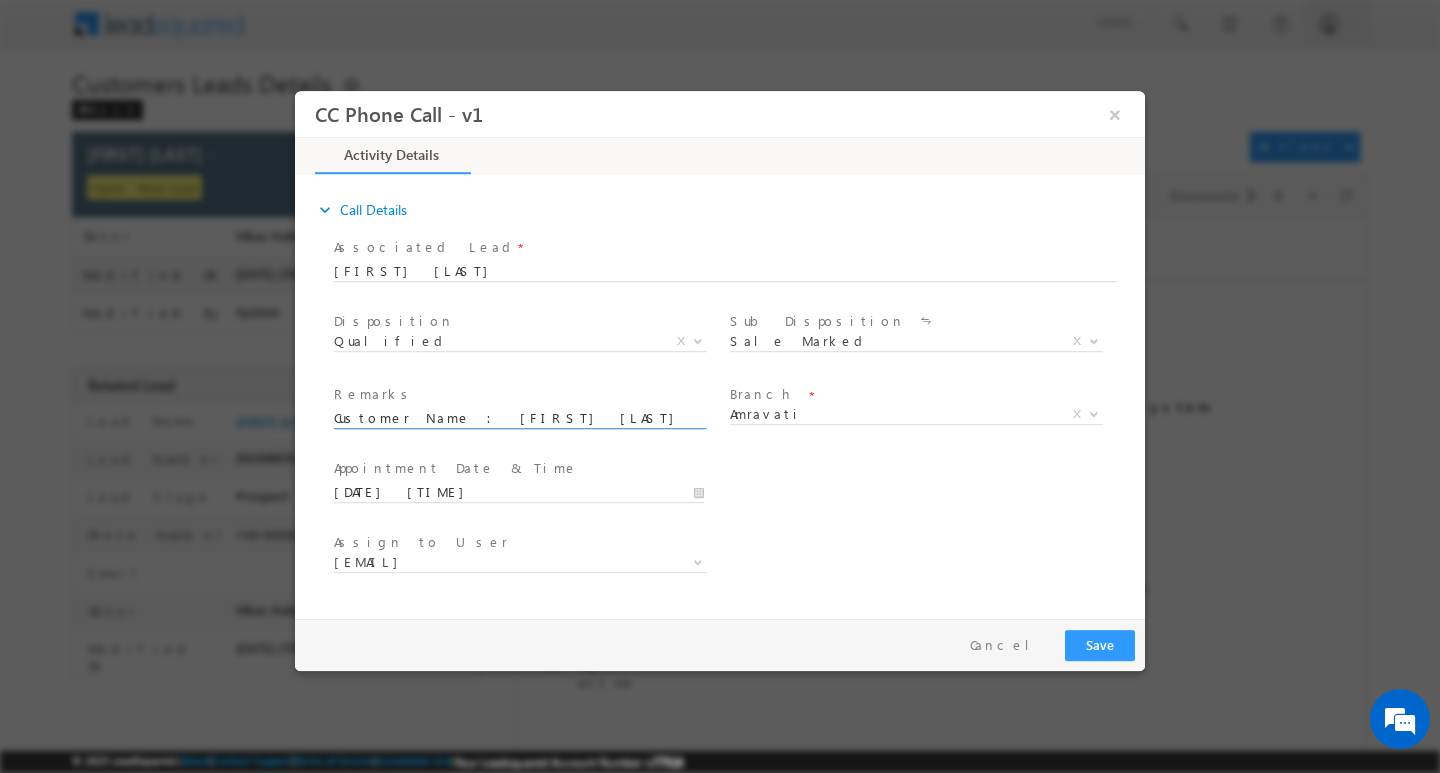 scroll, scrollTop: 0, scrollLeft: 895, axis: horizontal 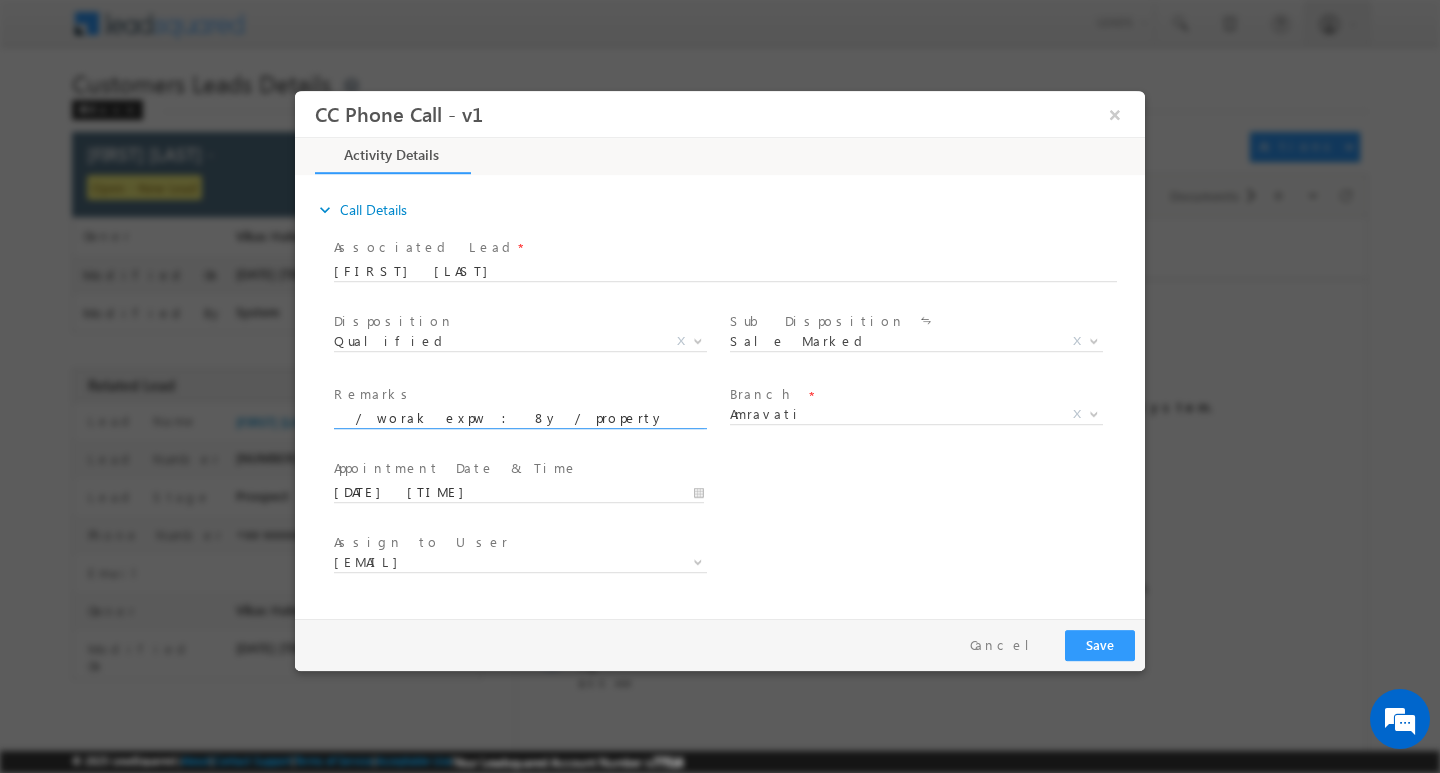 type on "Customer Name : Akash Ashokrao Kadu/ ag 32Y/ SELF EMPLOYE /  motha incoem 30k / worak expw : 8y / property type :gp loan type LB LOAN / LOAN AMOUNT 5L /  CO AAP : ASHOKRAO KADU / AG 68/ add :   aad :" 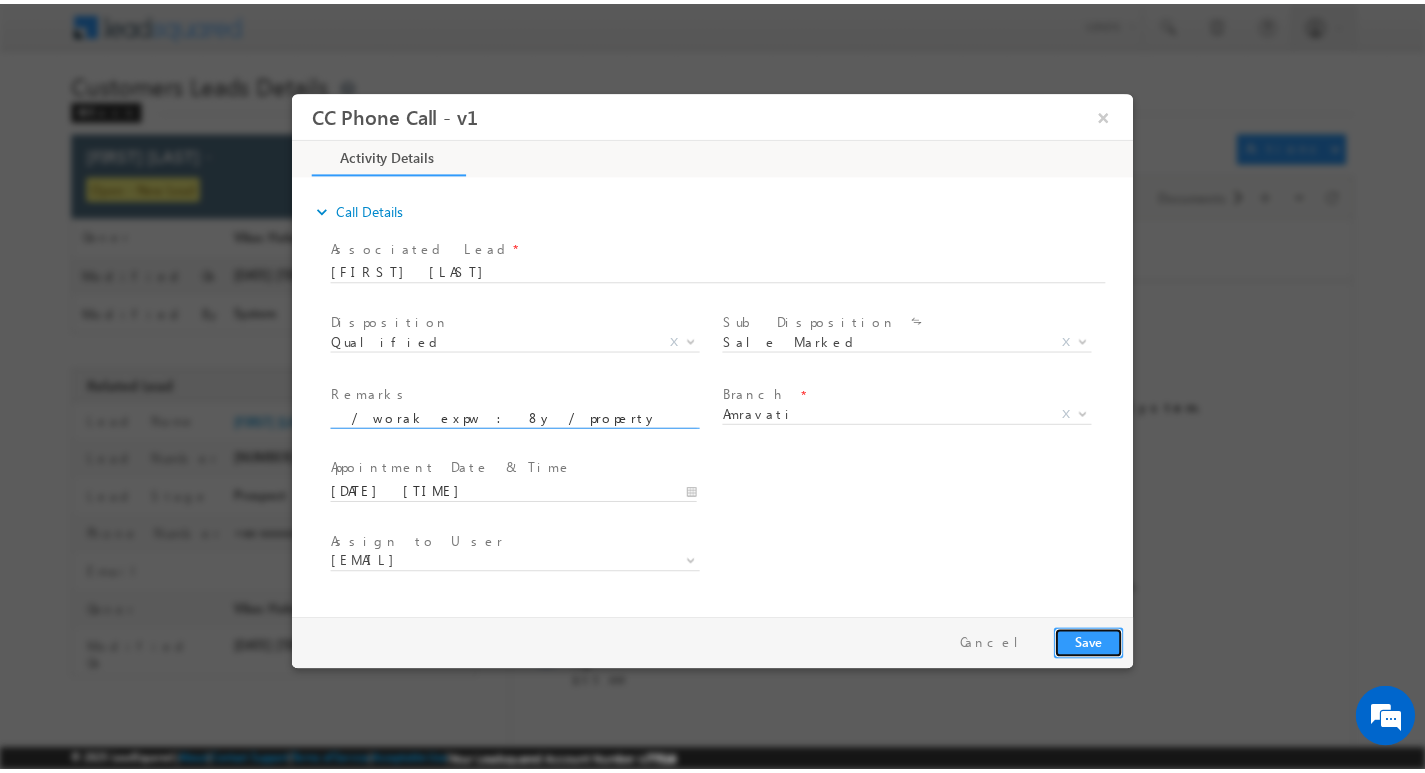 scroll, scrollTop: 0, scrollLeft: 0, axis: both 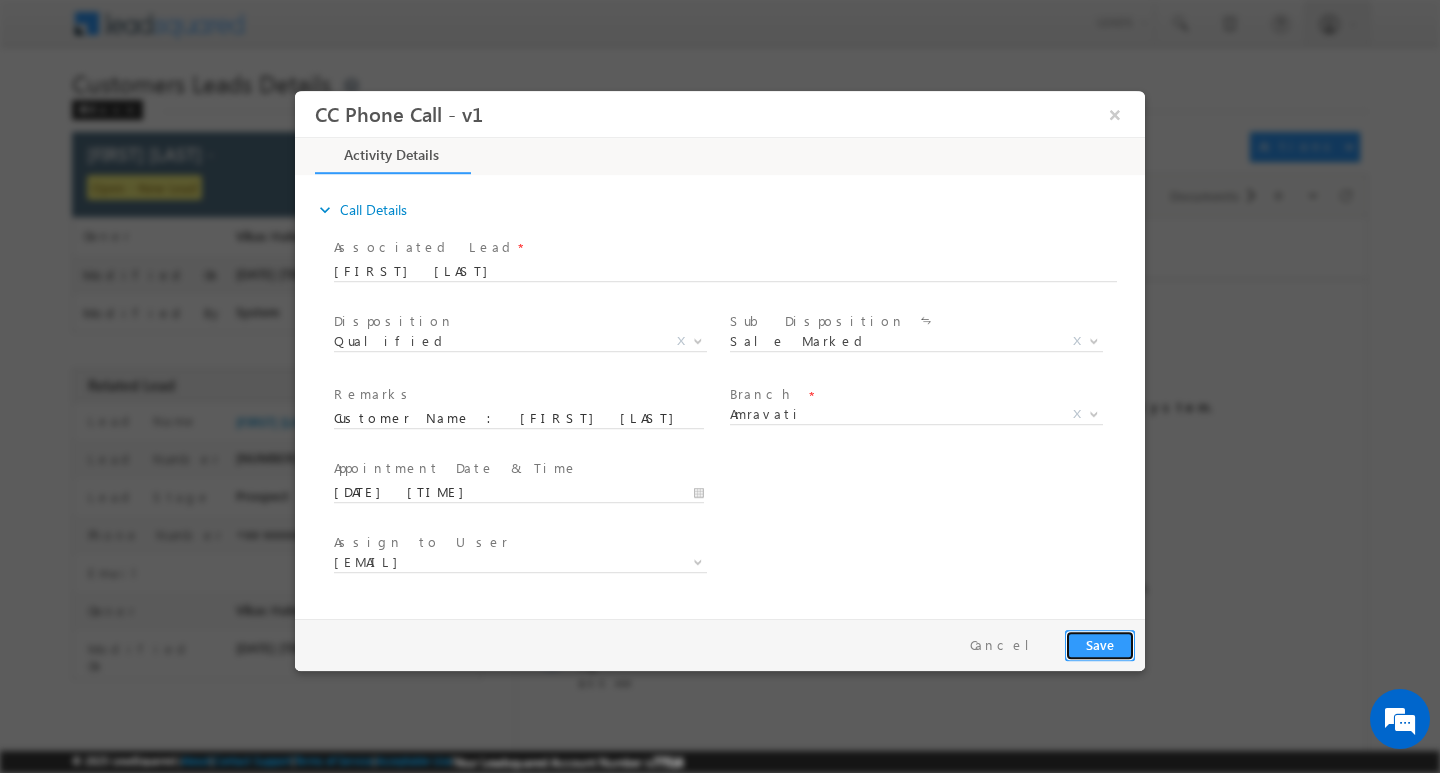 click on "Save" at bounding box center (1100, 644) 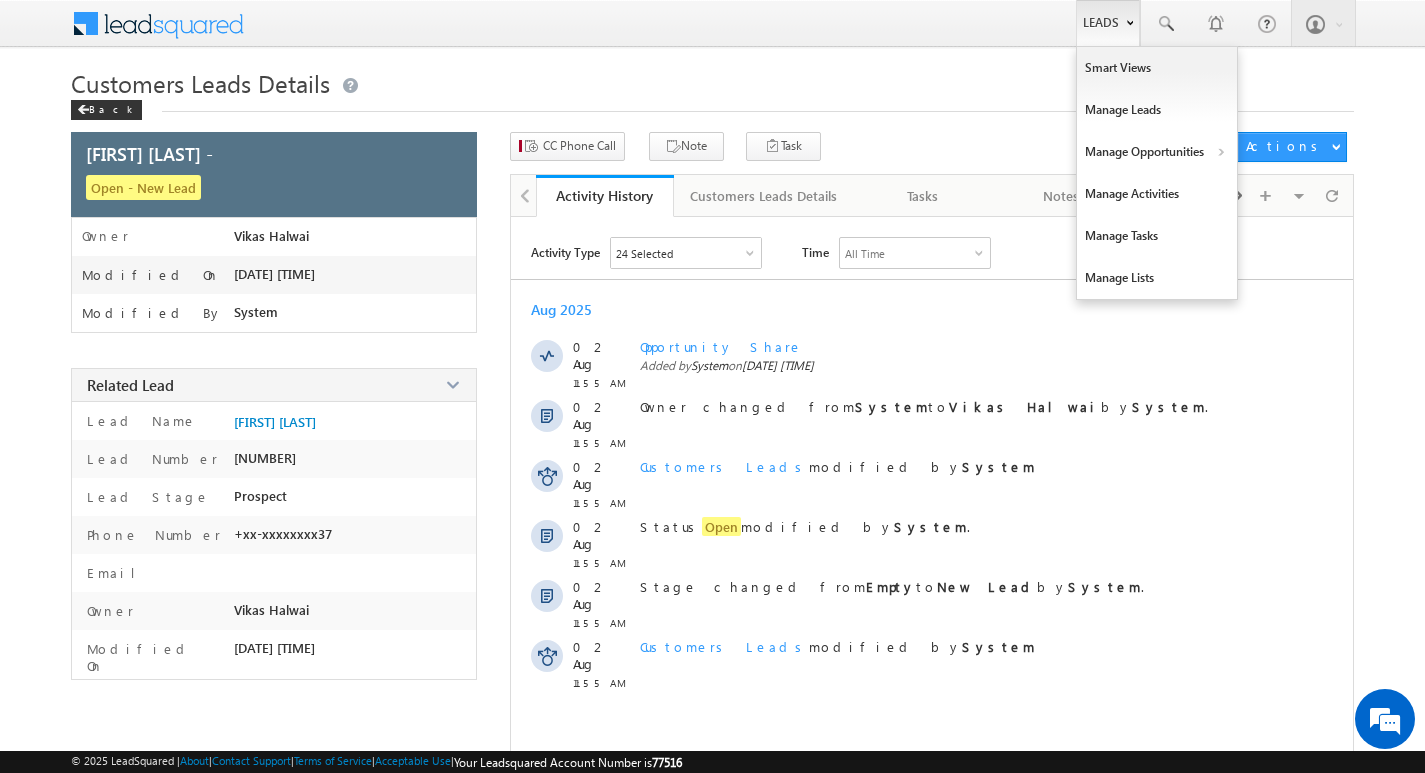 click on "Leads" at bounding box center [1108, 23] 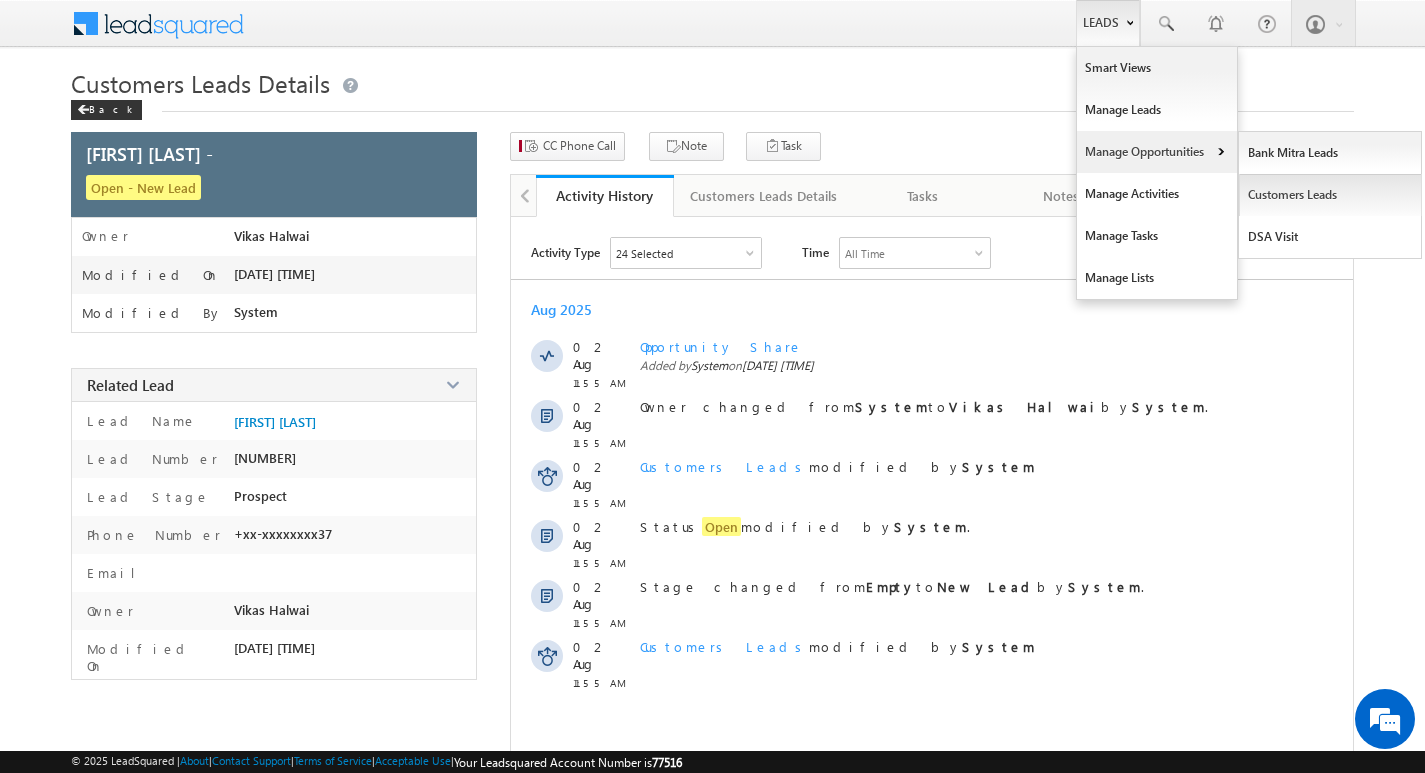 click on "Customers Leads" at bounding box center [1330, 195] 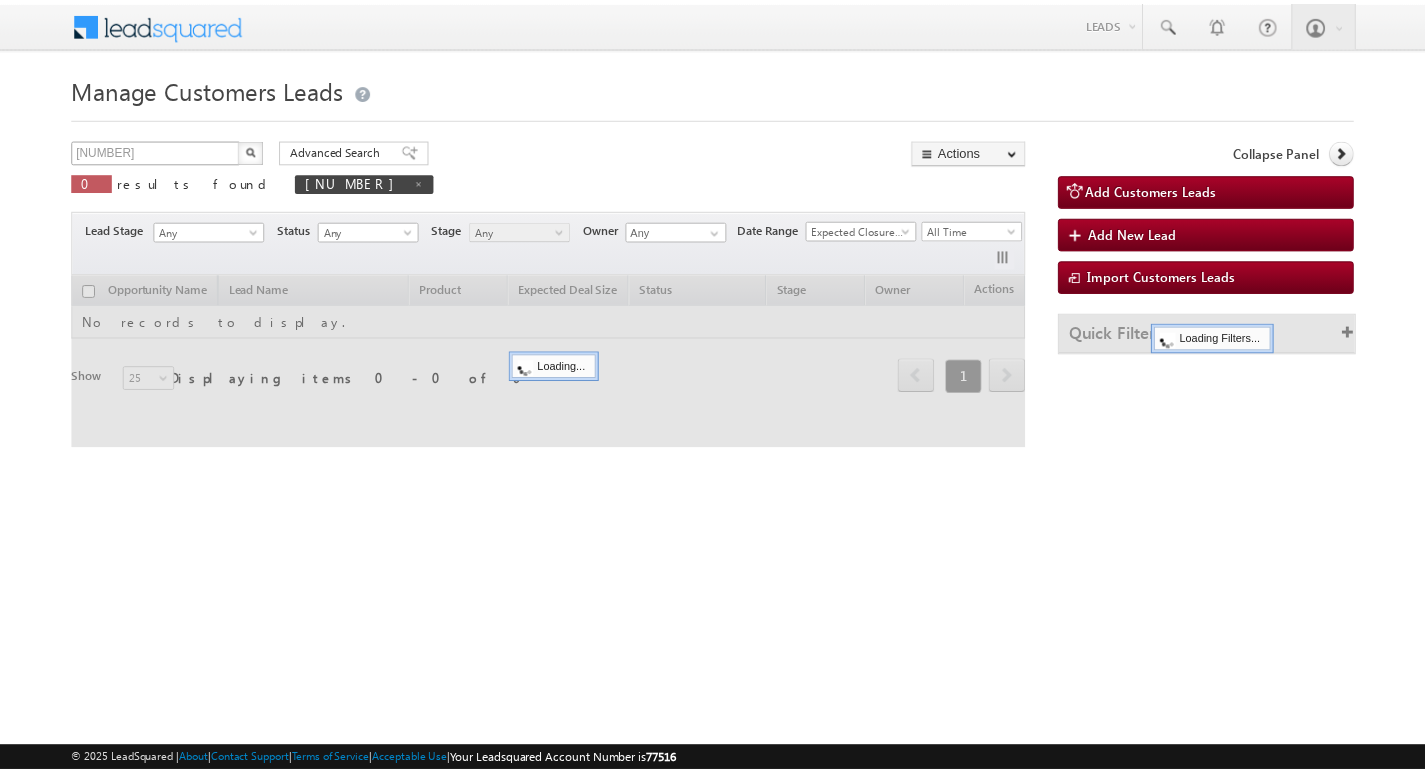 scroll, scrollTop: 0, scrollLeft: 0, axis: both 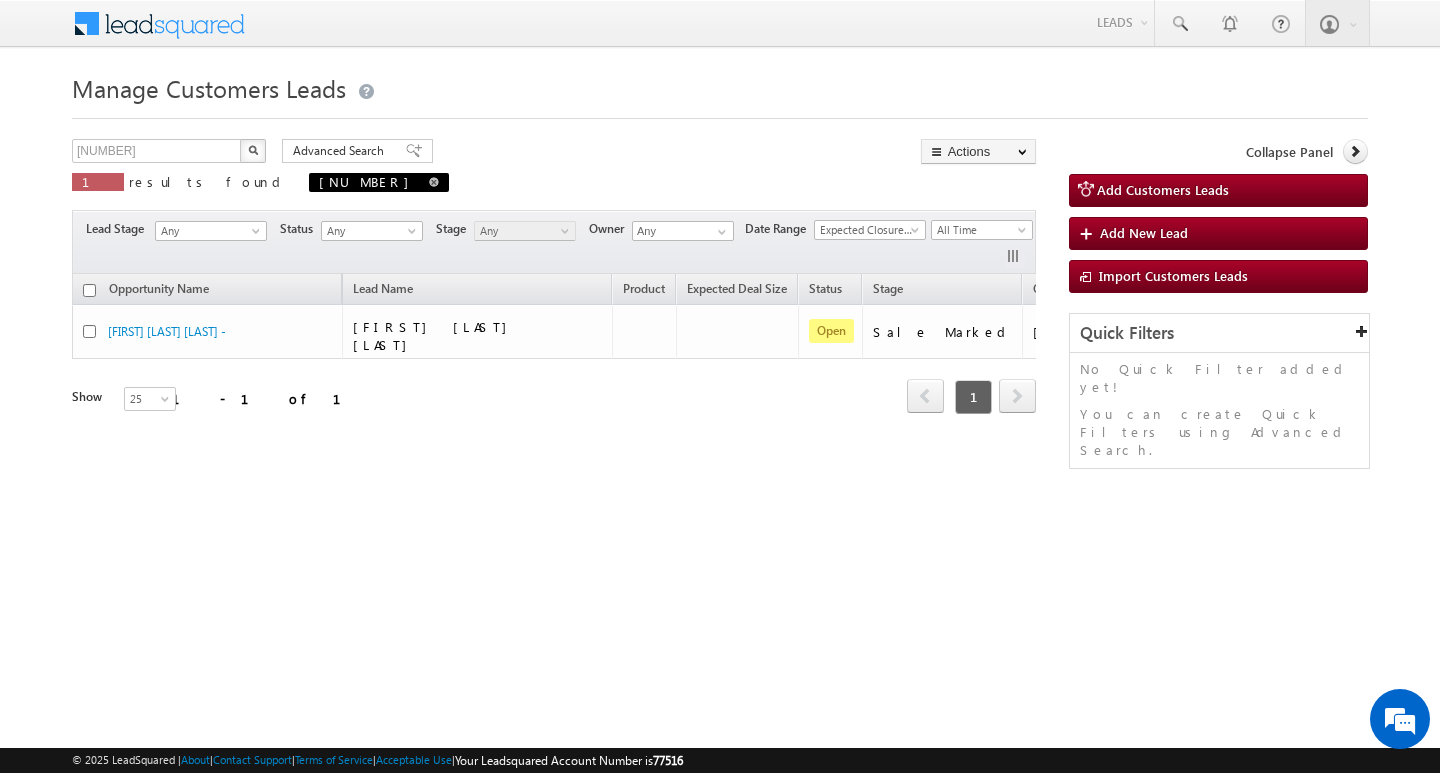 click at bounding box center (434, 181) 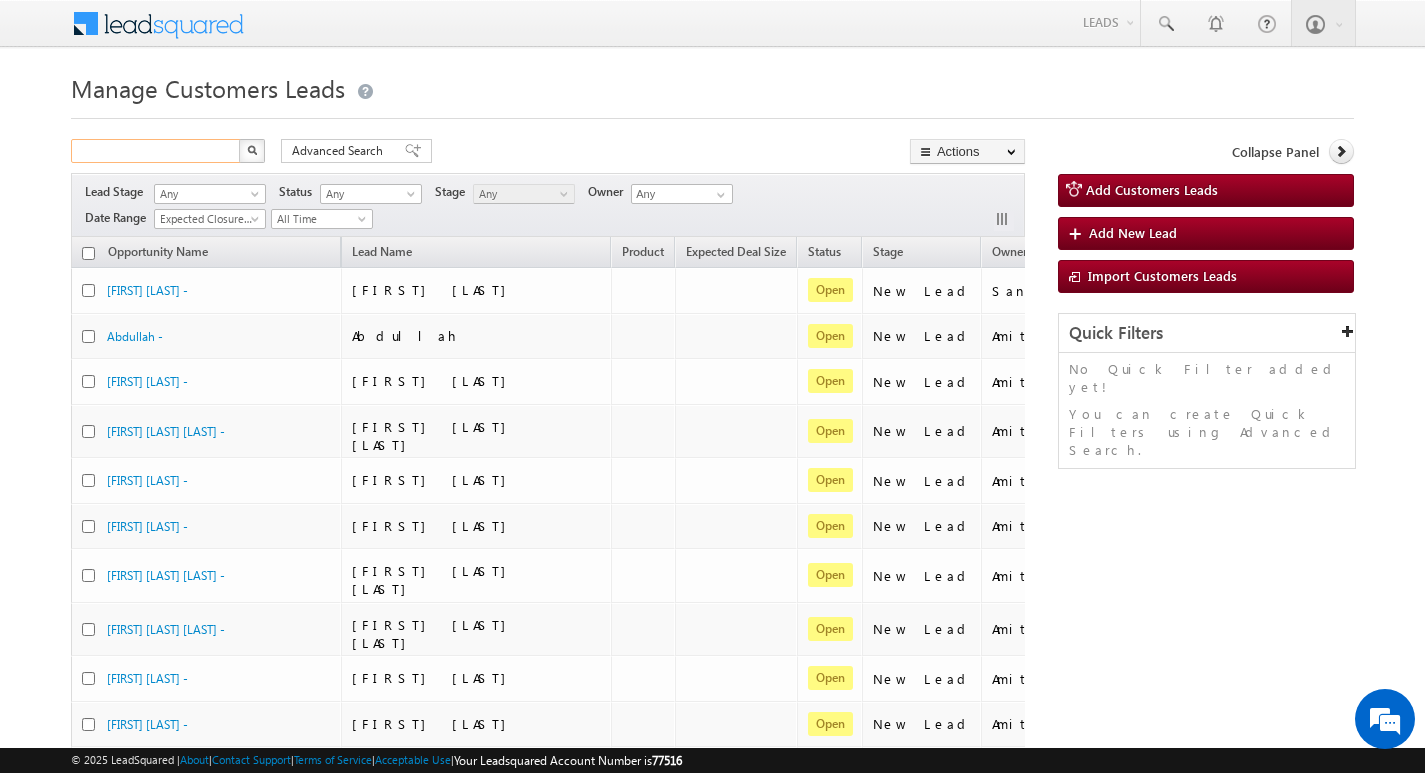 click at bounding box center [156, 151] 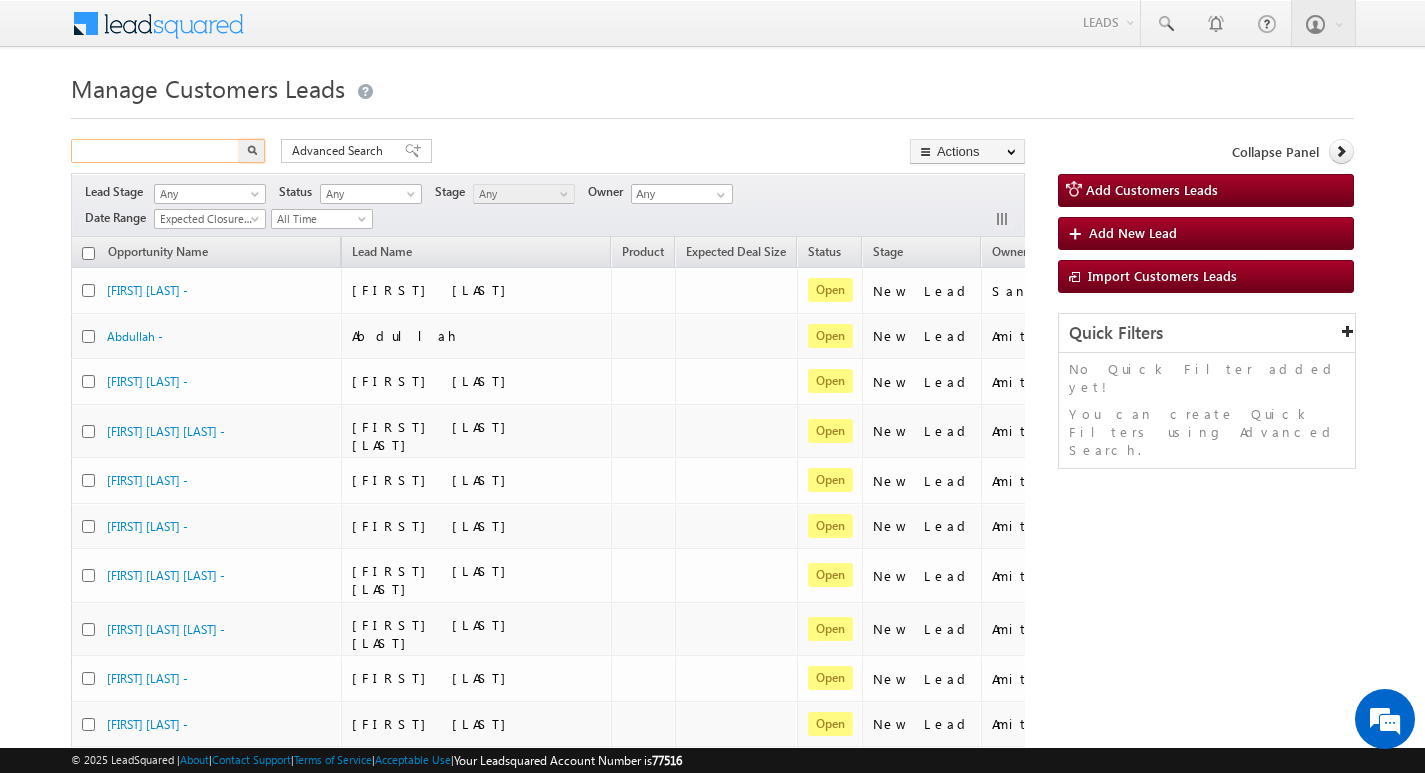 click at bounding box center (156, 151) 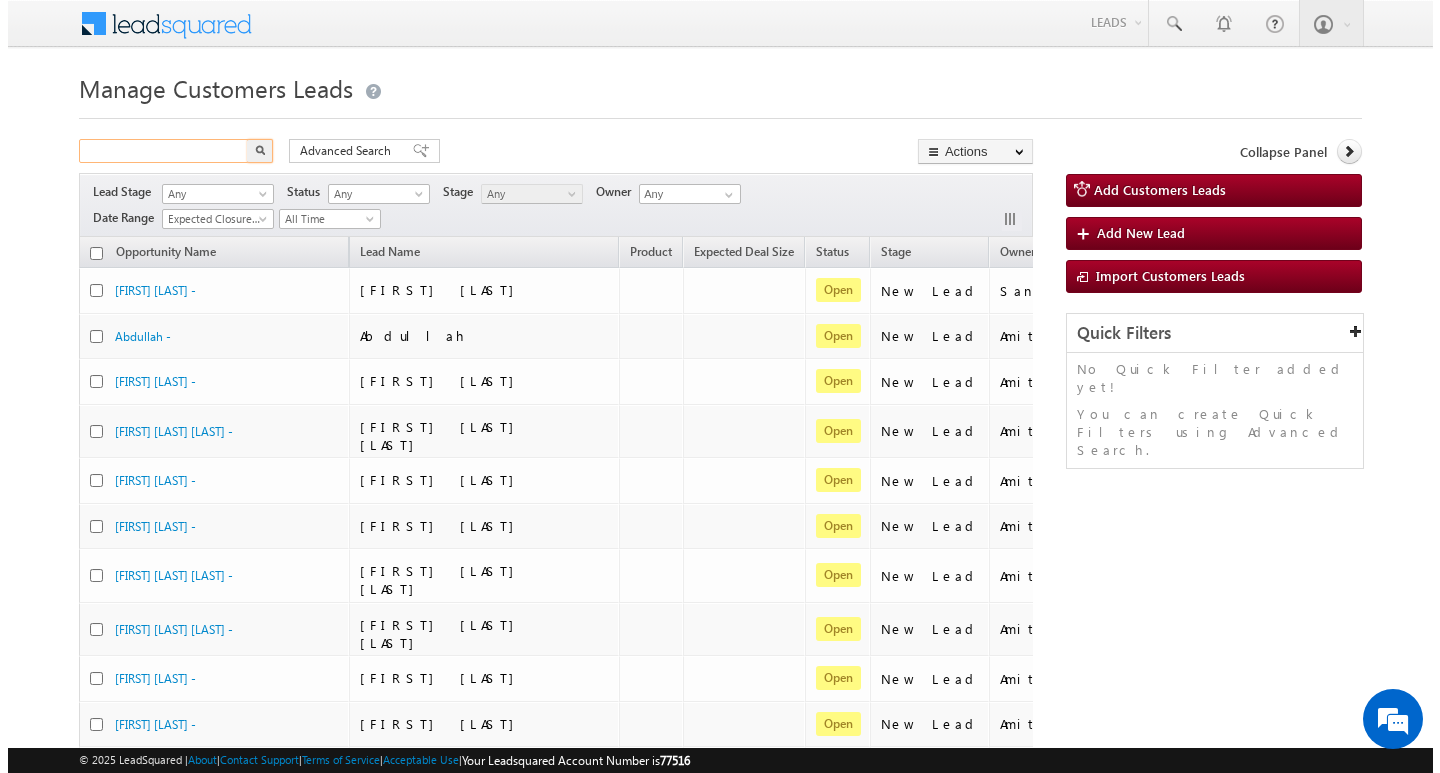 scroll, scrollTop: 0, scrollLeft: 0, axis: both 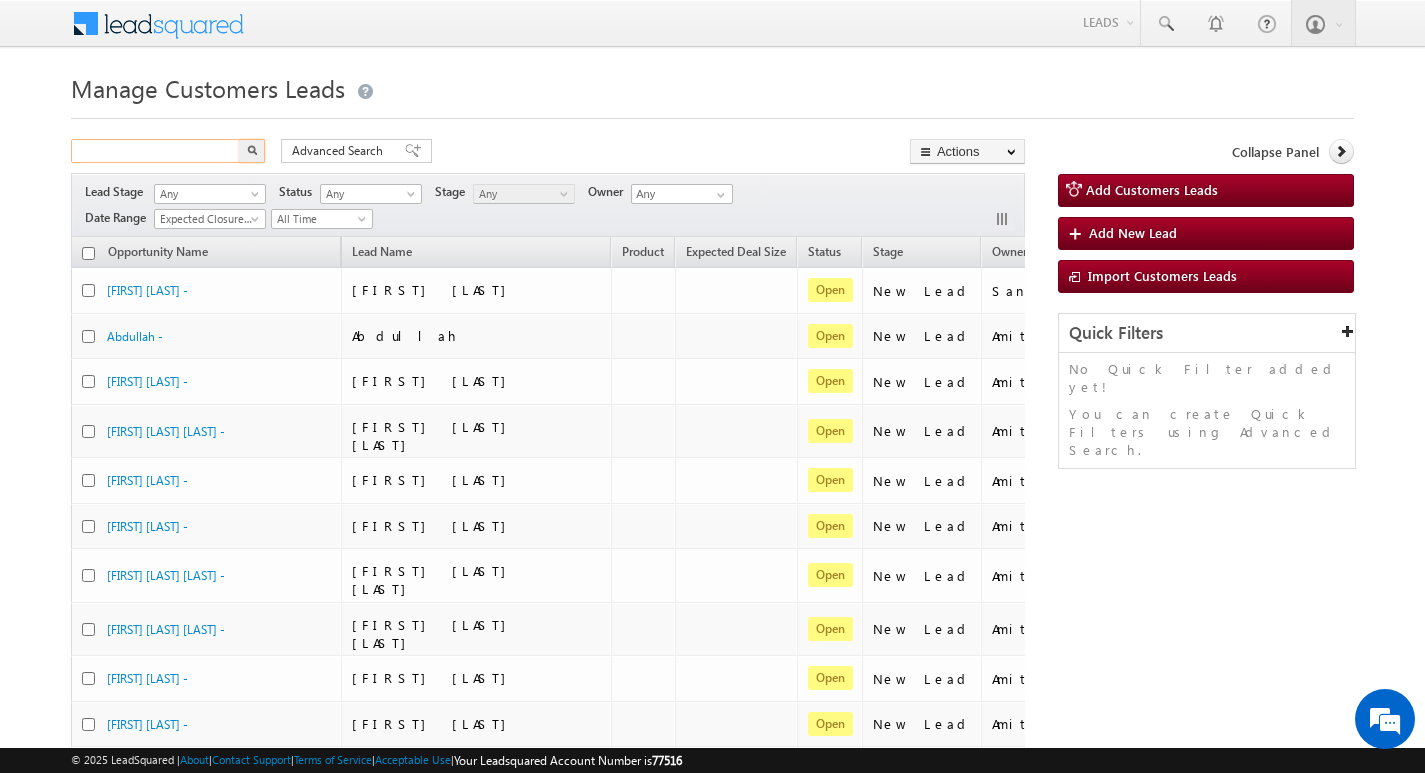 paste on "693898" 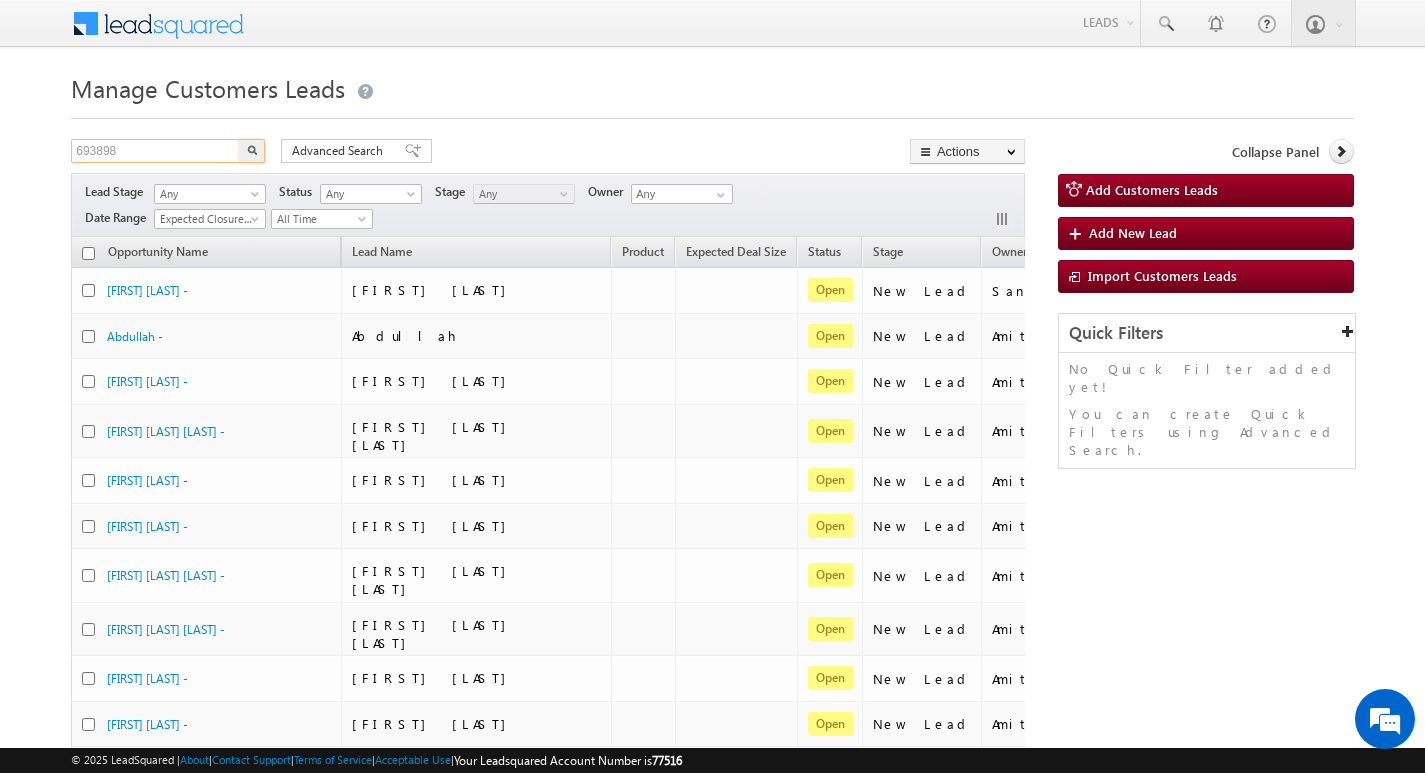 type on "693898" 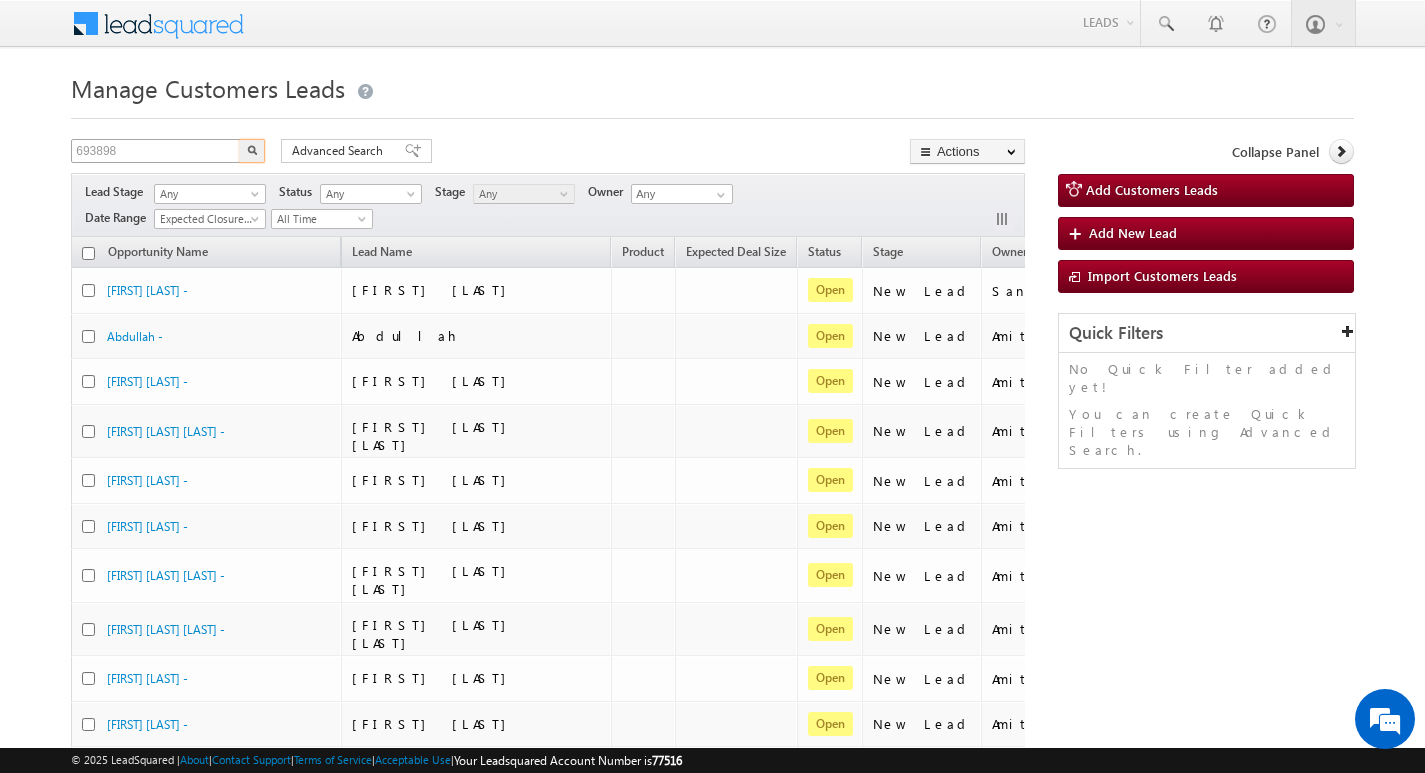 click at bounding box center (252, 151) 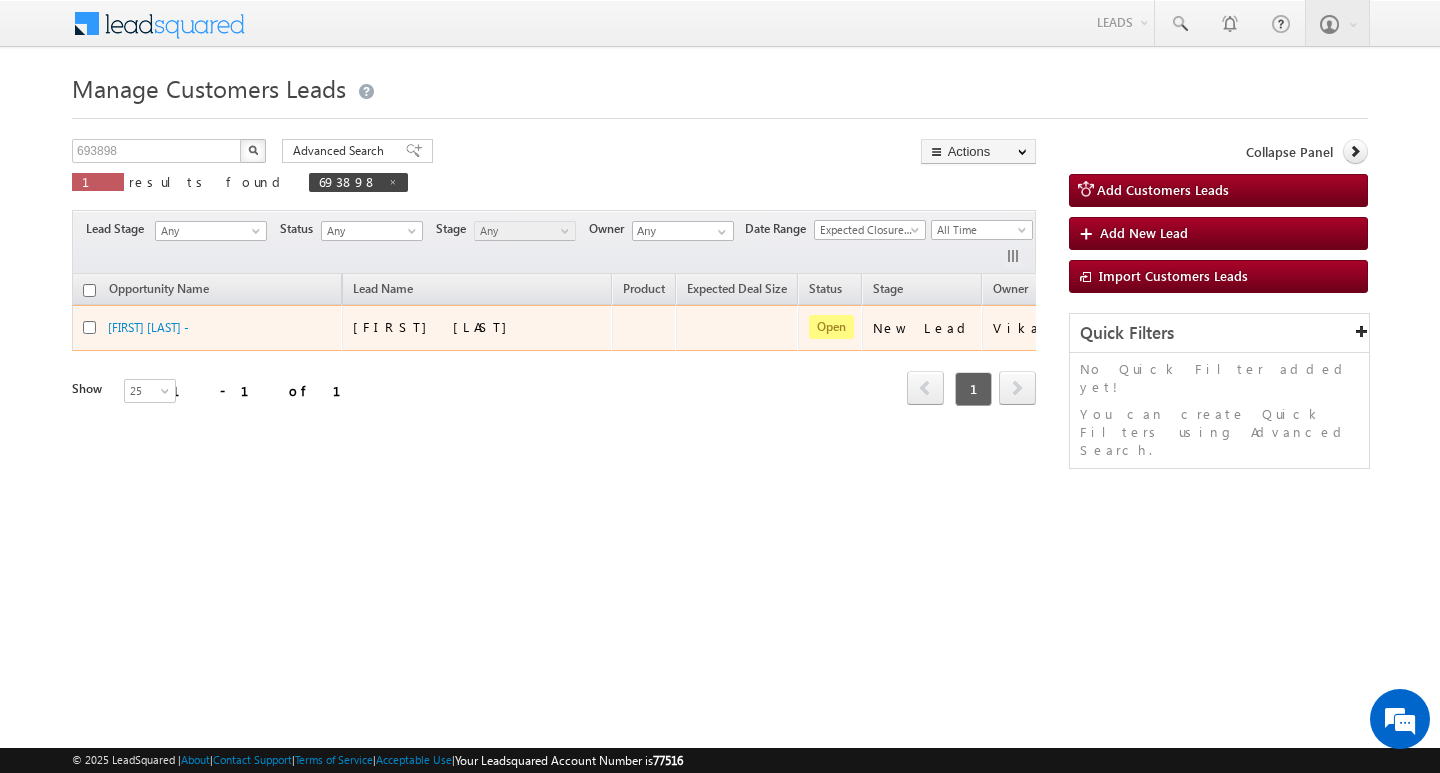 click on "[FIRST] [LAST]  -" at bounding box center (207, 328) 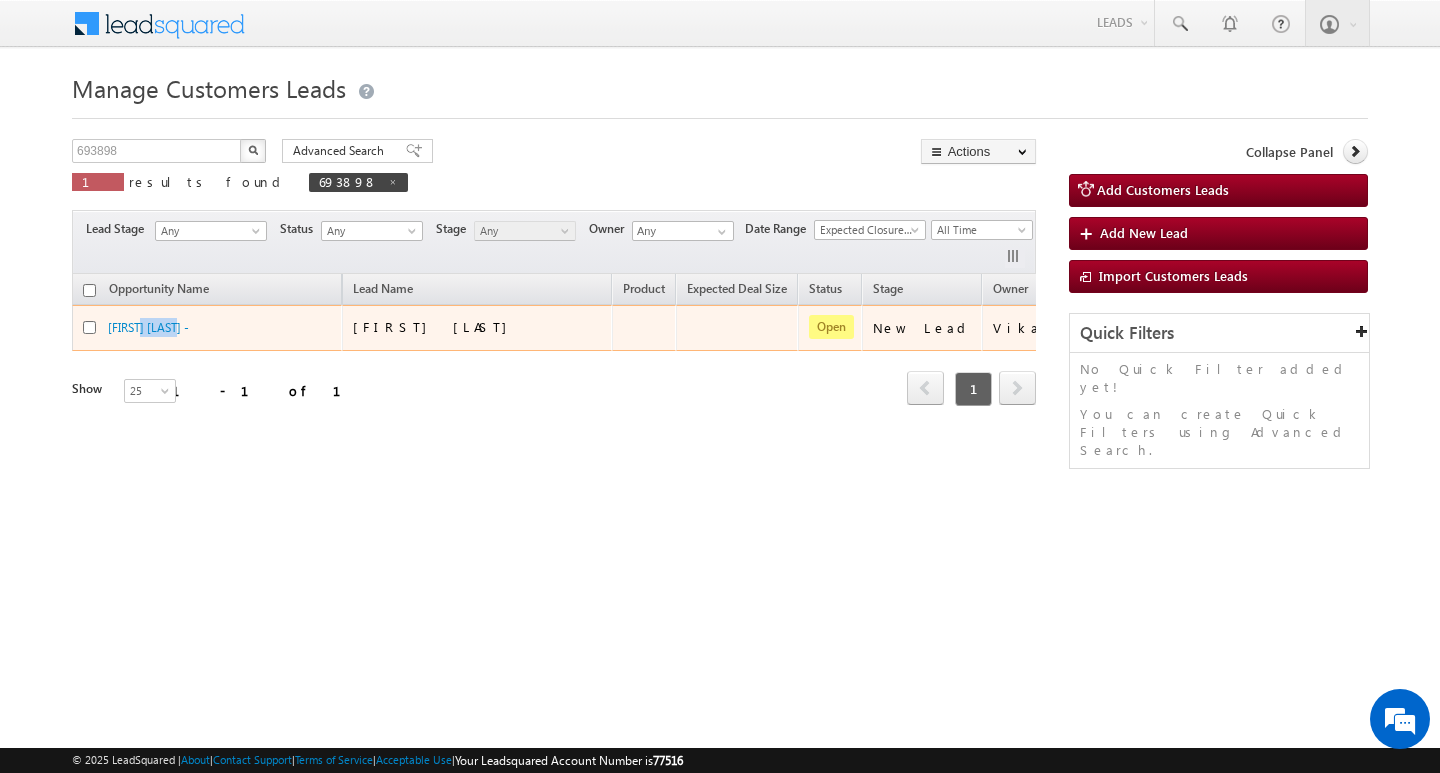click on "[FIRST] [LAST]  -" at bounding box center [207, 328] 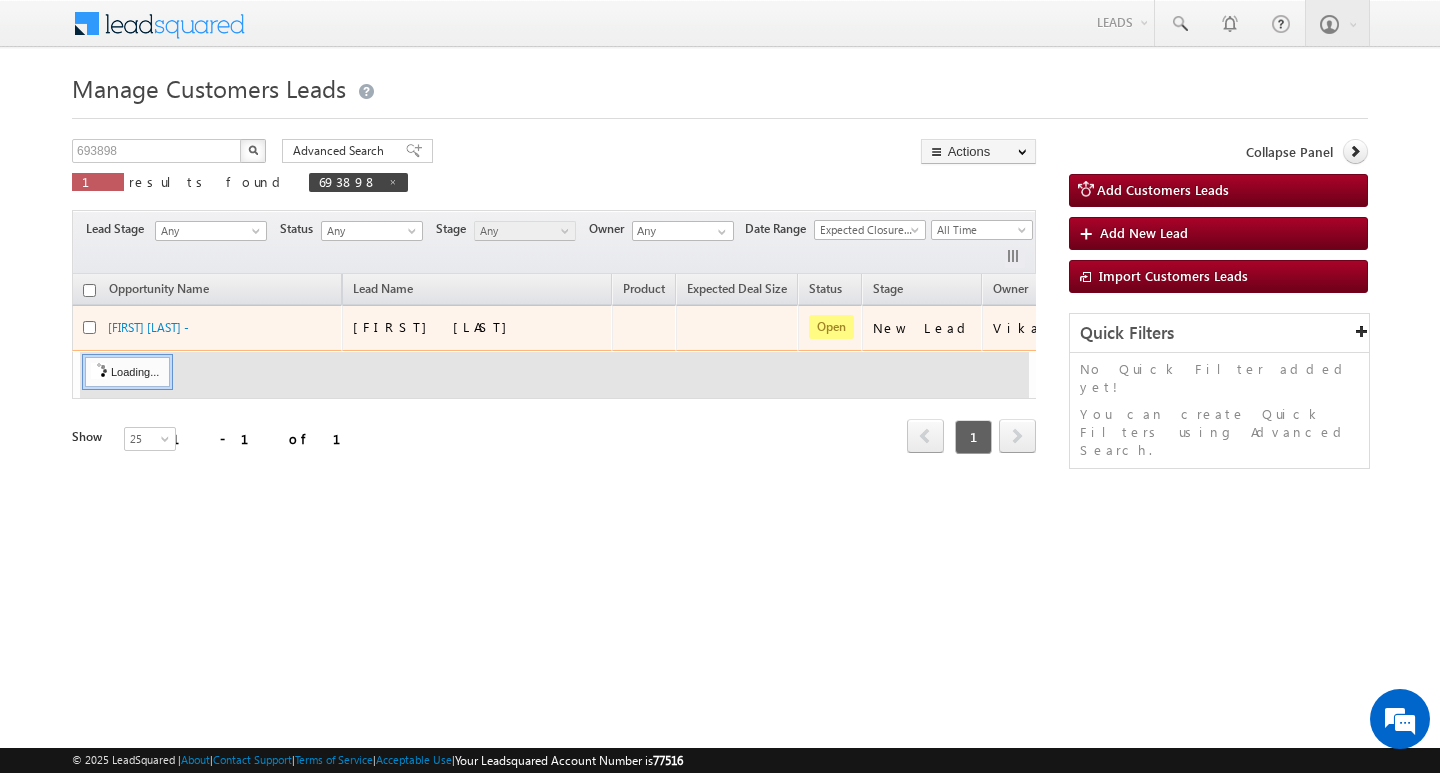 click on "[FIRST] [LAST]  -" at bounding box center (207, 328) 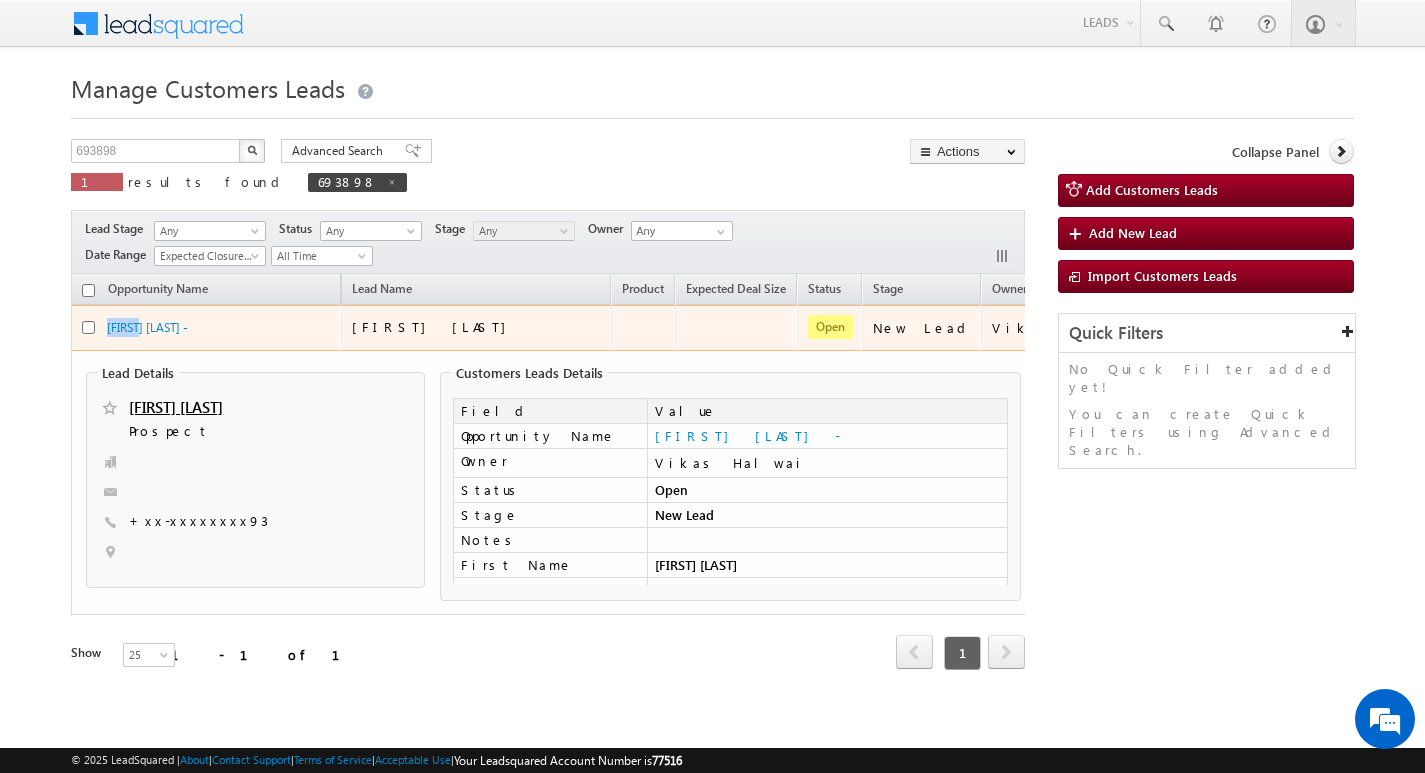 click on "[FIRST] [LAST]  -" at bounding box center (206, 328) 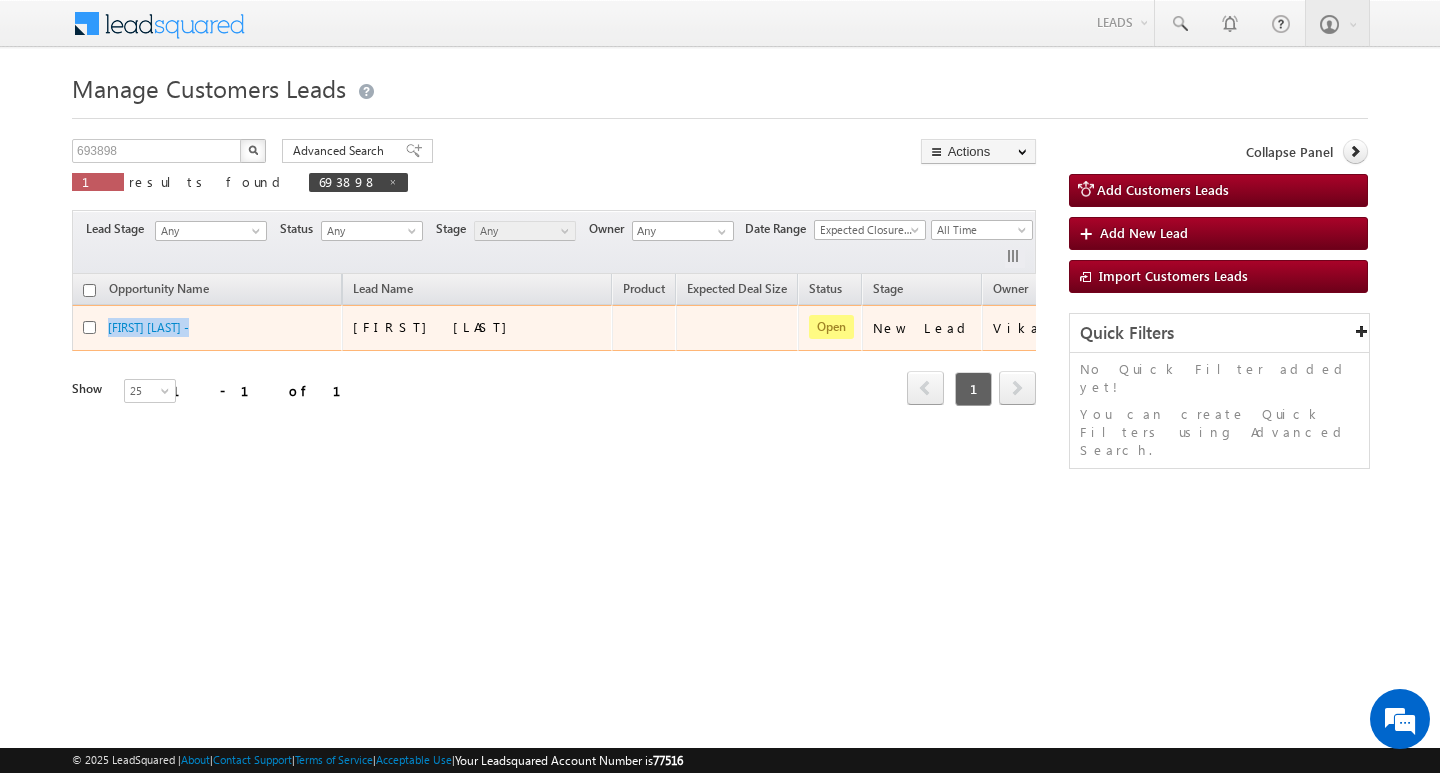 click on "[FIRST] [LAST]  -" at bounding box center (207, 328) 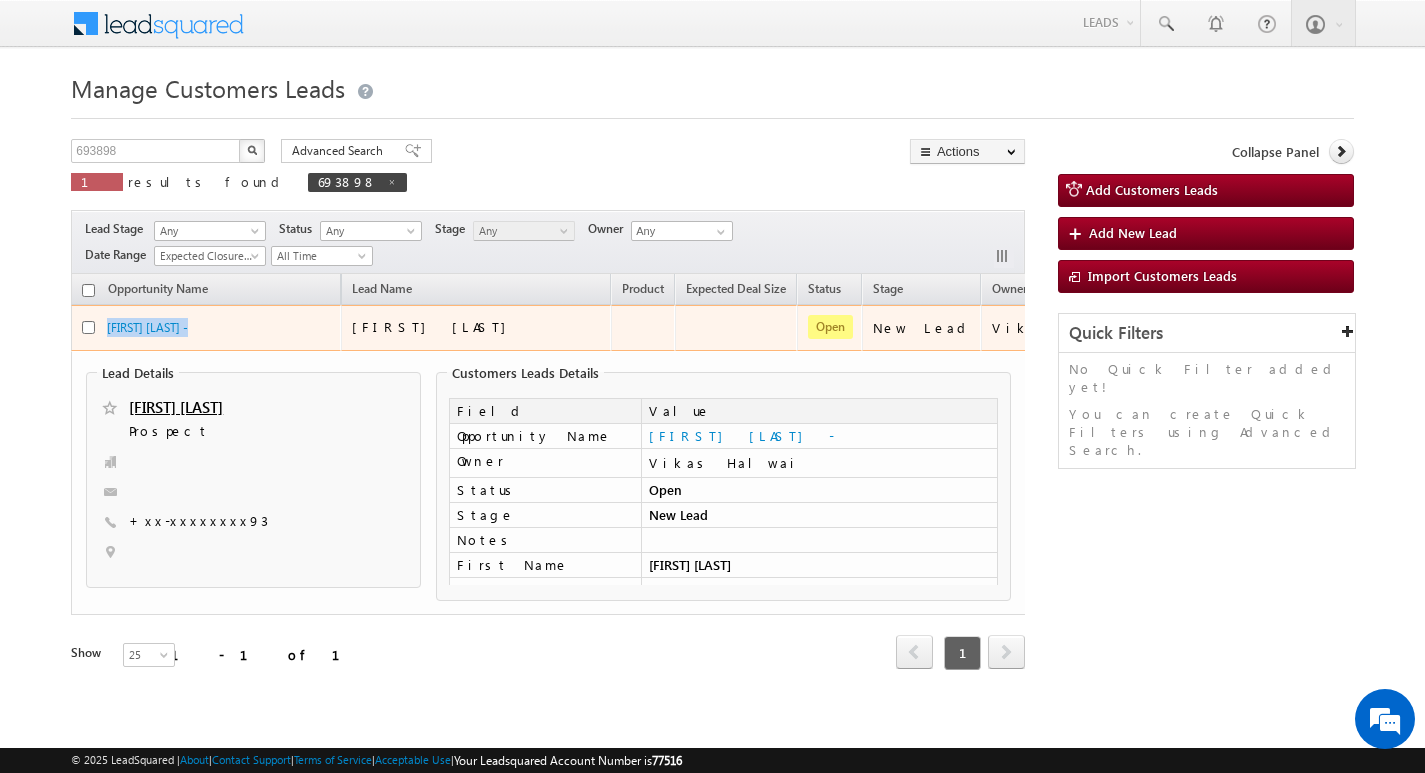 copy on "[FIRST] [LAST]  -" 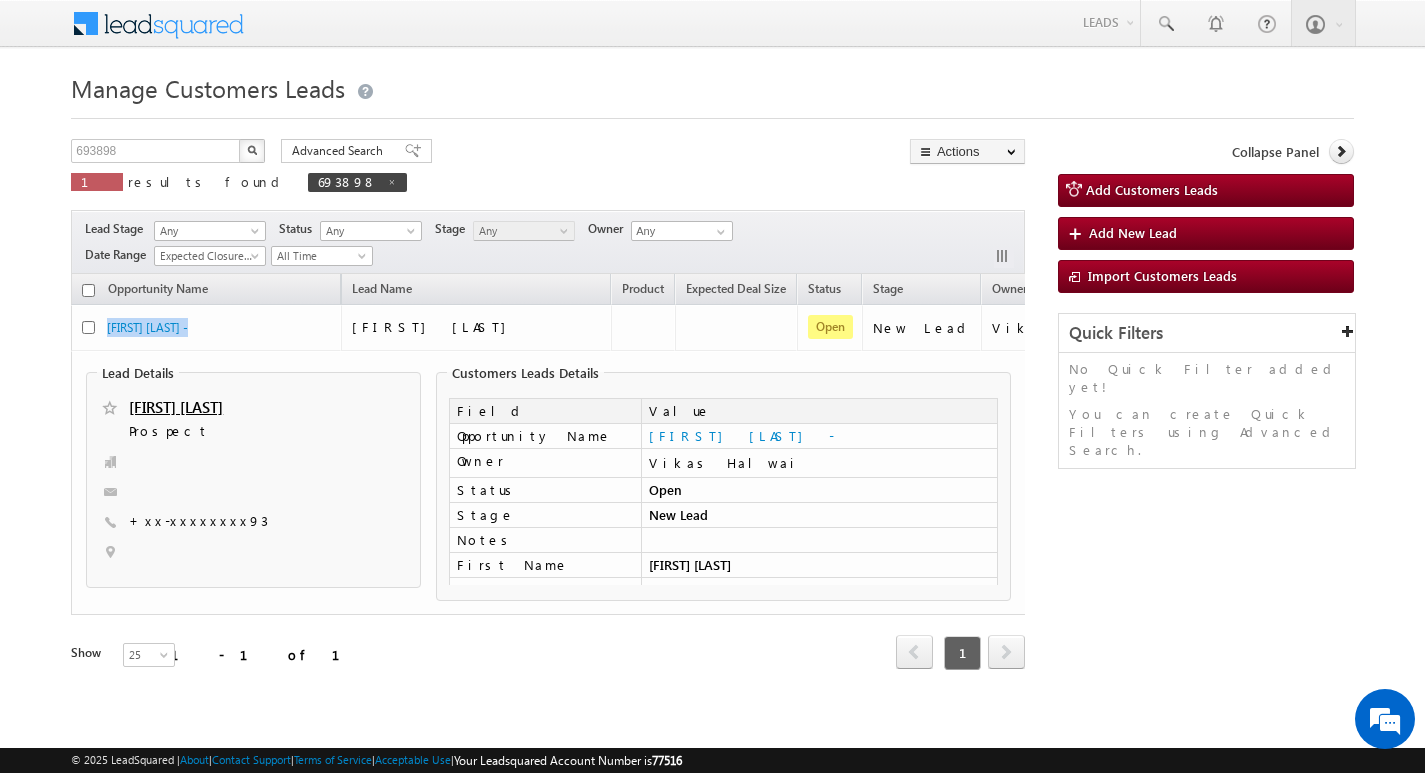 click at bounding box center [252, 151] 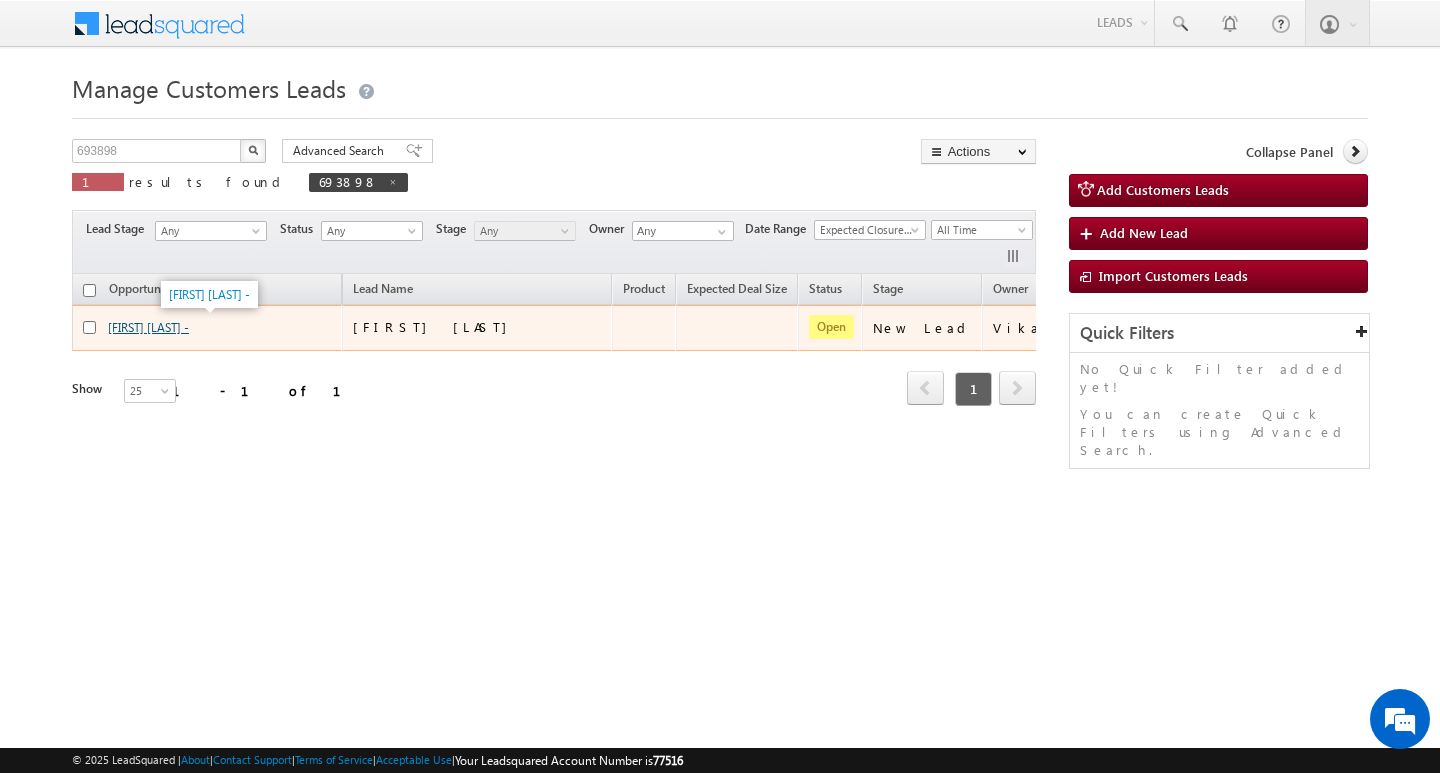 click on "[FIRST] [LAST]  -" at bounding box center [148, 327] 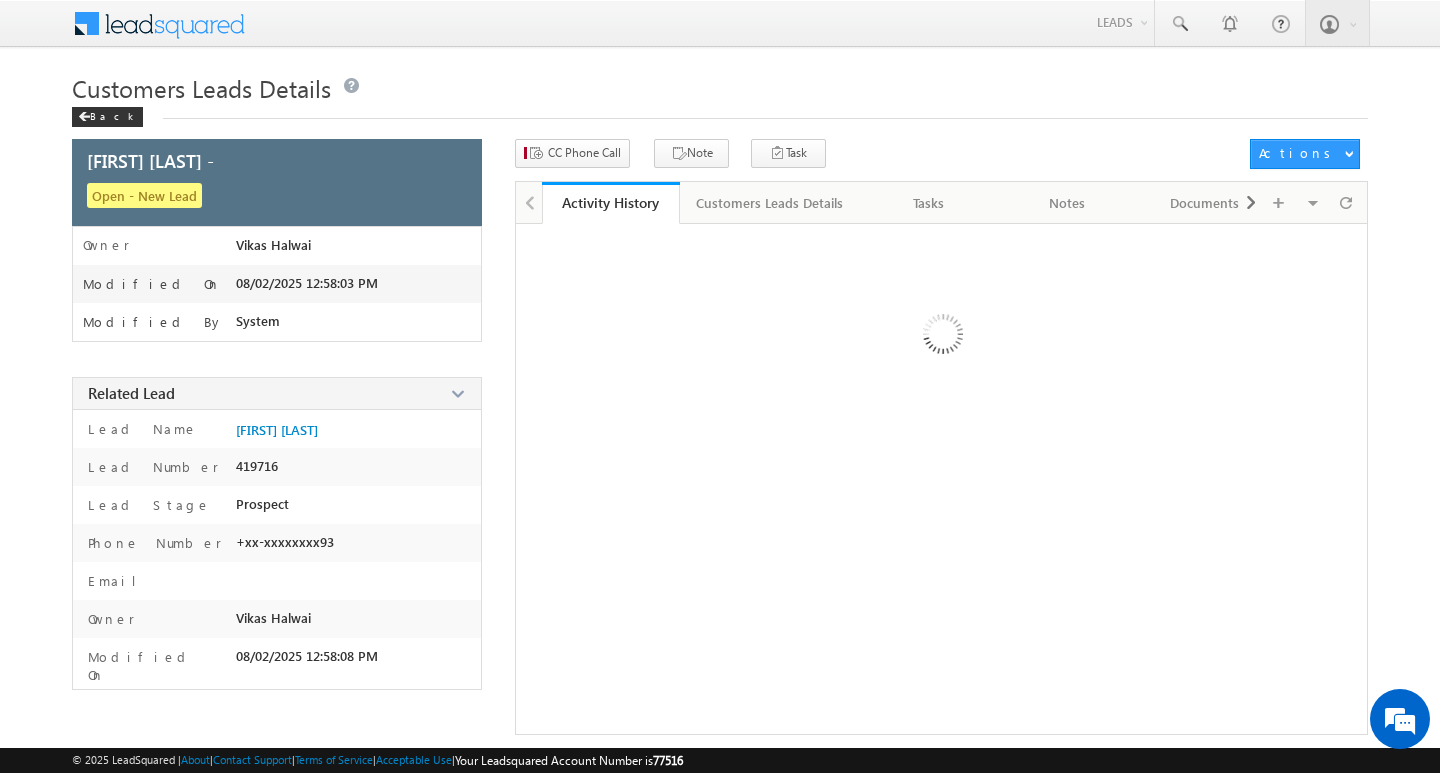 scroll, scrollTop: 0, scrollLeft: 0, axis: both 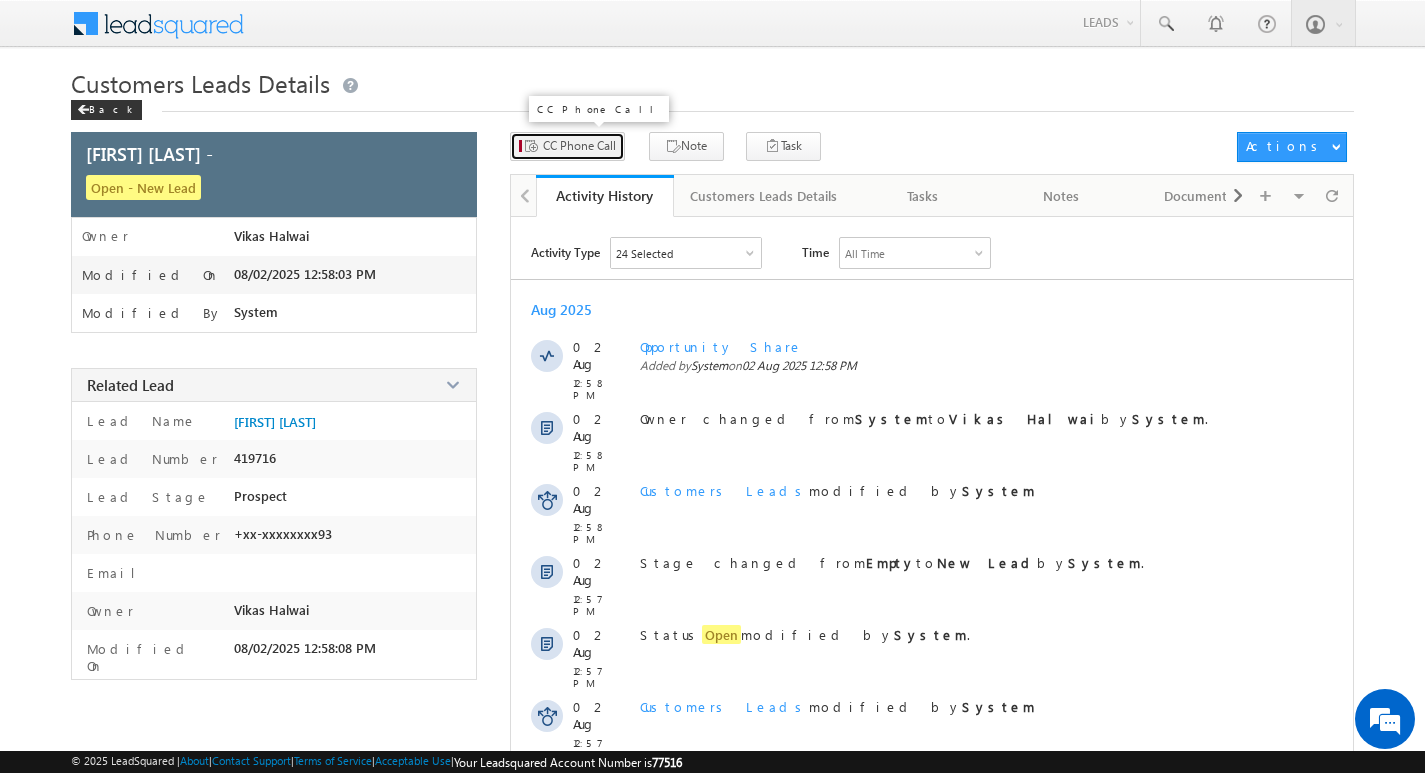 click on "CC Phone Call" at bounding box center [567, 146] 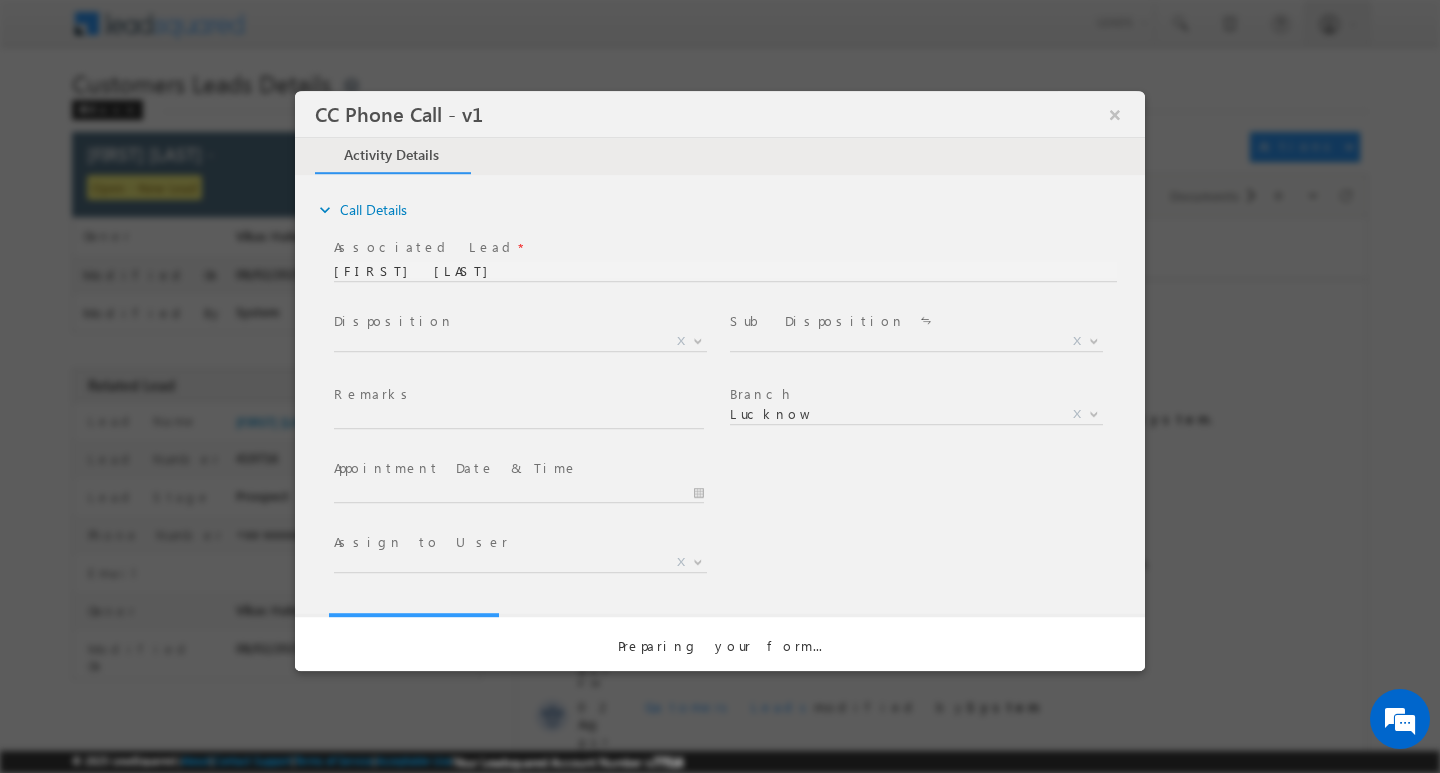 scroll, scrollTop: 0, scrollLeft: 0, axis: both 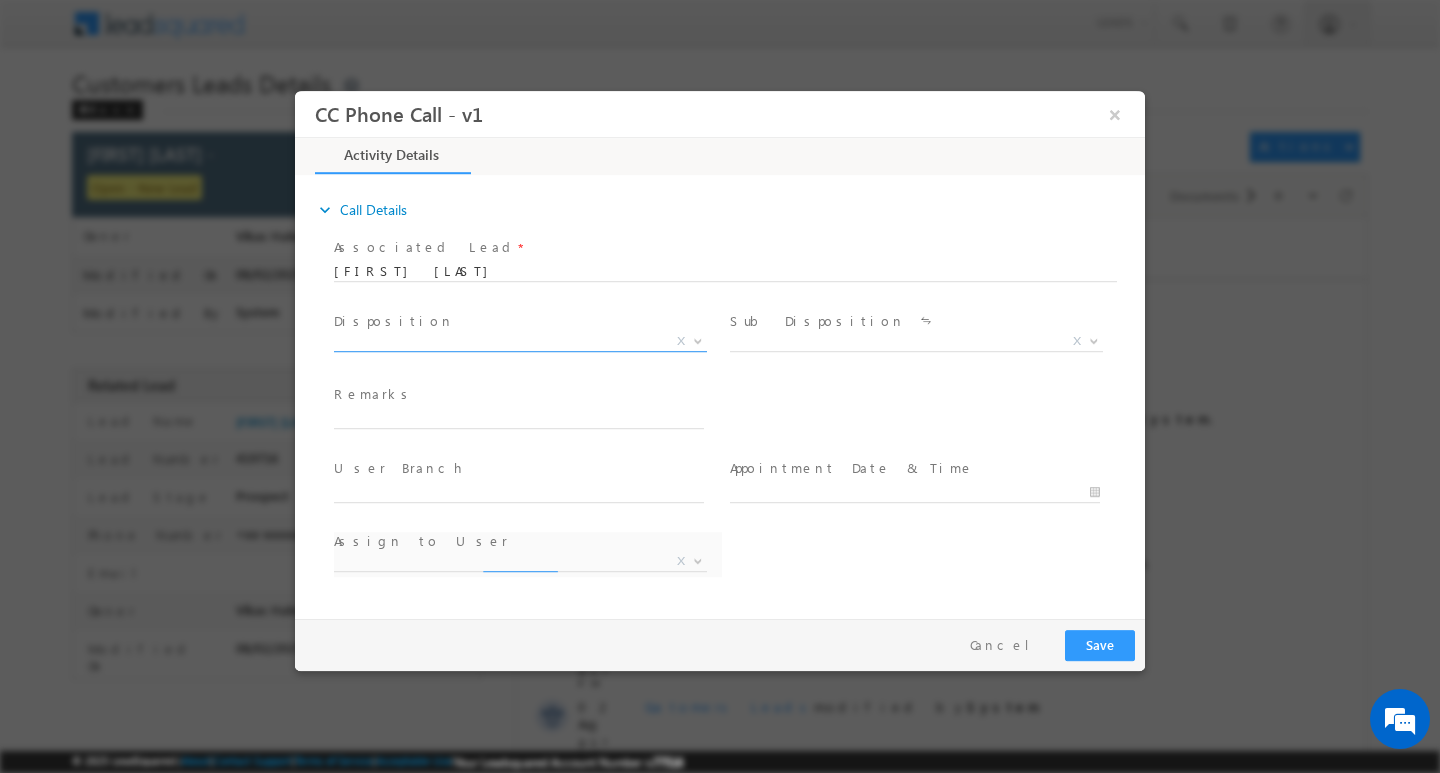 select on "[EMAIL]" 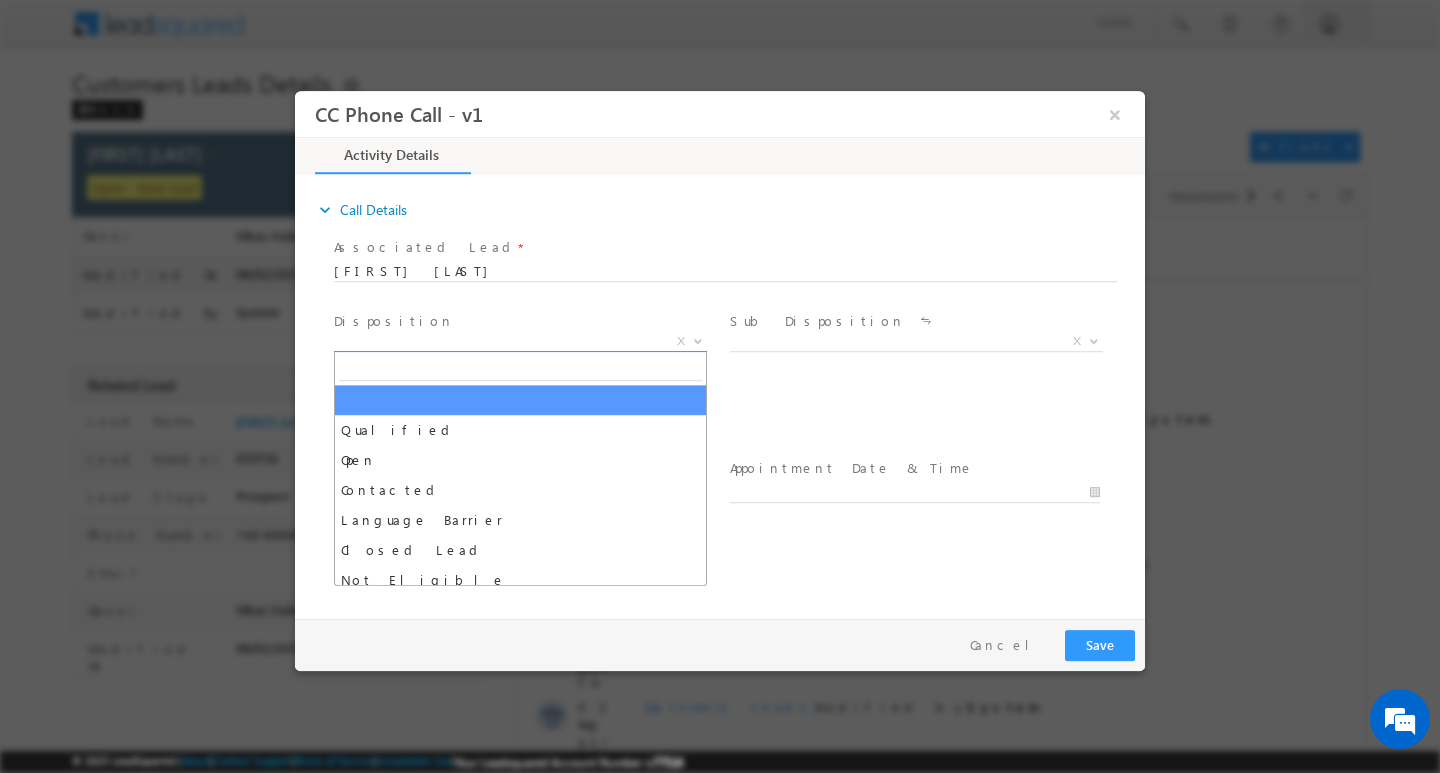 click at bounding box center [698, 339] 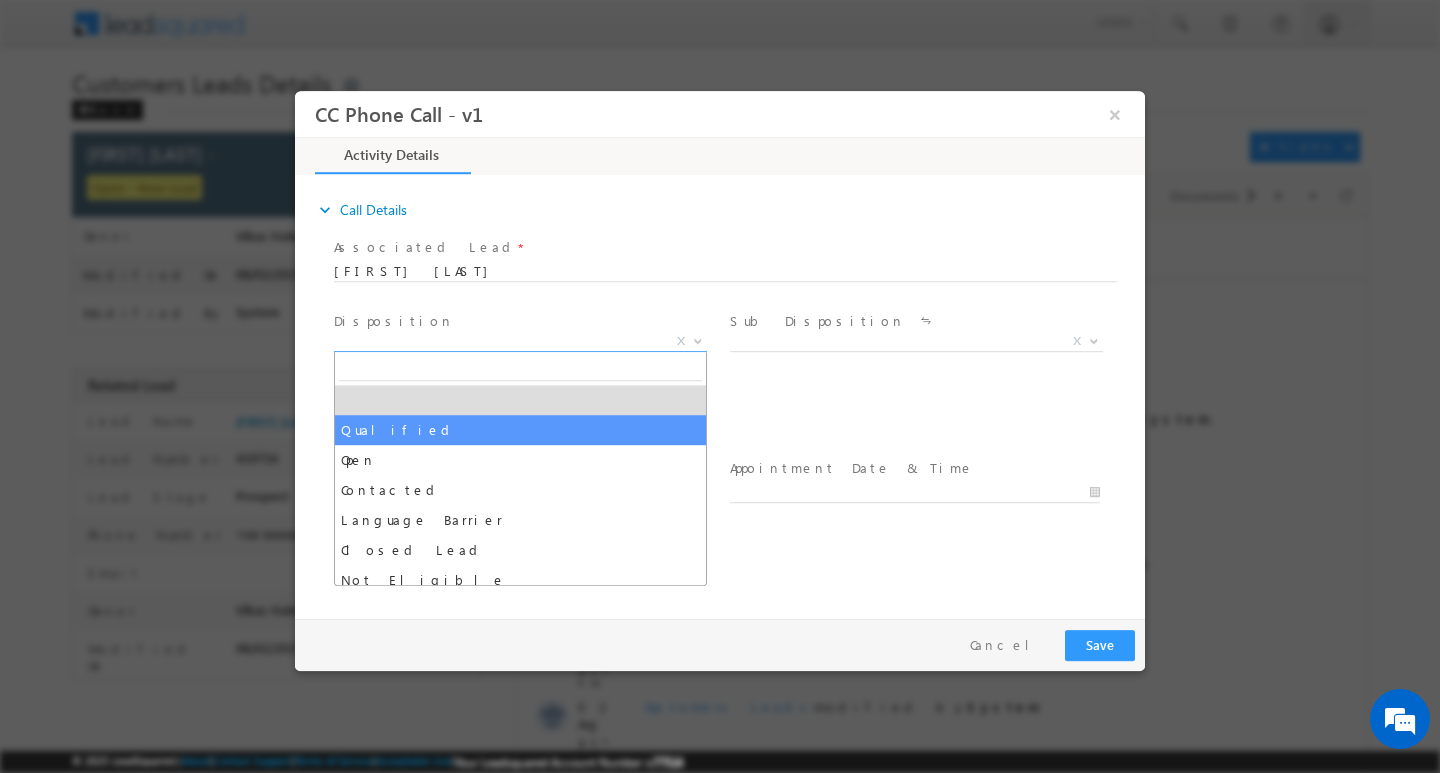 select on "Qualified" 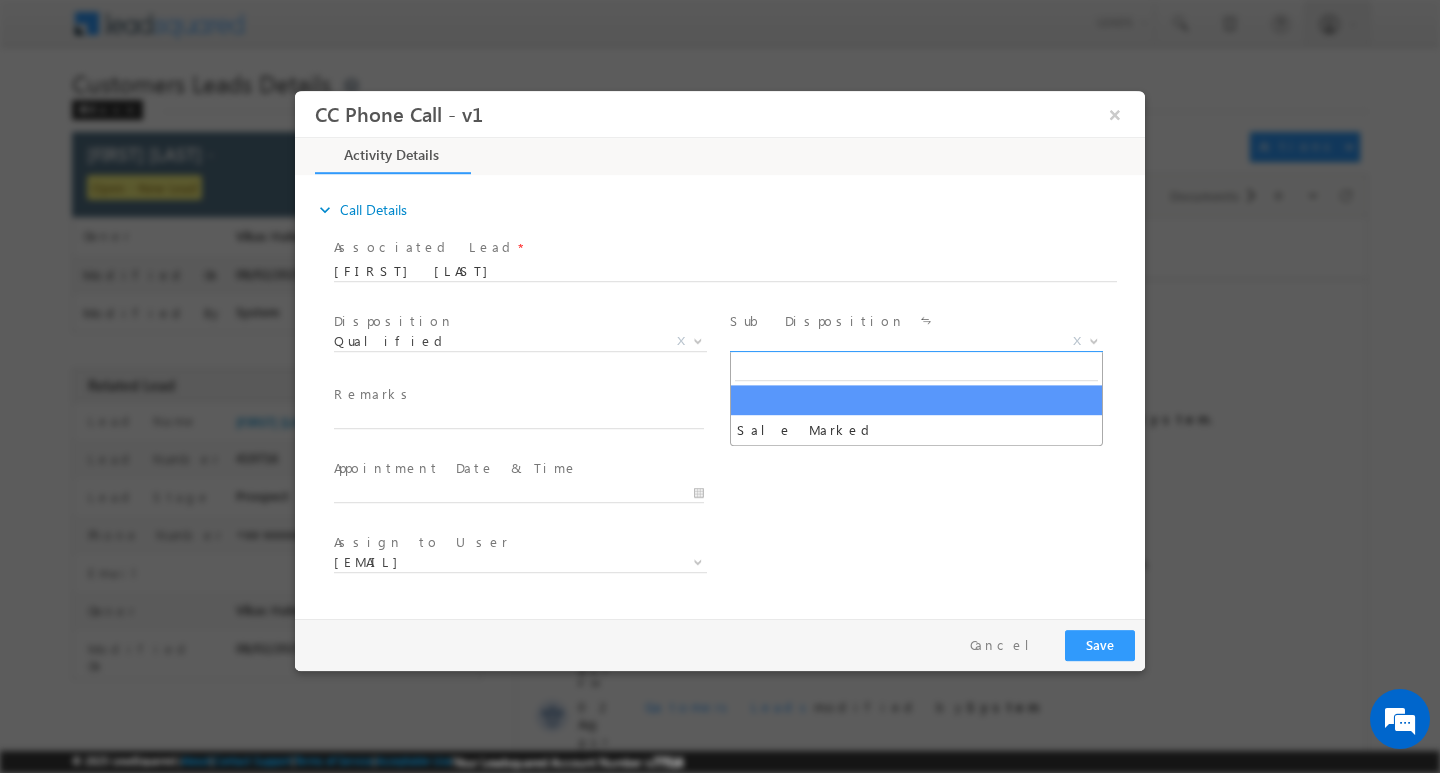 click at bounding box center (1092, 340) 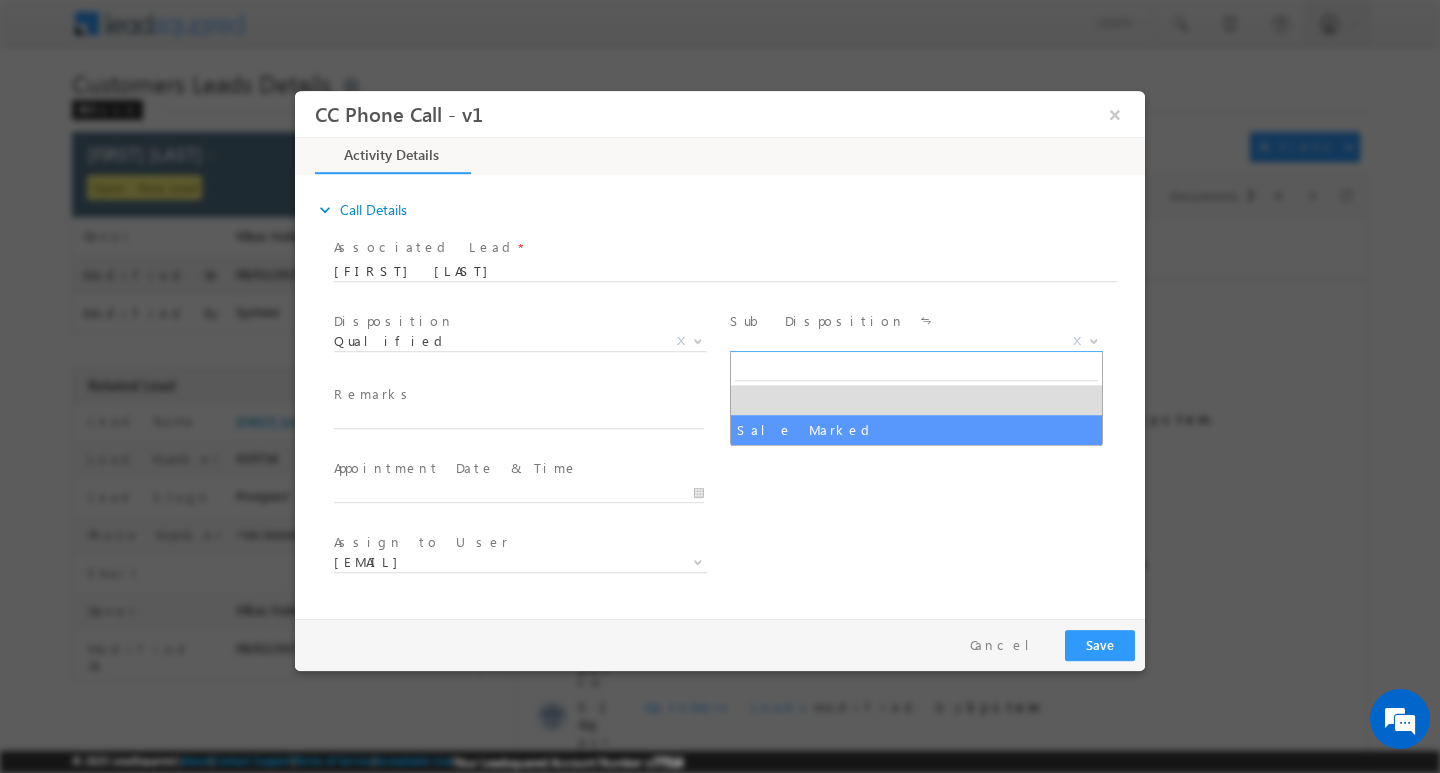select on "Sale Marked" 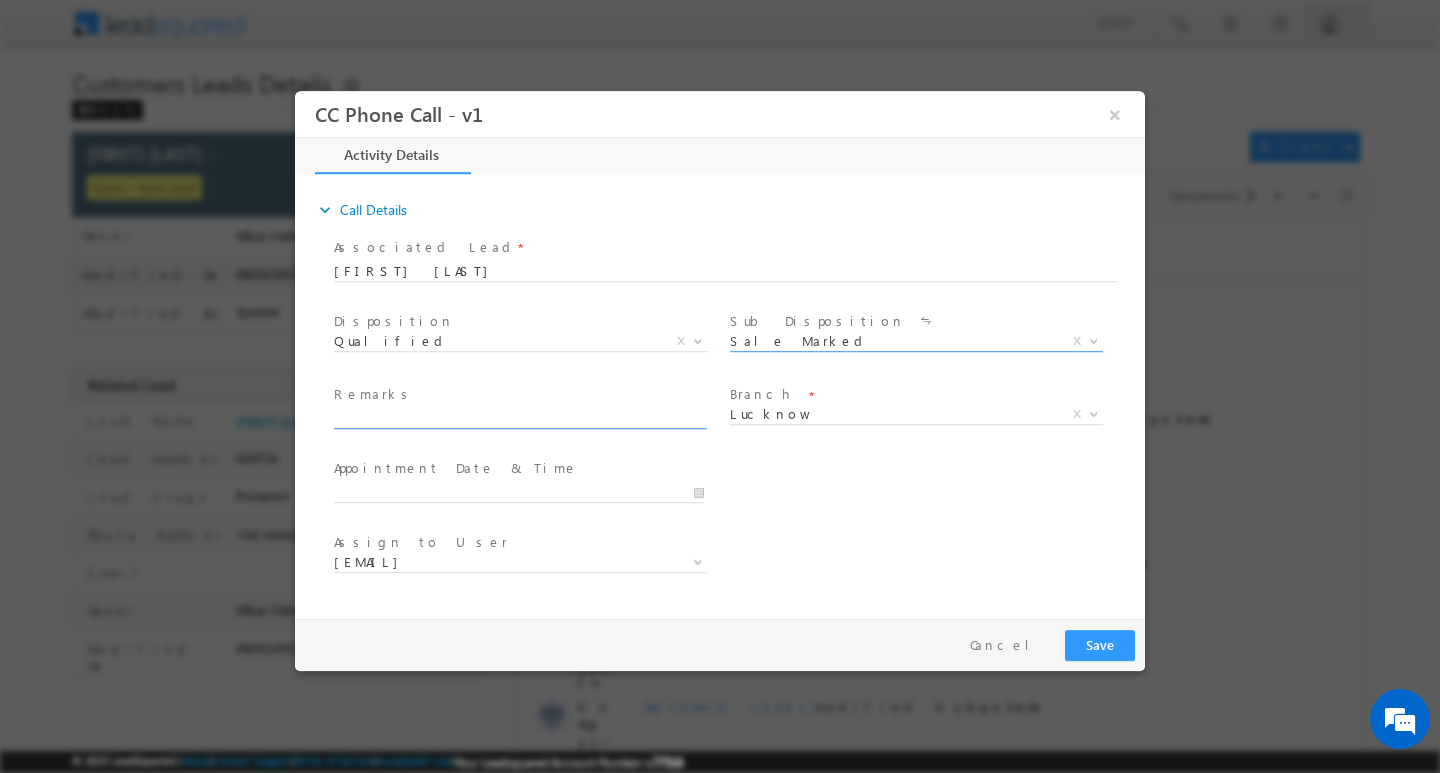 click at bounding box center (519, 418) 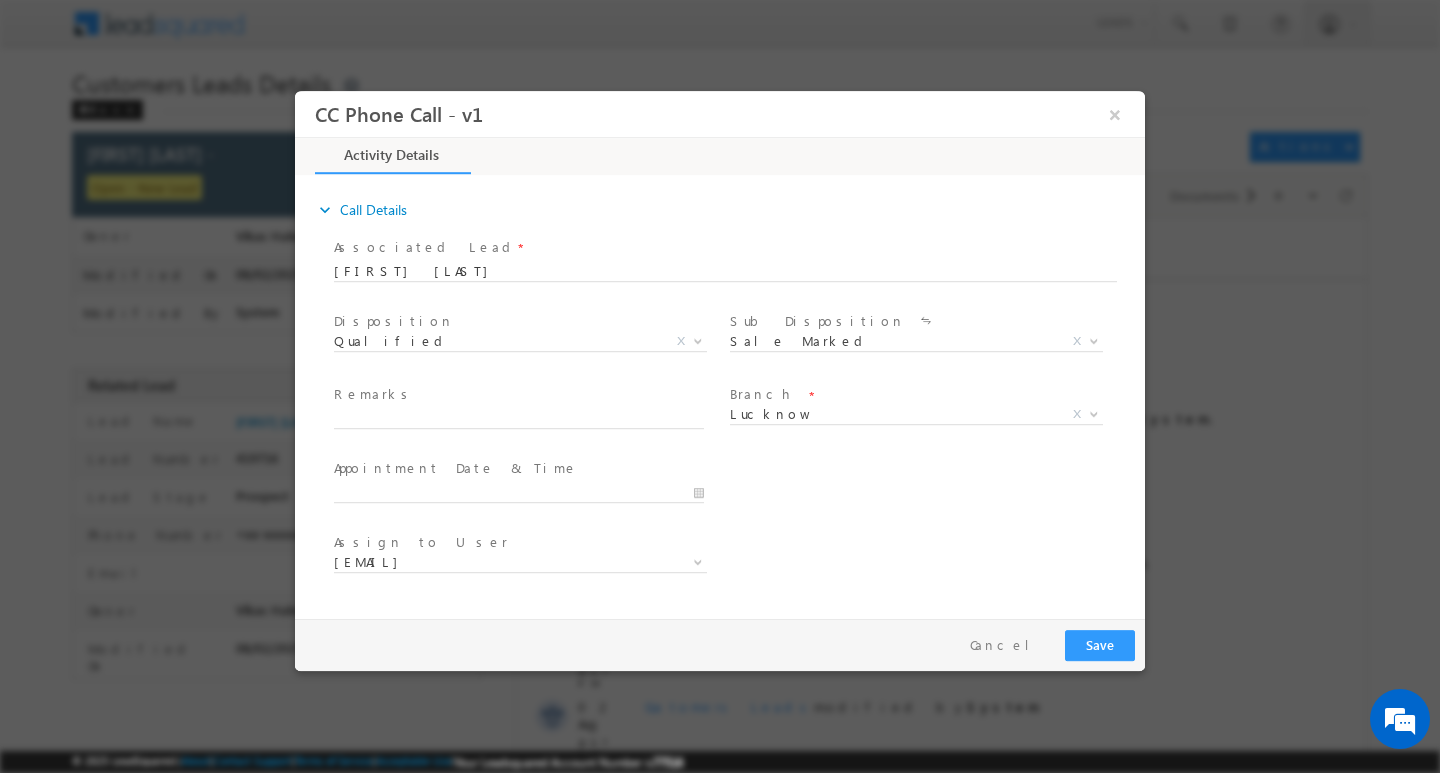 click on "Assign to User * [EMAIL] [EMAIL] [EMAIL] [EMAIL] [EMAIL] [EMAIL] [EMAIL] [EMAIL] [EMAIL] [EMAIL] [EMAIL] [EMAIL] [EMAIL] [EMAIL] [EMAIL] [EMAIL]" at bounding box center (737, 564) 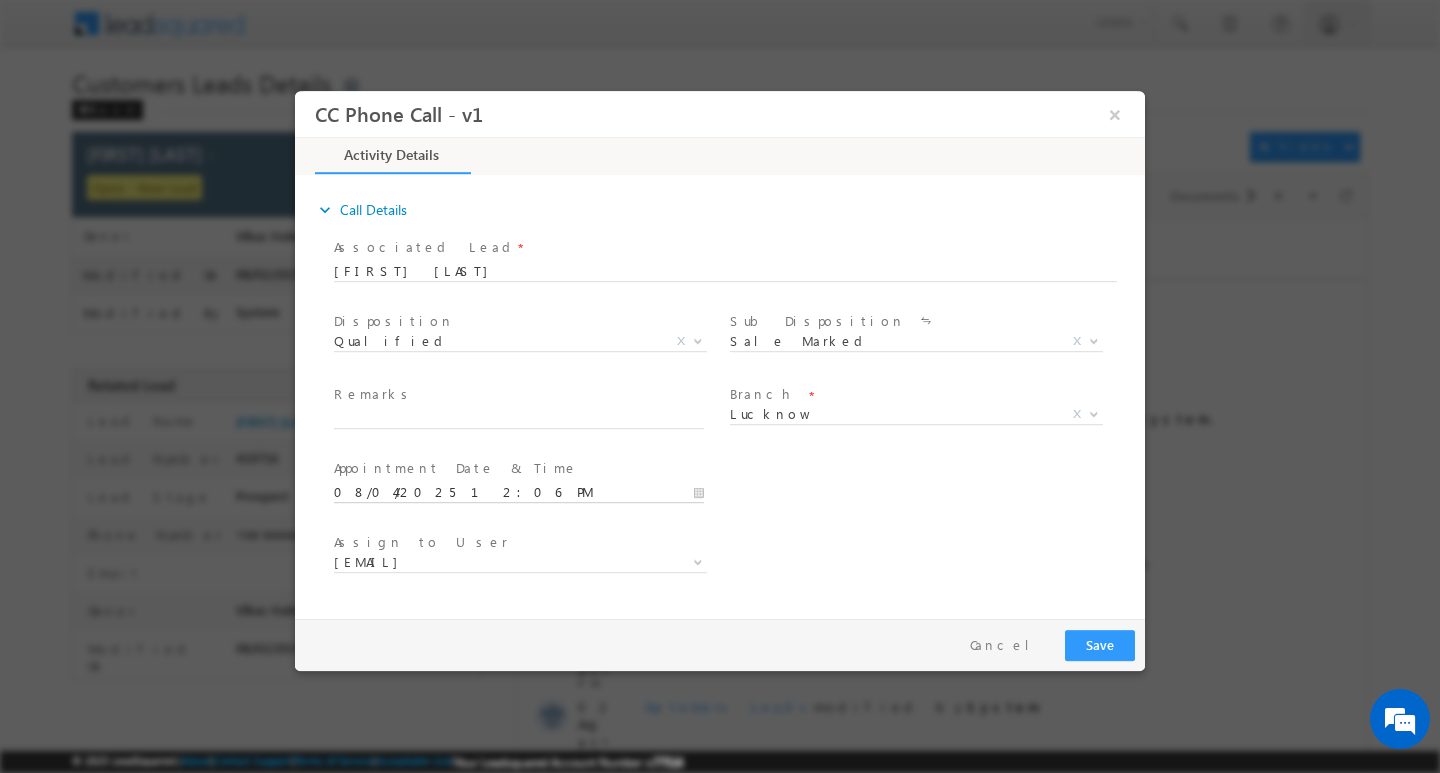 click on "08/04/2025 12:06 PM" at bounding box center [519, 492] 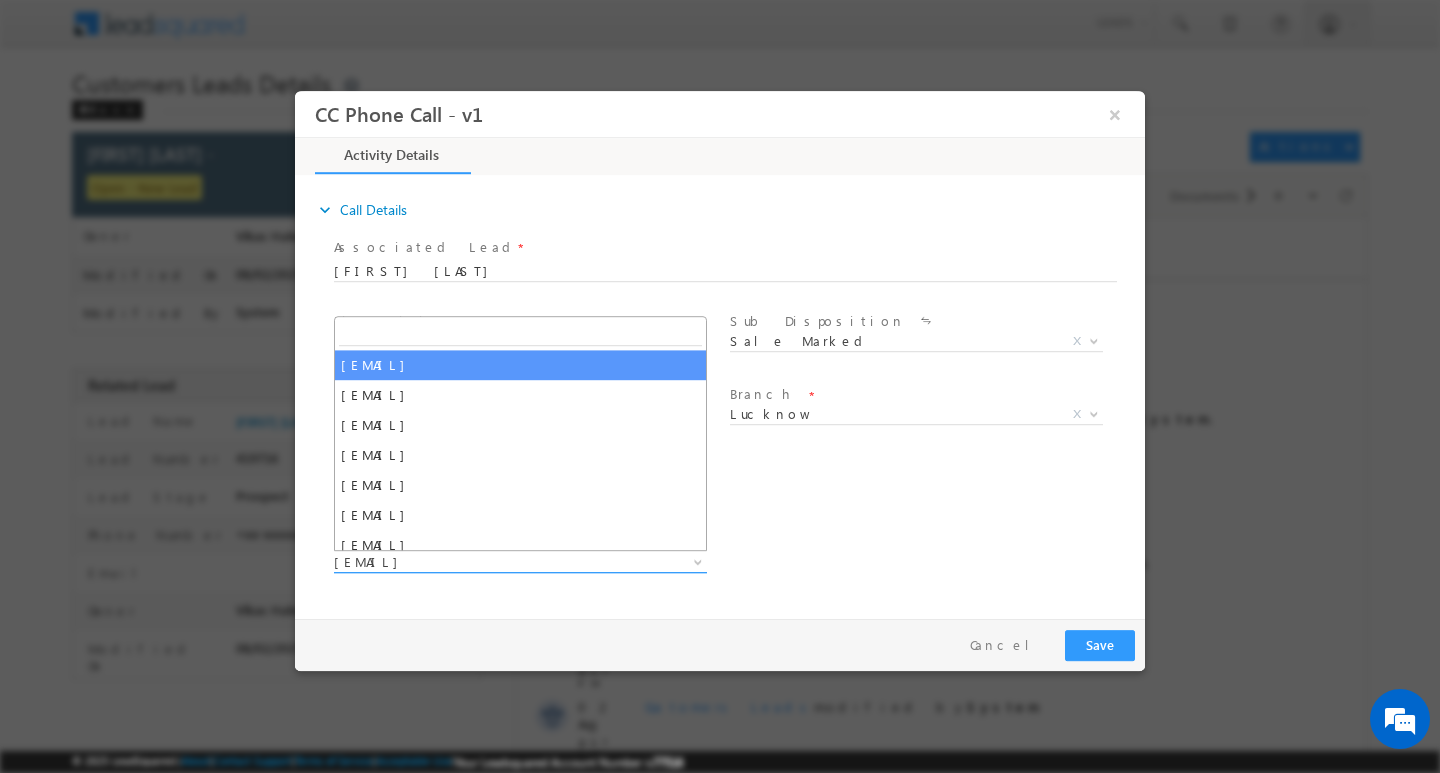 click on "akash.v@sgrlimited.in" at bounding box center (496, 561) 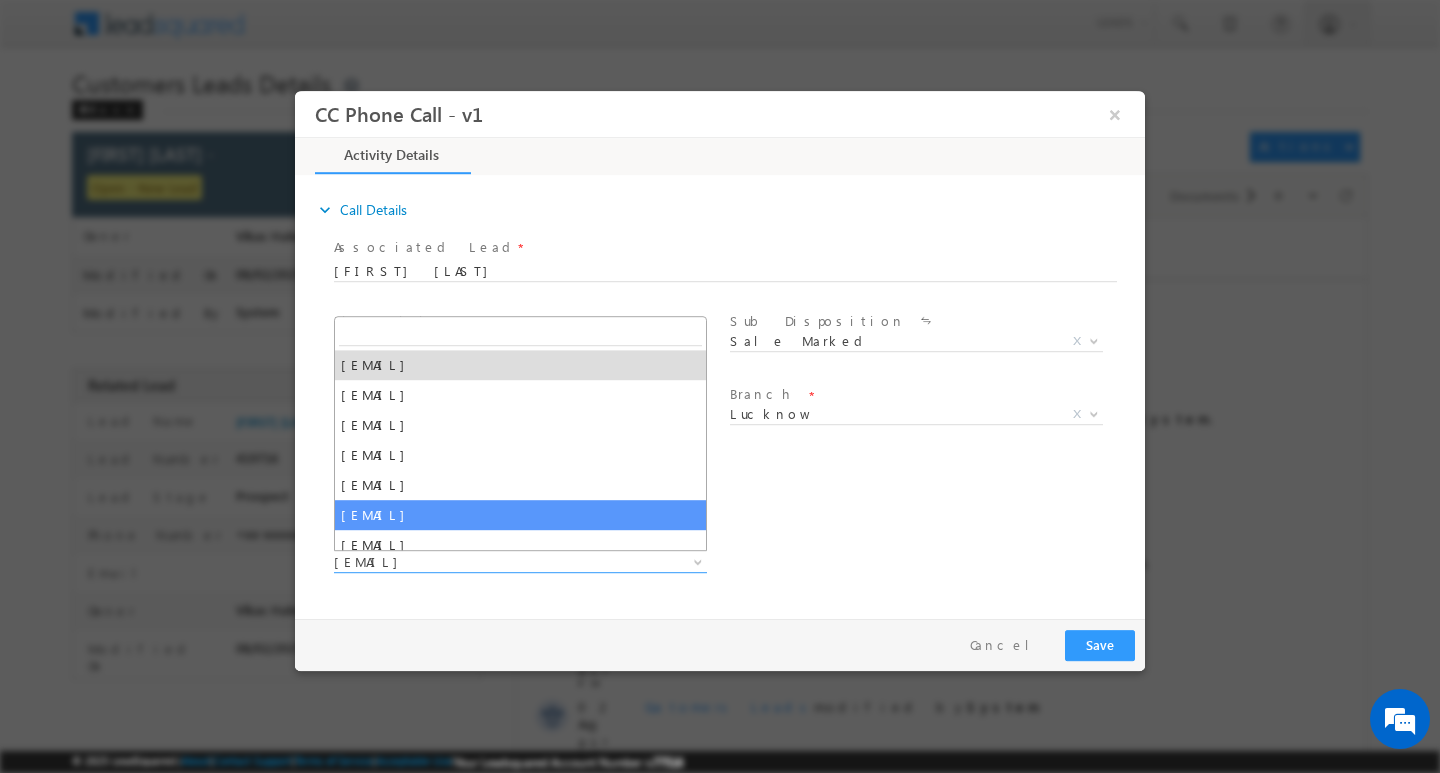 click on "User Branch
*
Appointment Date & Time
*
08/06/2025 12:06 PM" at bounding box center (737, 490) 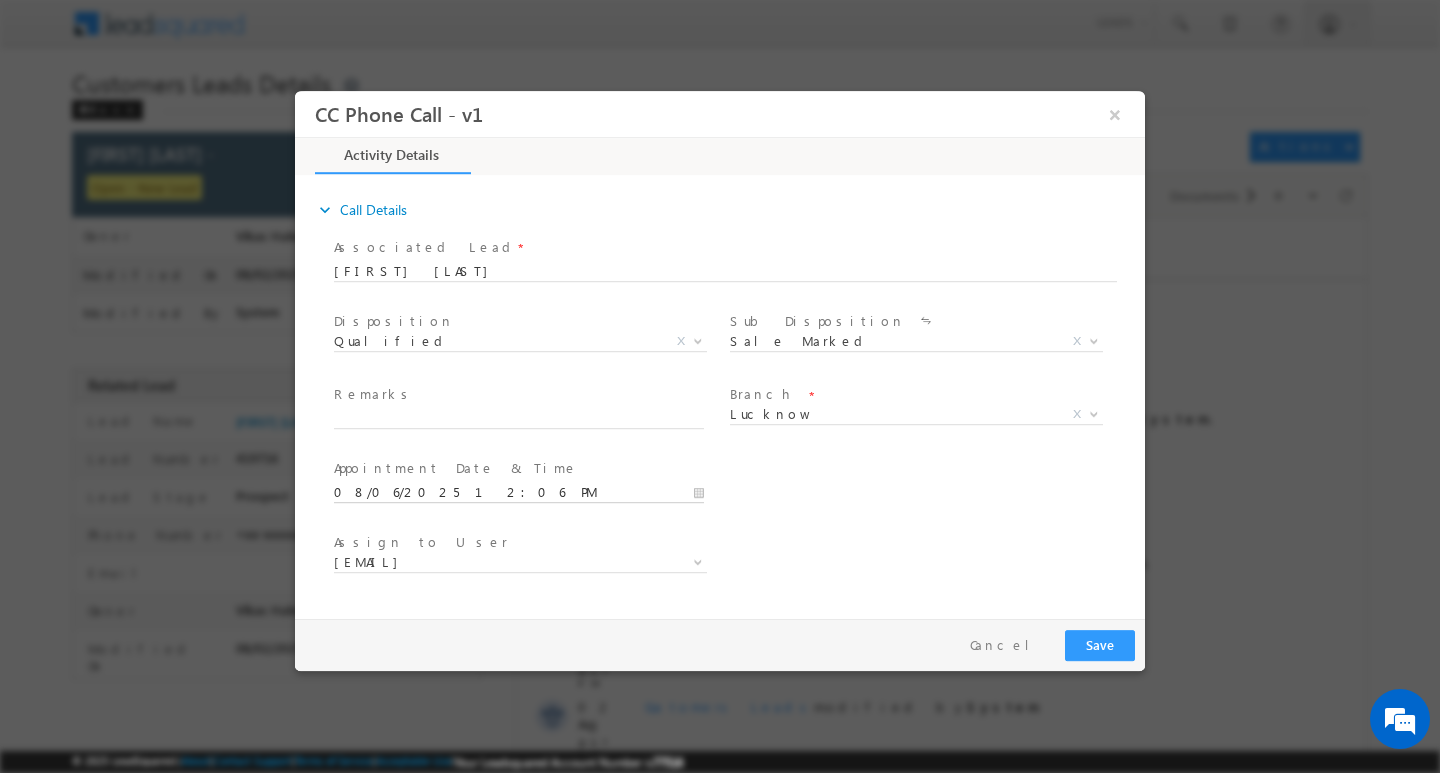 click on "08/06/2025 12:06 PM" at bounding box center (519, 492) 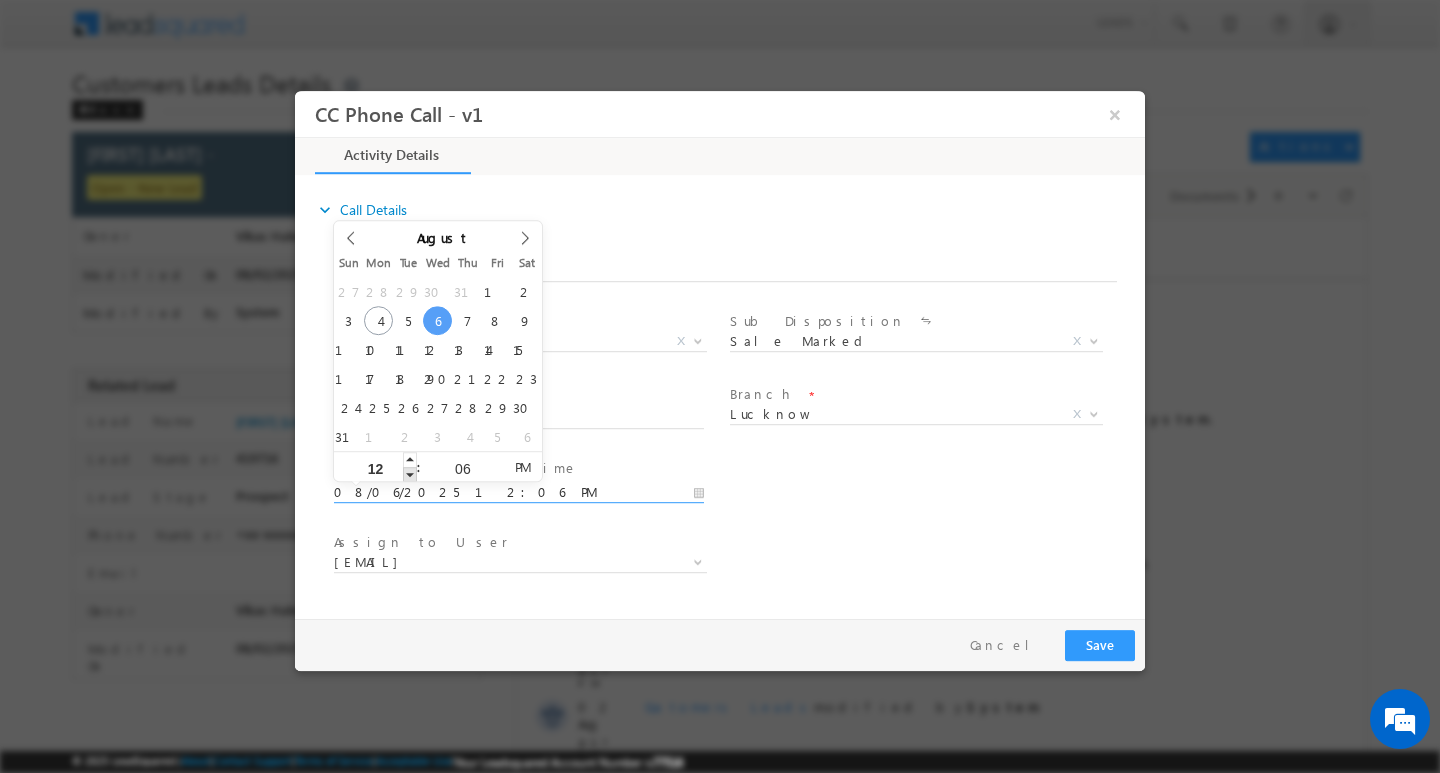 type on "08/06/2025 11:06 AM" 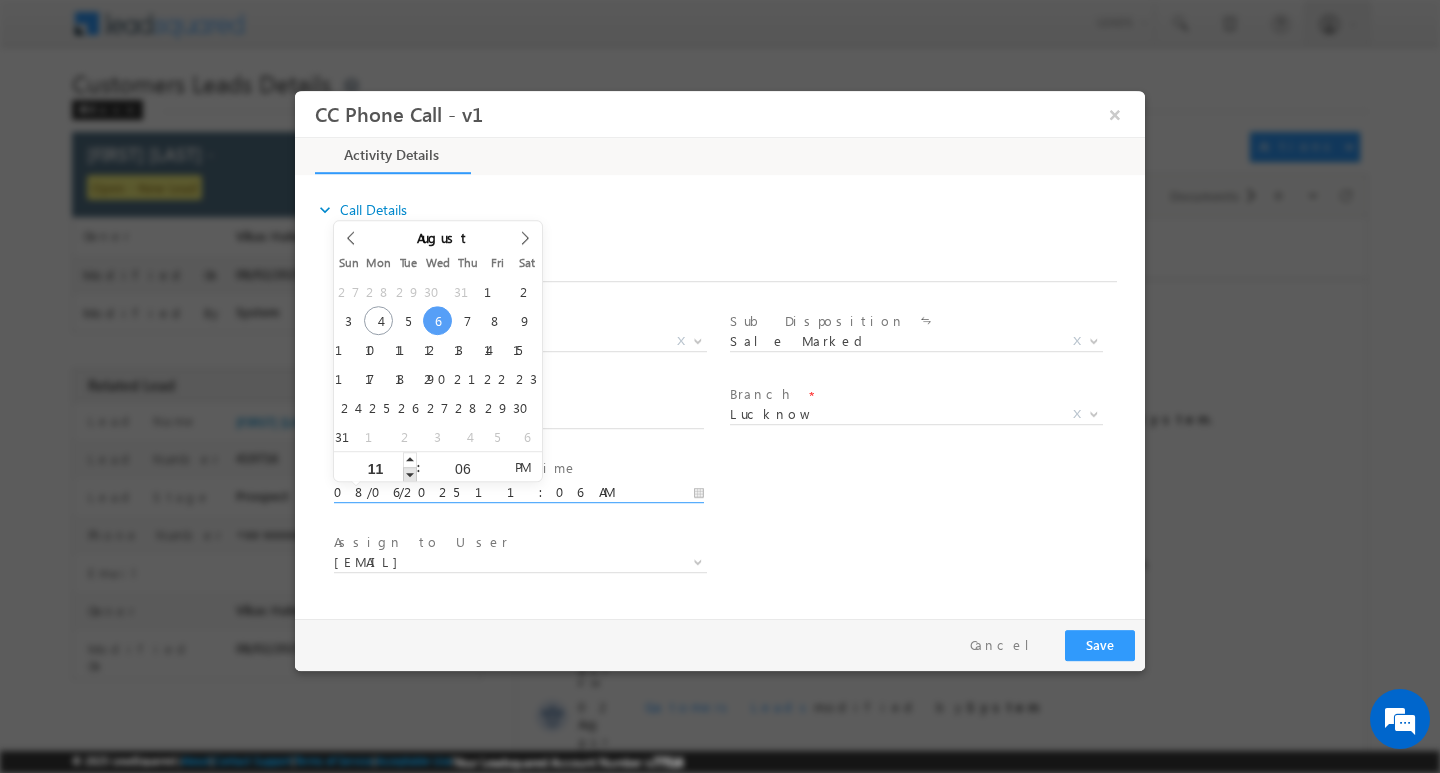 click at bounding box center (410, 473) 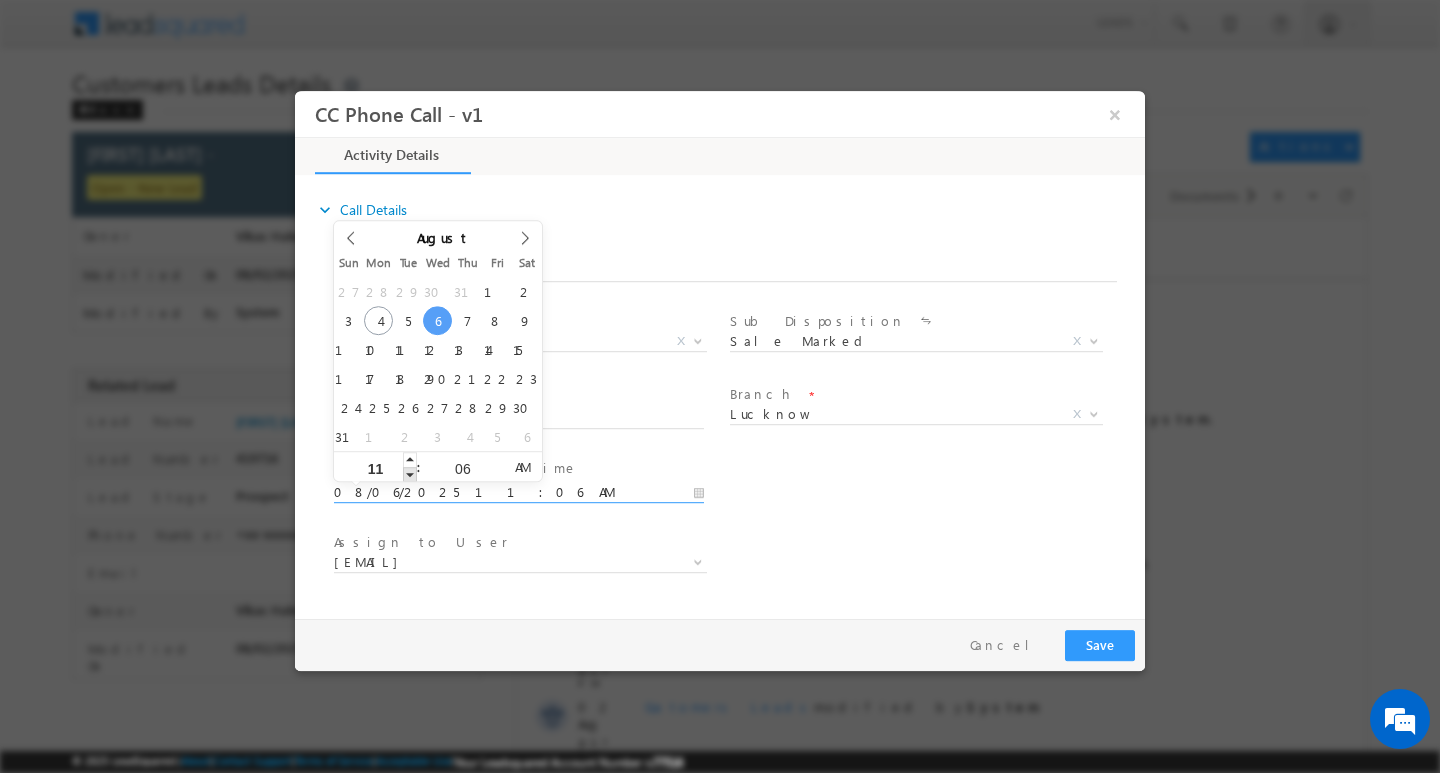 type on "08/06/2025 10:06 AM" 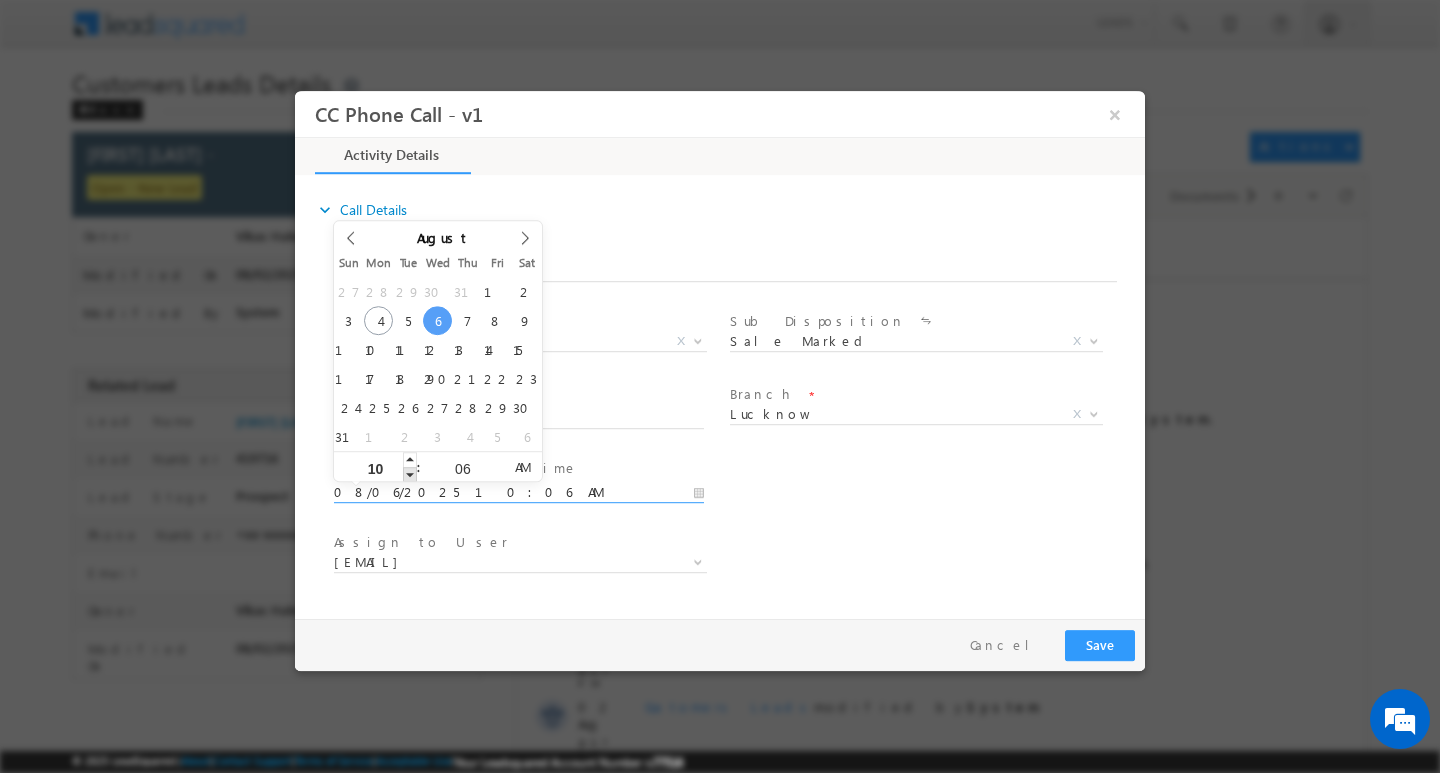 click at bounding box center (410, 473) 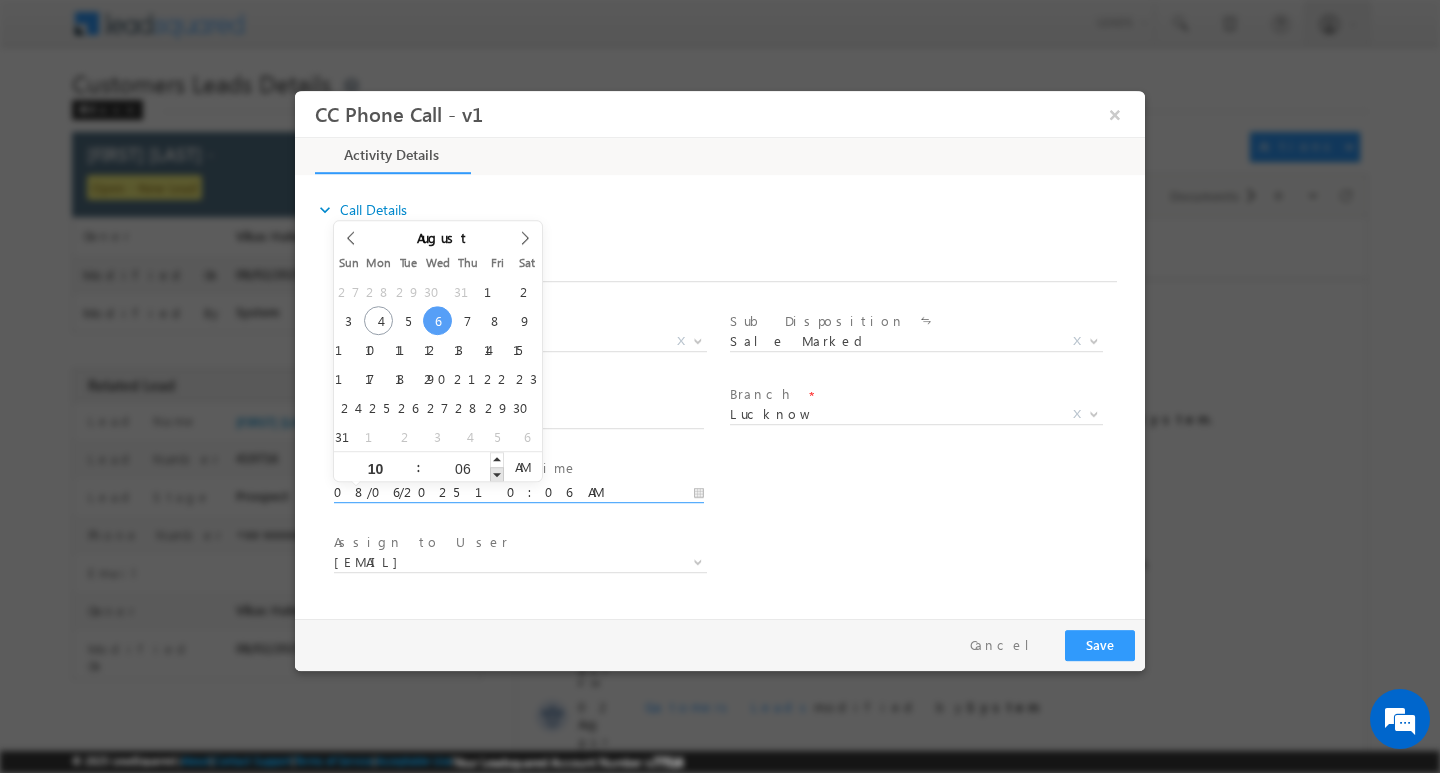 type on "08/06/2025 10:05 AM" 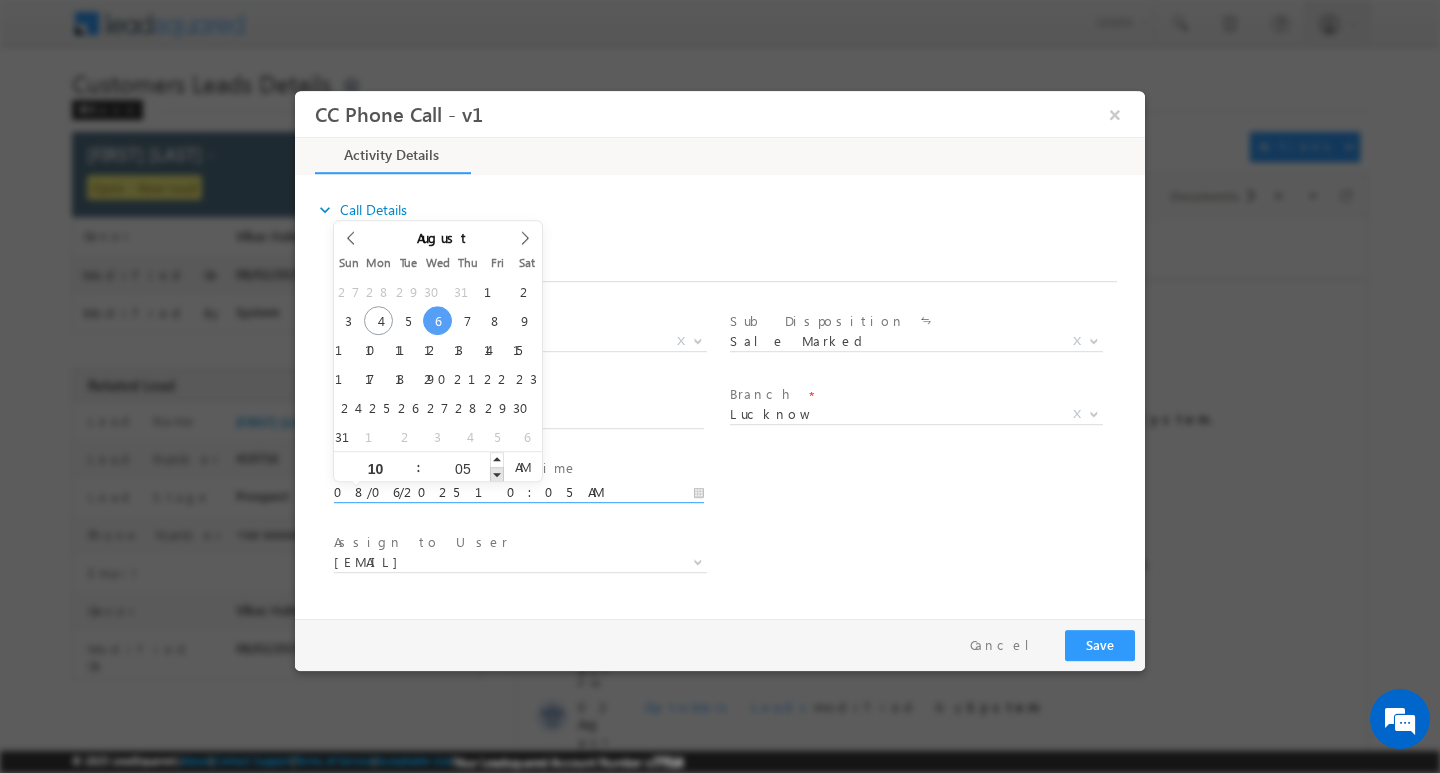 click at bounding box center (497, 473) 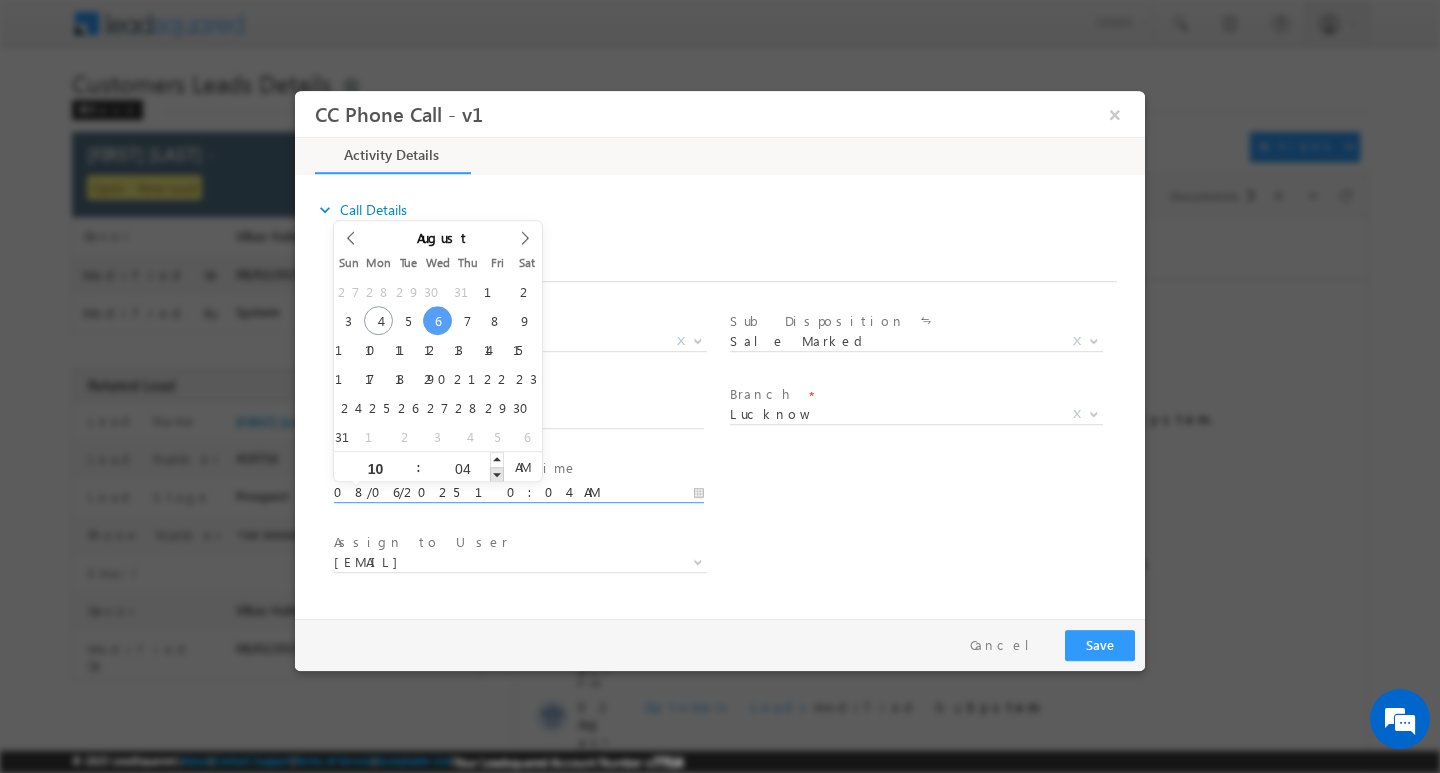 click at bounding box center (497, 473) 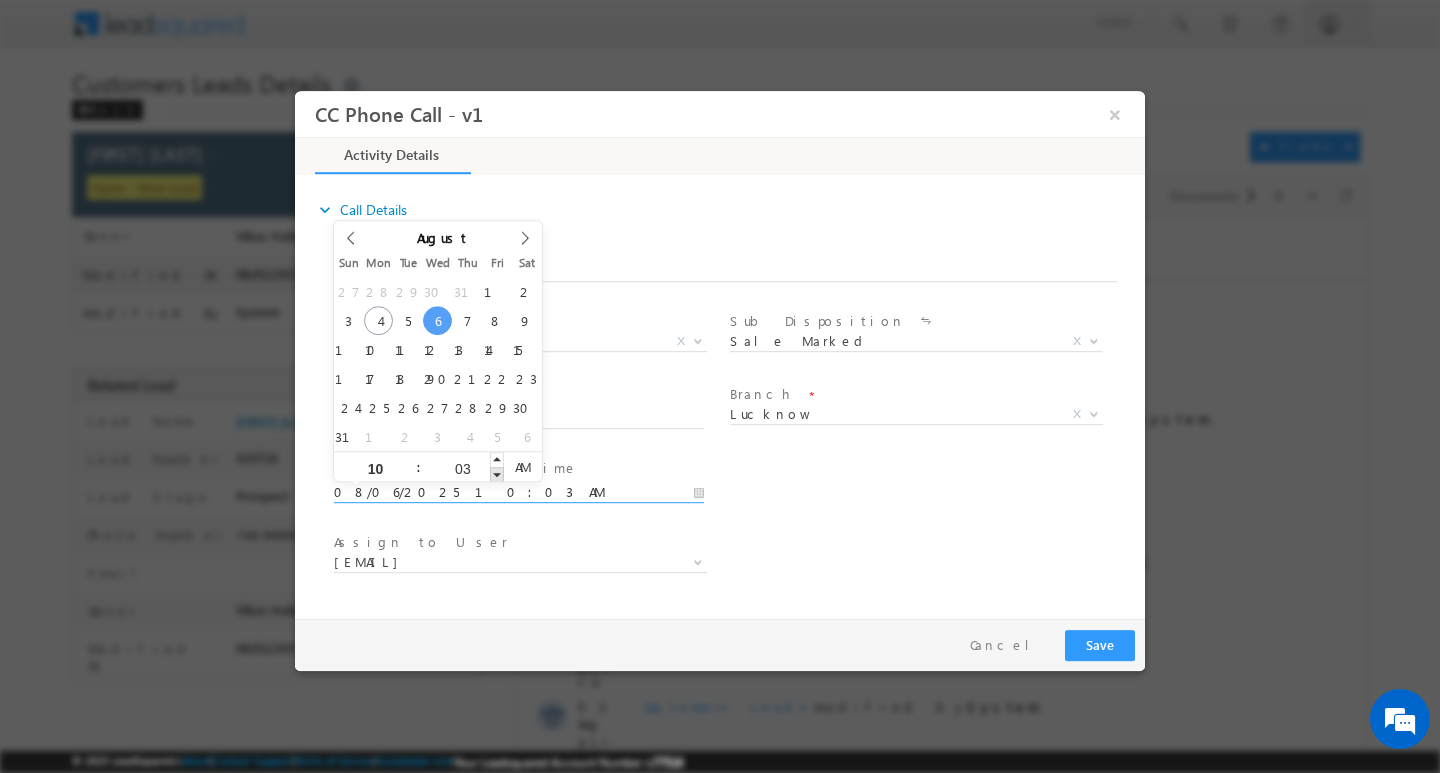 click at bounding box center [497, 473] 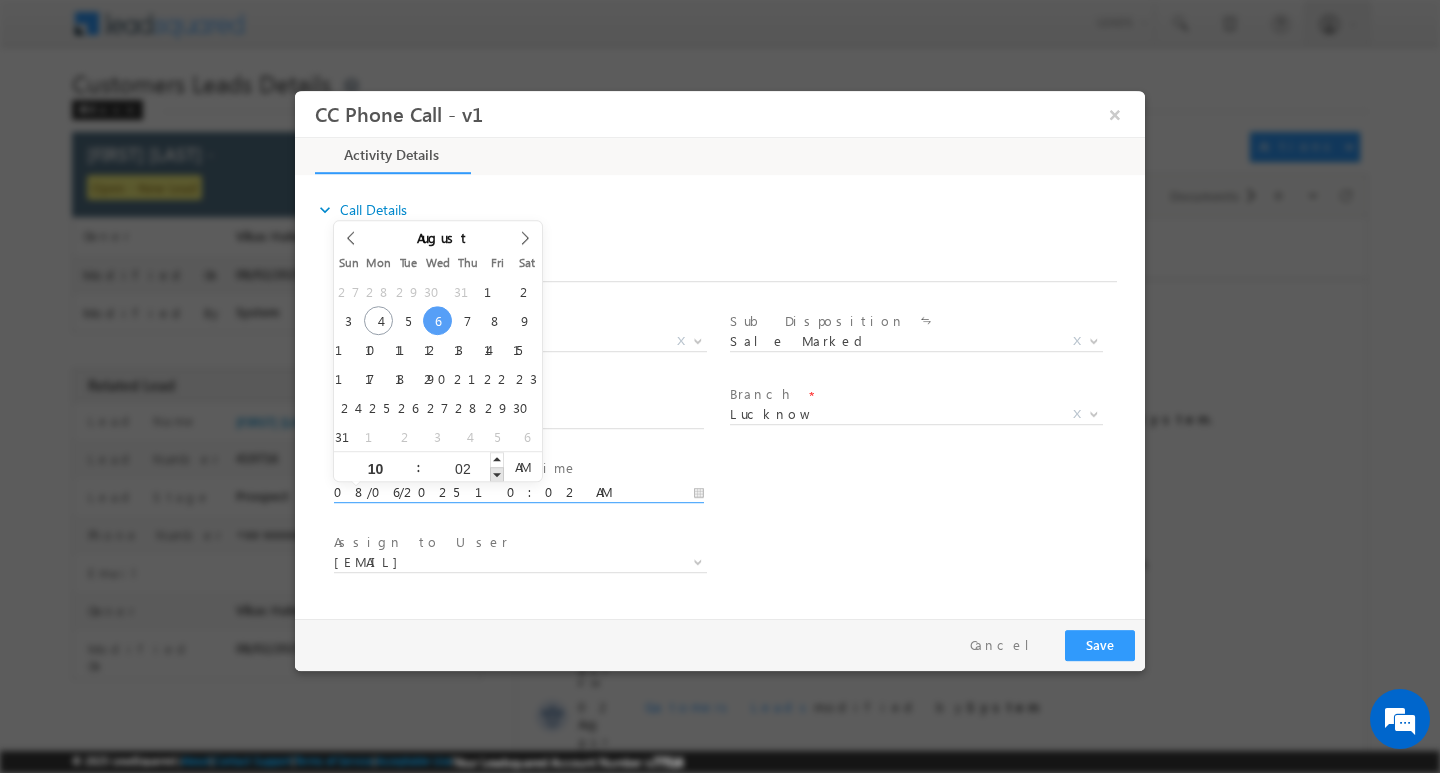 click at bounding box center [497, 473] 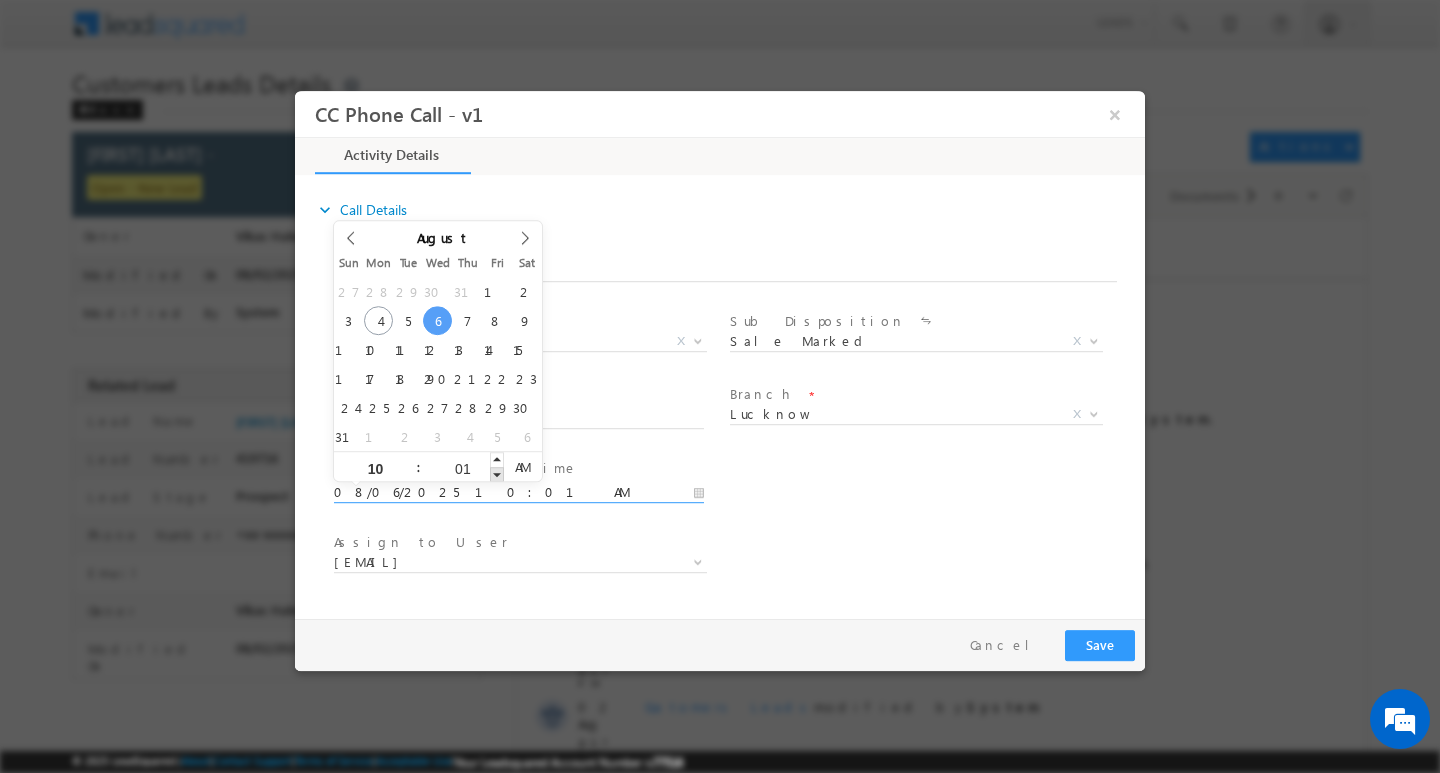 click at bounding box center (497, 473) 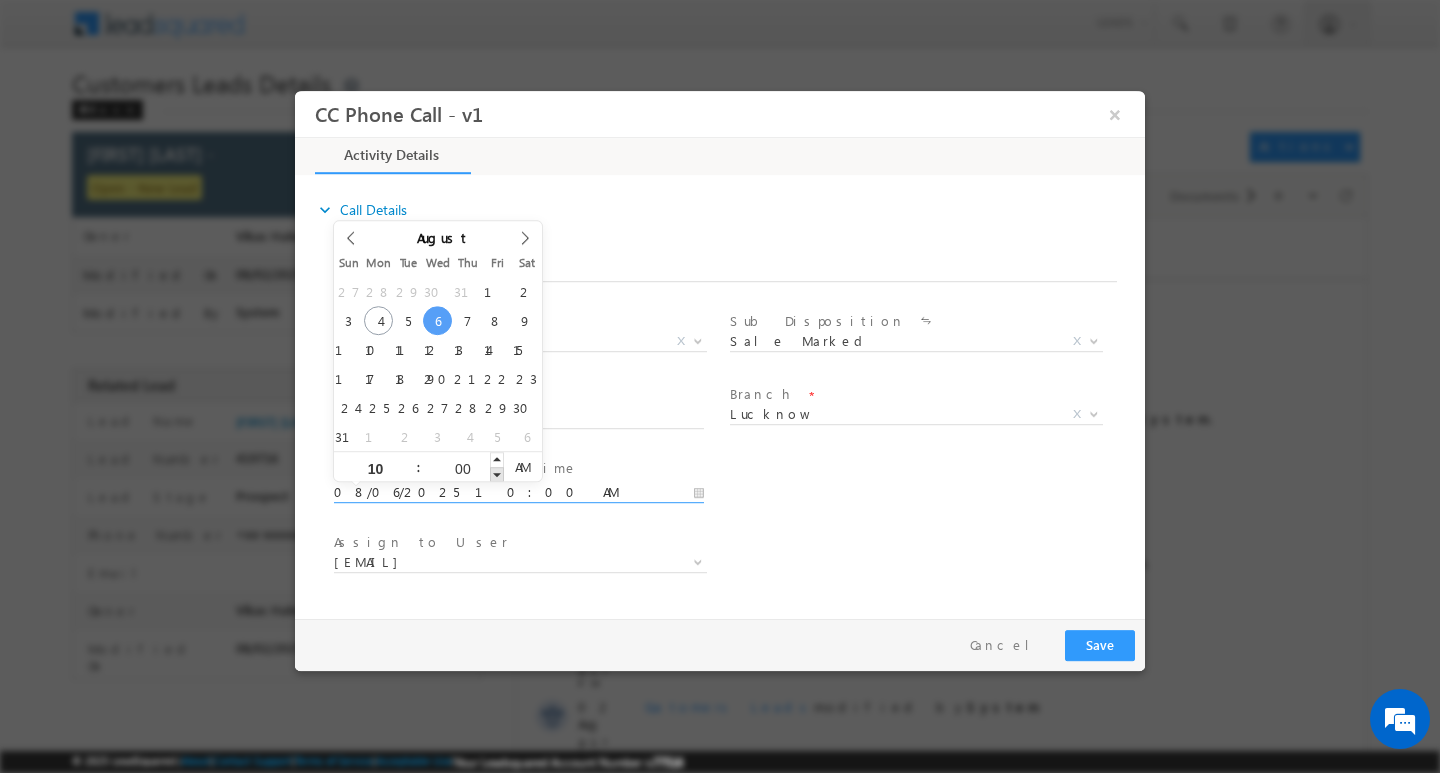 click at bounding box center [497, 473] 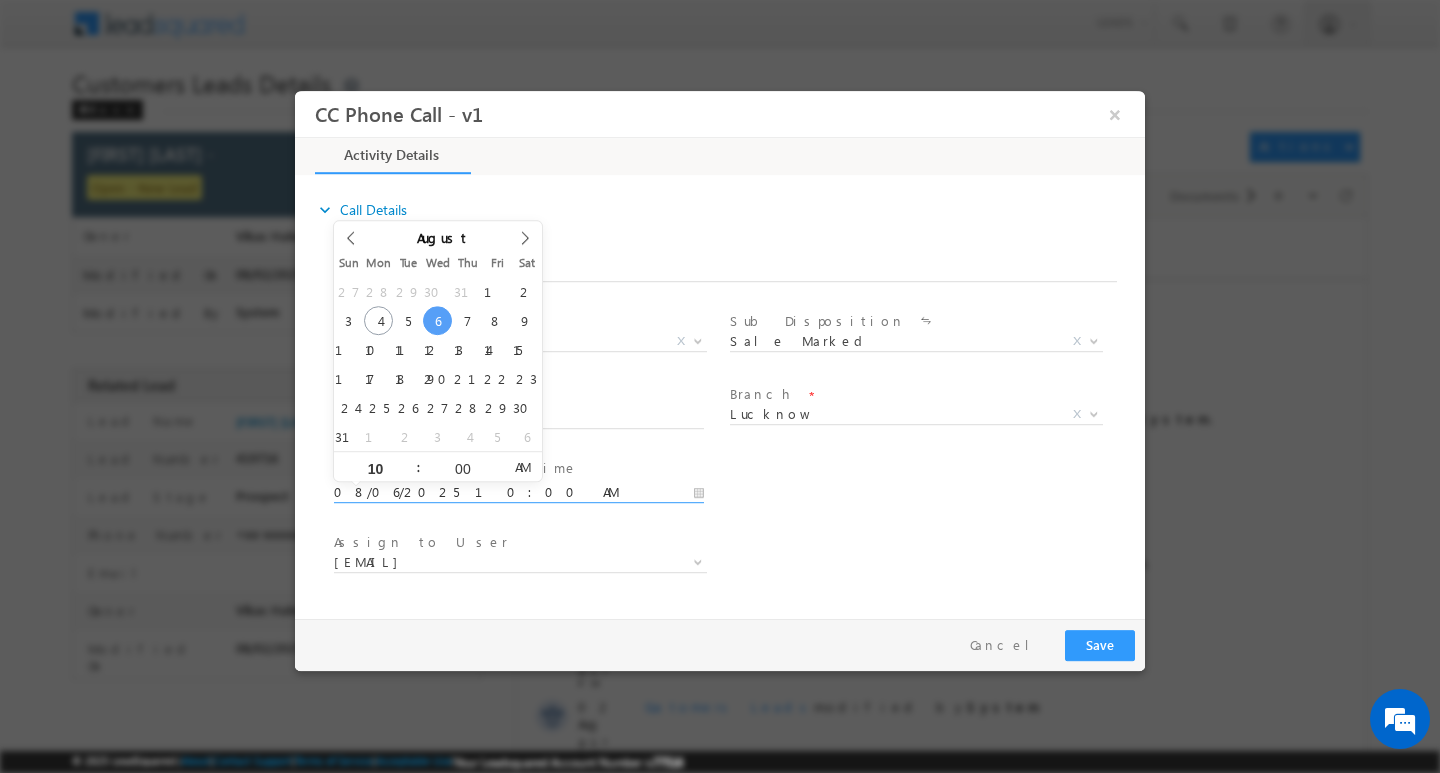 click on "Assign to User
*
akash.v@sgrlimited.in alok.sn@sgrlimited.in arun.singh1@sgrlimited.in gaurav.singh@sgrlimited.in jeetendra.kashyap@sgrlimited.in dheerendra.singh@sgrlimited.in nitin.sr@sgrlimited.in pawan.verma@sgrlimited.in pushp.r@sgrlimited.in rahul.tomar@sgrlimited.in ravi.saini@sgrlimited.in sanjeet.kumar@sgrlimited.in shubham.kumar3@sgrlimited.in sunil.kumar8@sgrlimited.in udai.verma@sgrlimited.in vishal.prajapati@sgrlimited.in akash.v@sgrlimited.in" at bounding box center (737, 564) 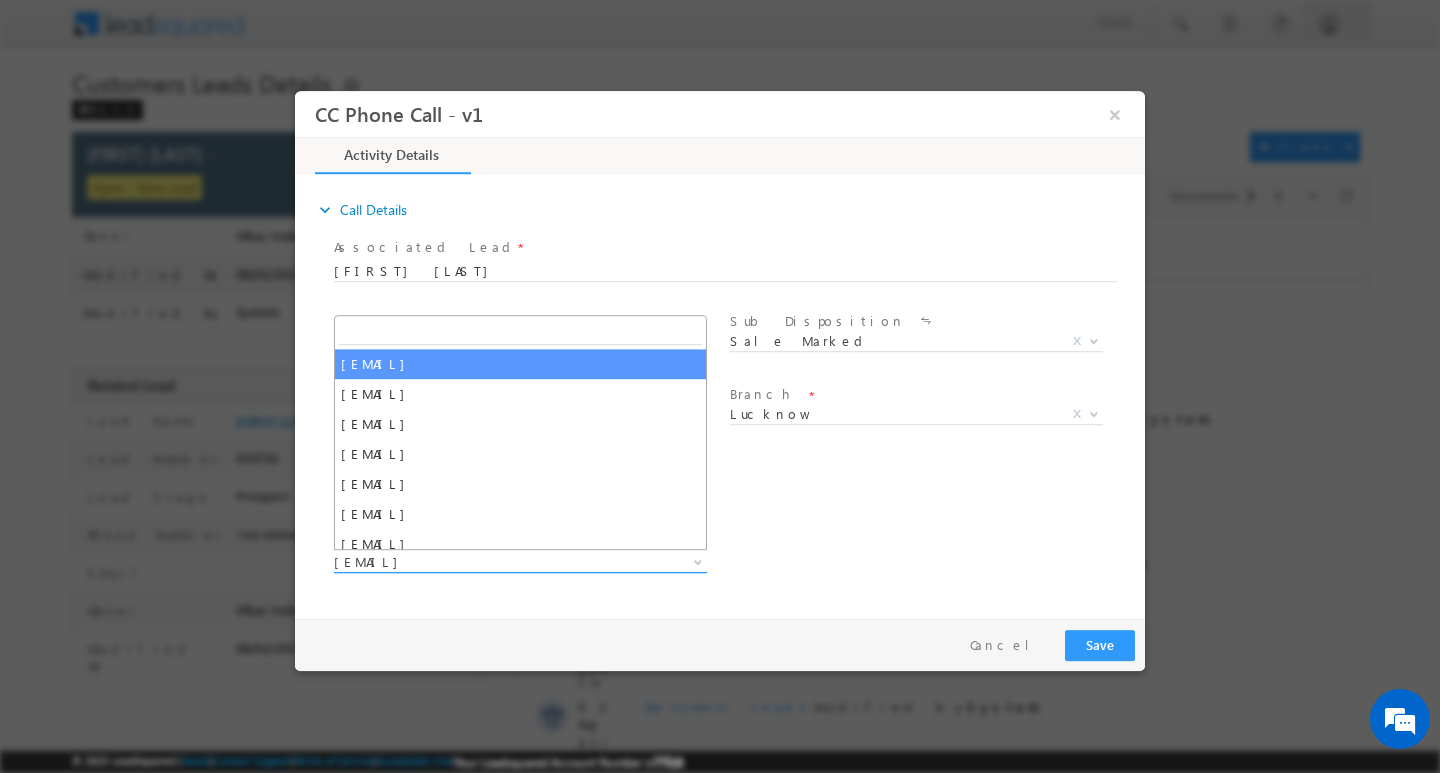 click on "akash.v@sgrlimited.in" at bounding box center (496, 561) 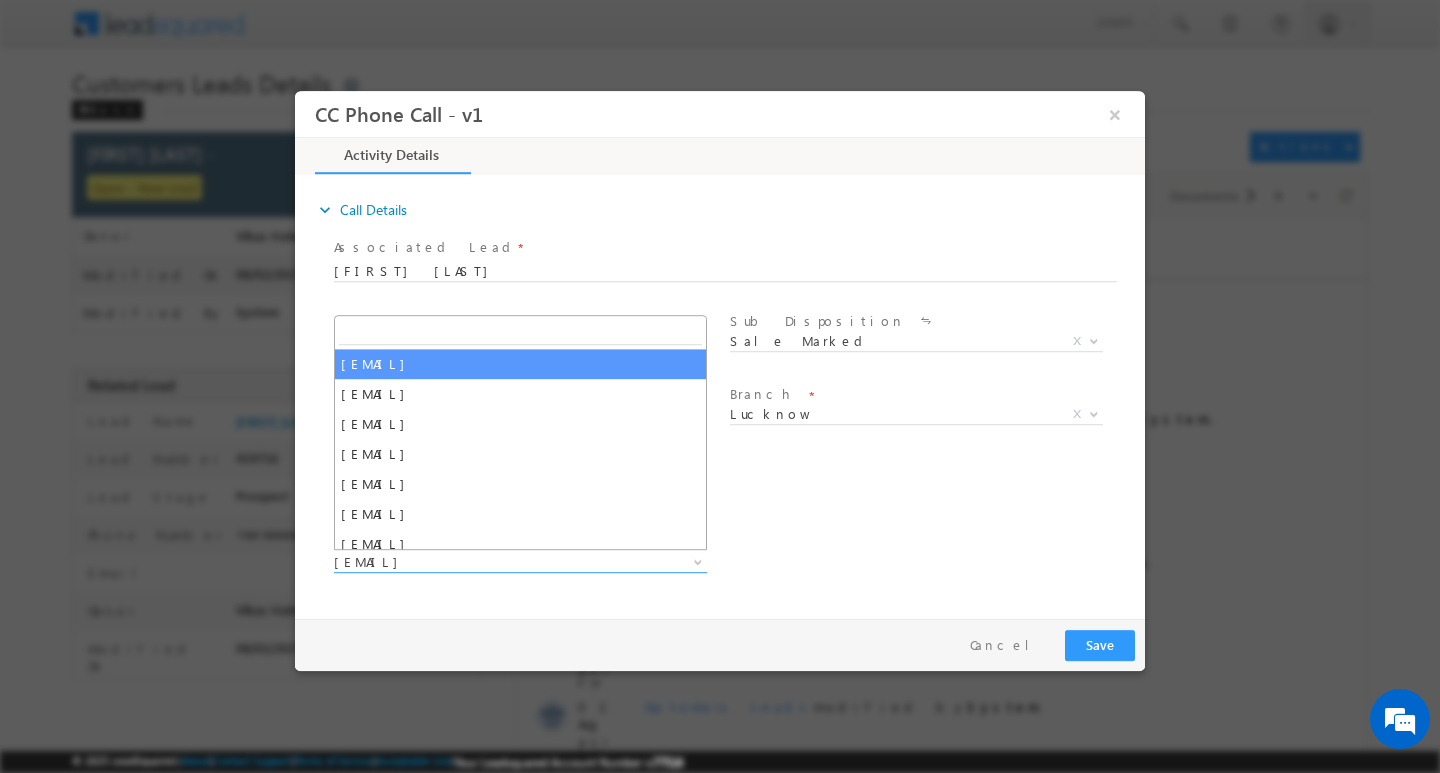 click at bounding box center (520, 331) 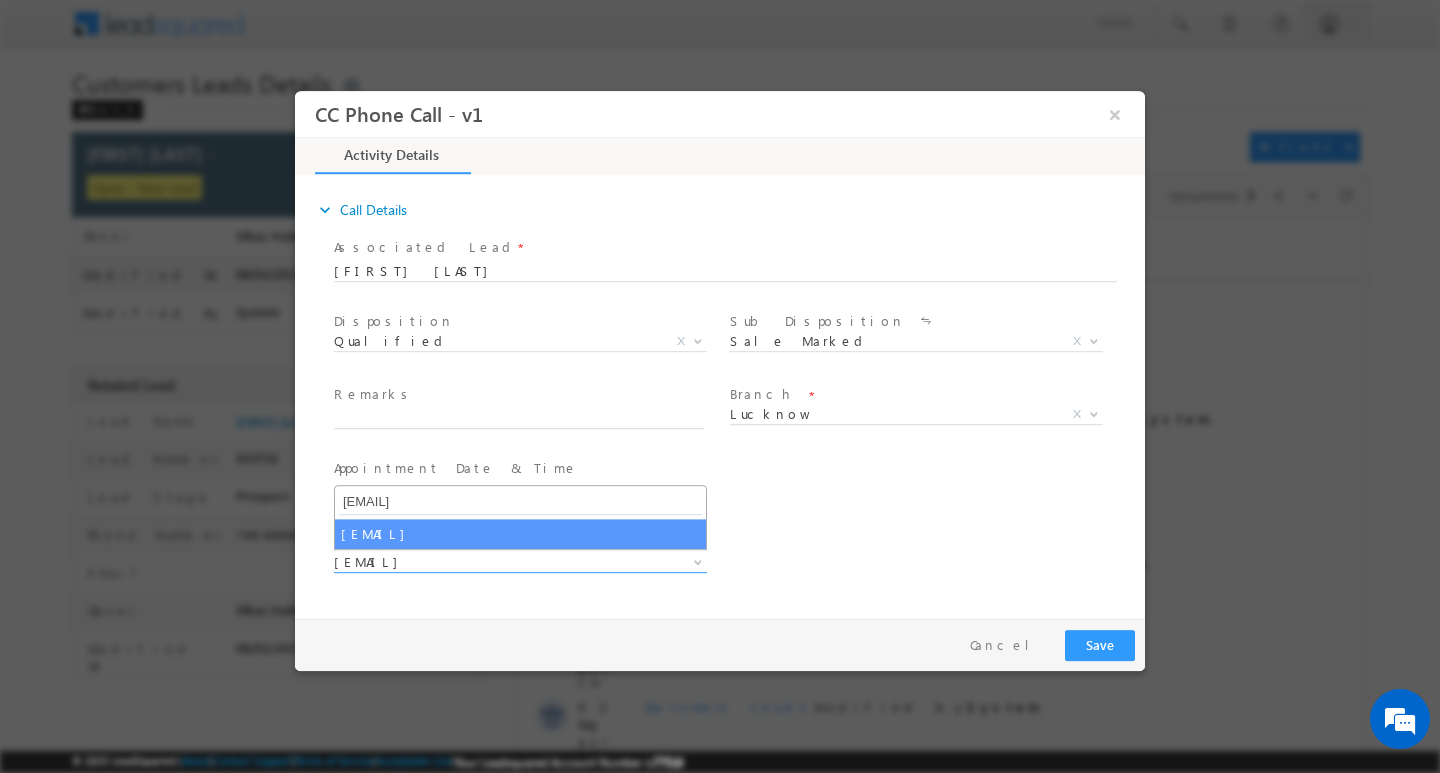 type on "shubham.kumar3@sgrlimited.in" 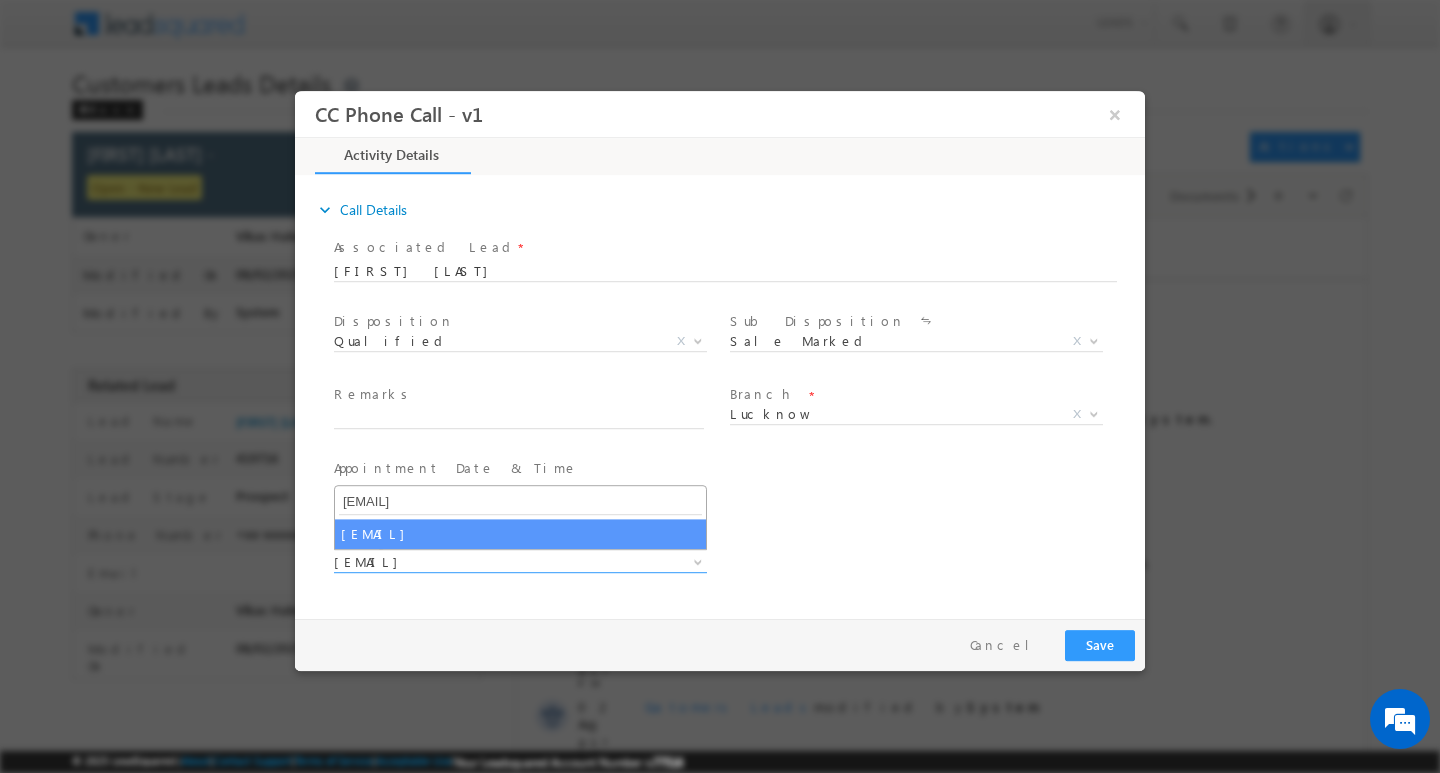 select on "shubham.kumar3@sgrlimited.in" 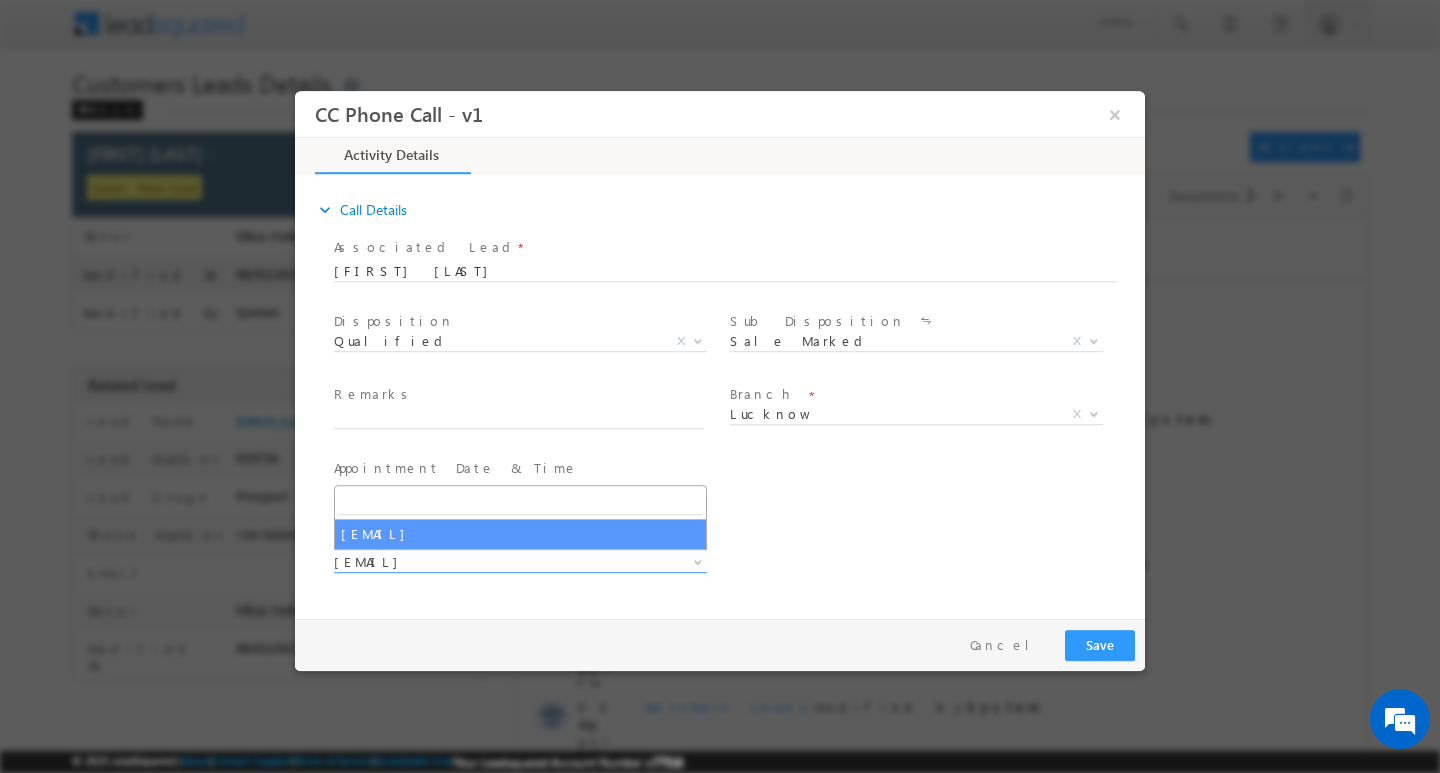 click on "Appointment Date & Time
*
08/06/2025 10:00 AM" at bounding box center (528, 490) 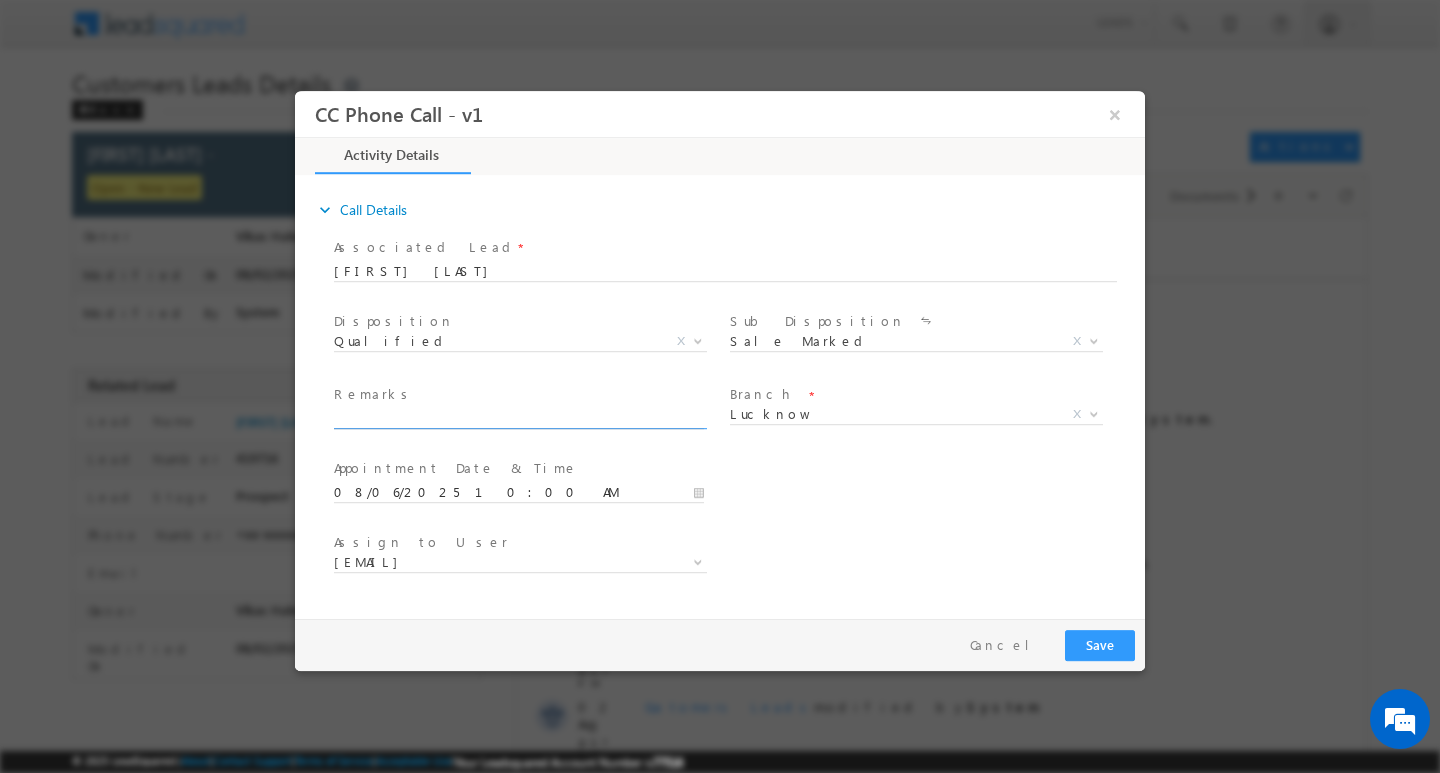 click at bounding box center [519, 418] 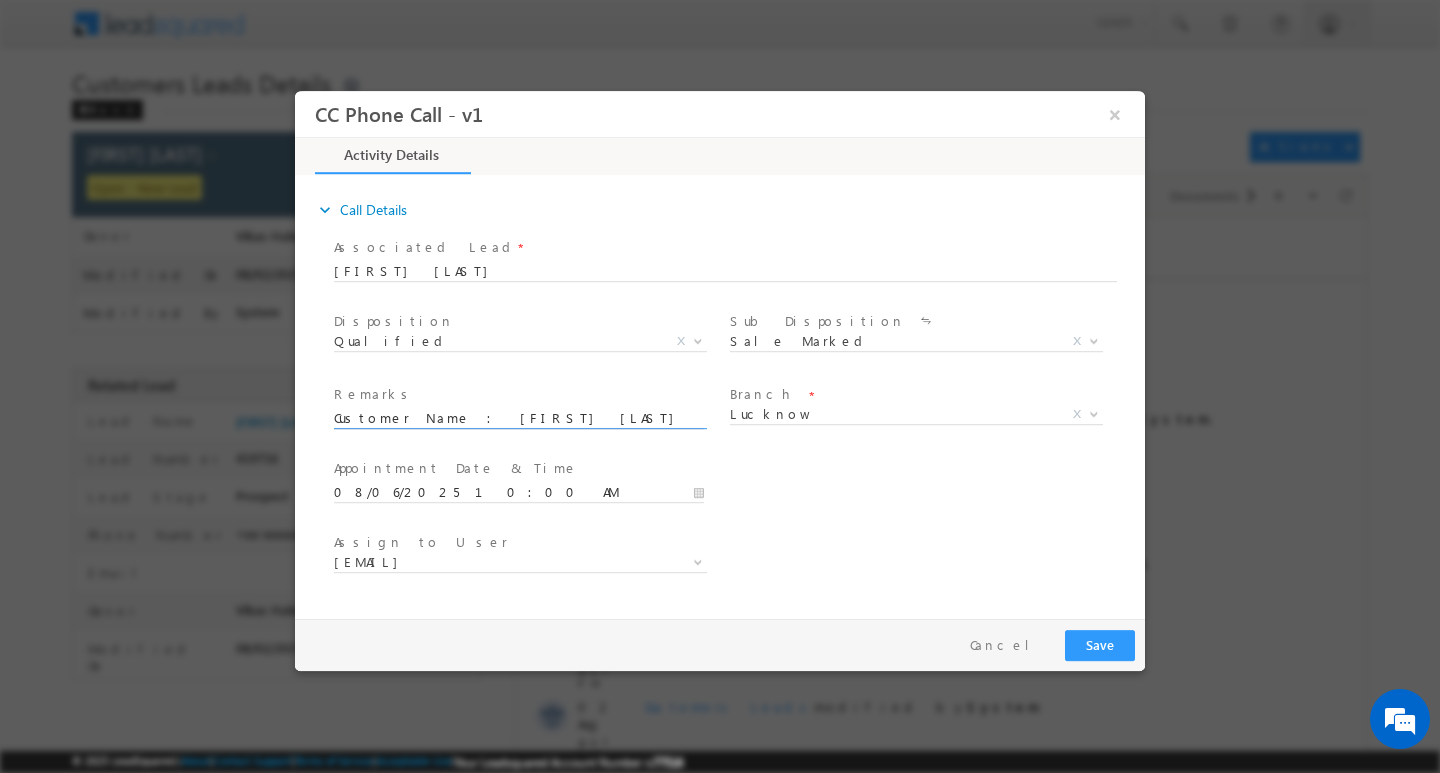 scroll, scrollTop: 0, scrollLeft: 785, axis: horizontal 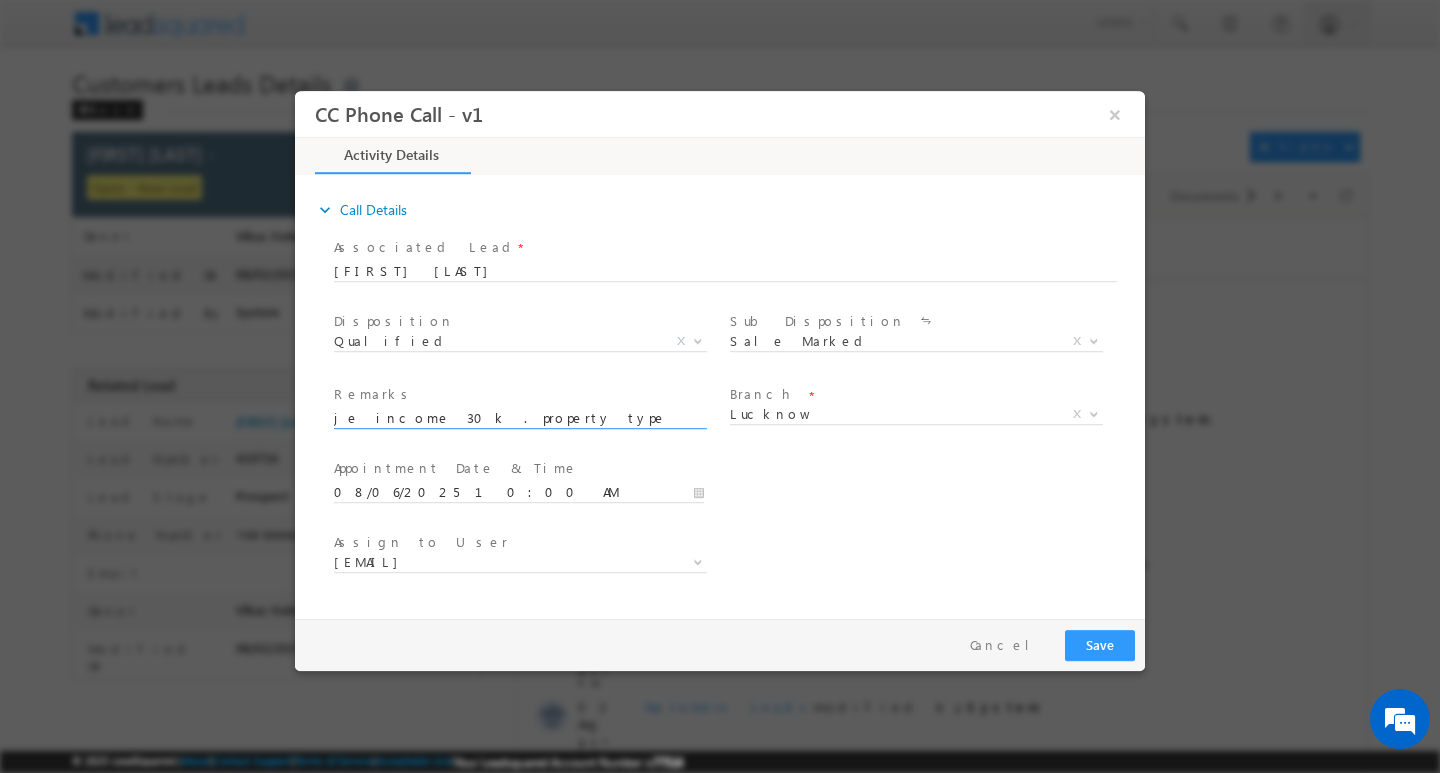 type on "Customer Name :  [FIRST] [LAST] / ag [AGE]y  / b / sel employe ./ mothje income 30k   property type  mc  .  work experrice 6y  /  loan type  con strultion :loan amount  10l aad : [STREET] [CITY] [STATE] / pin" 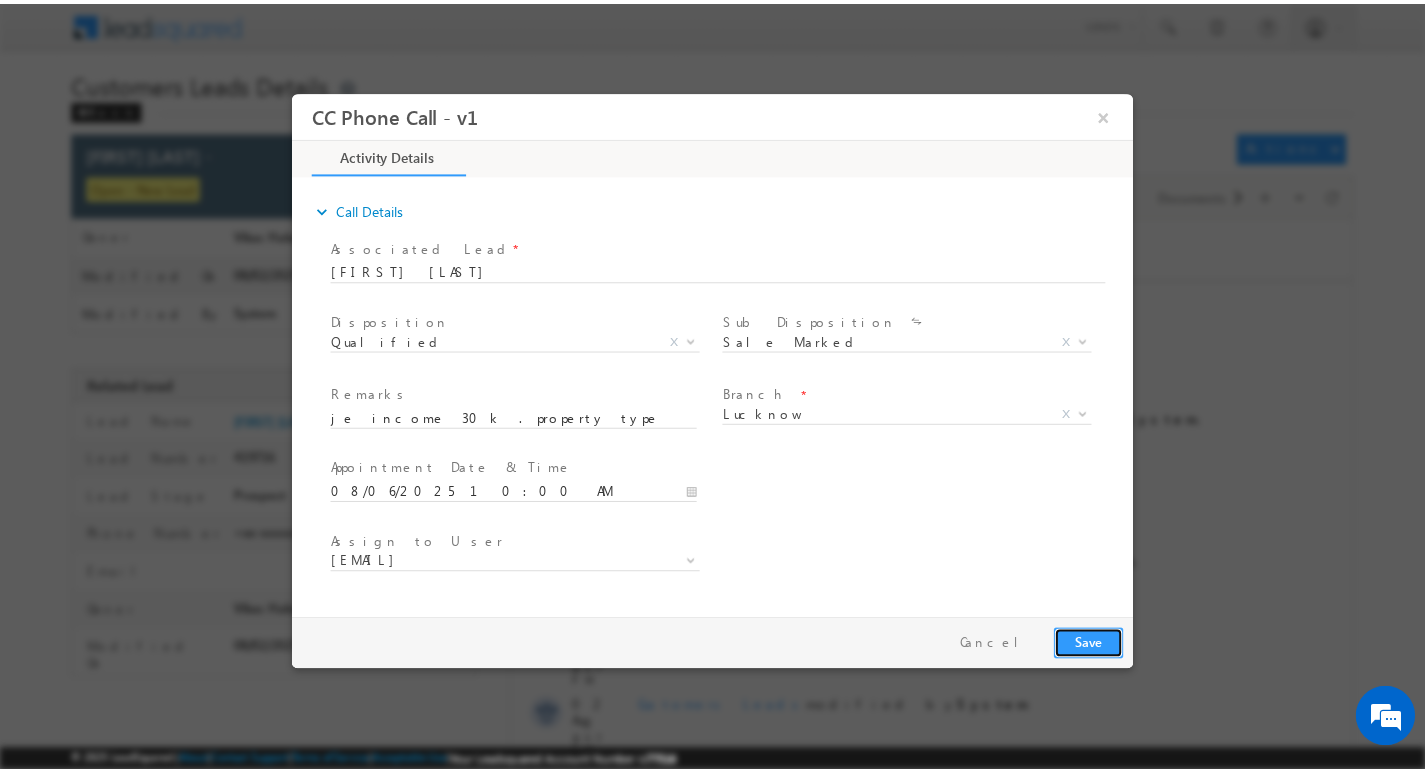 scroll, scrollTop: 0, scrollLeft: 0, axis: both 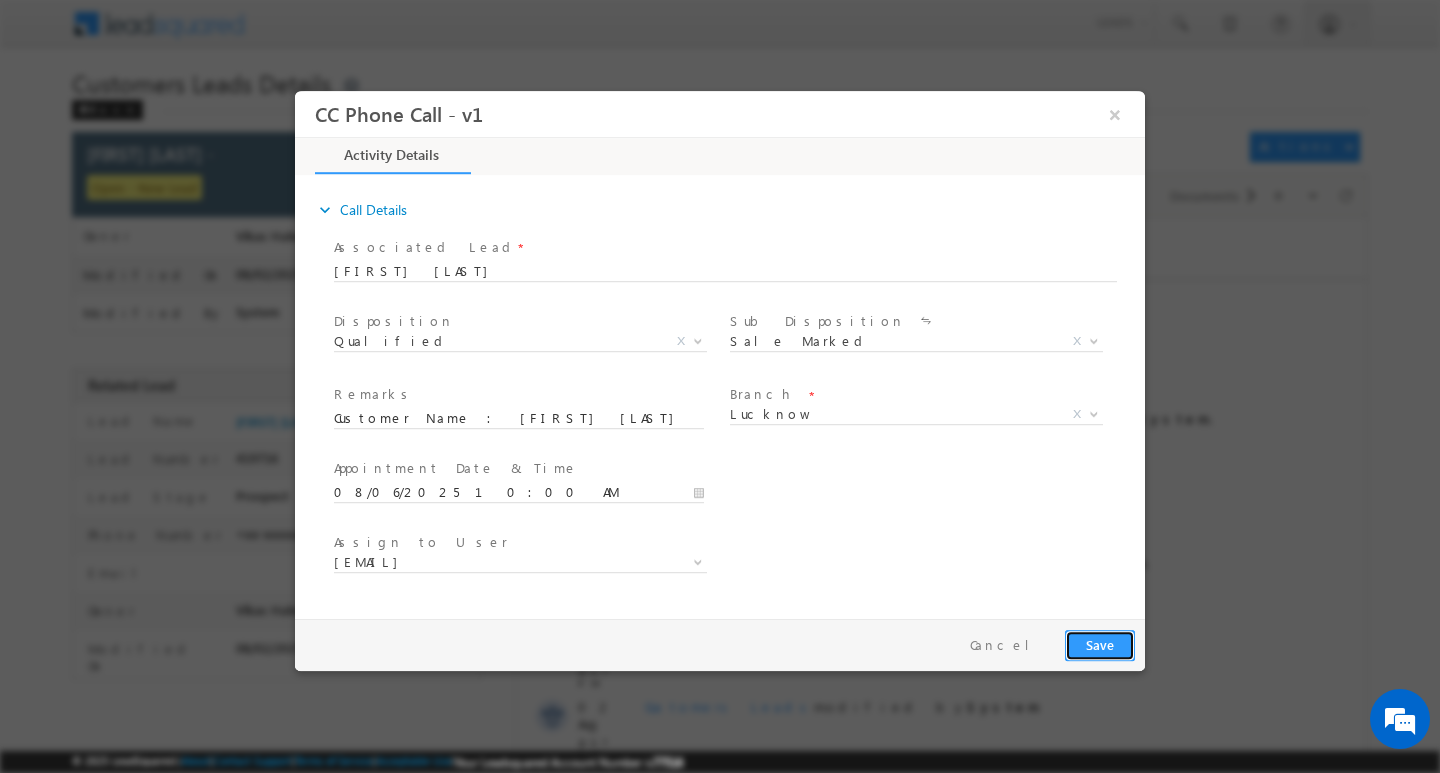 click on "Save" at bounding box center [1100, 644] 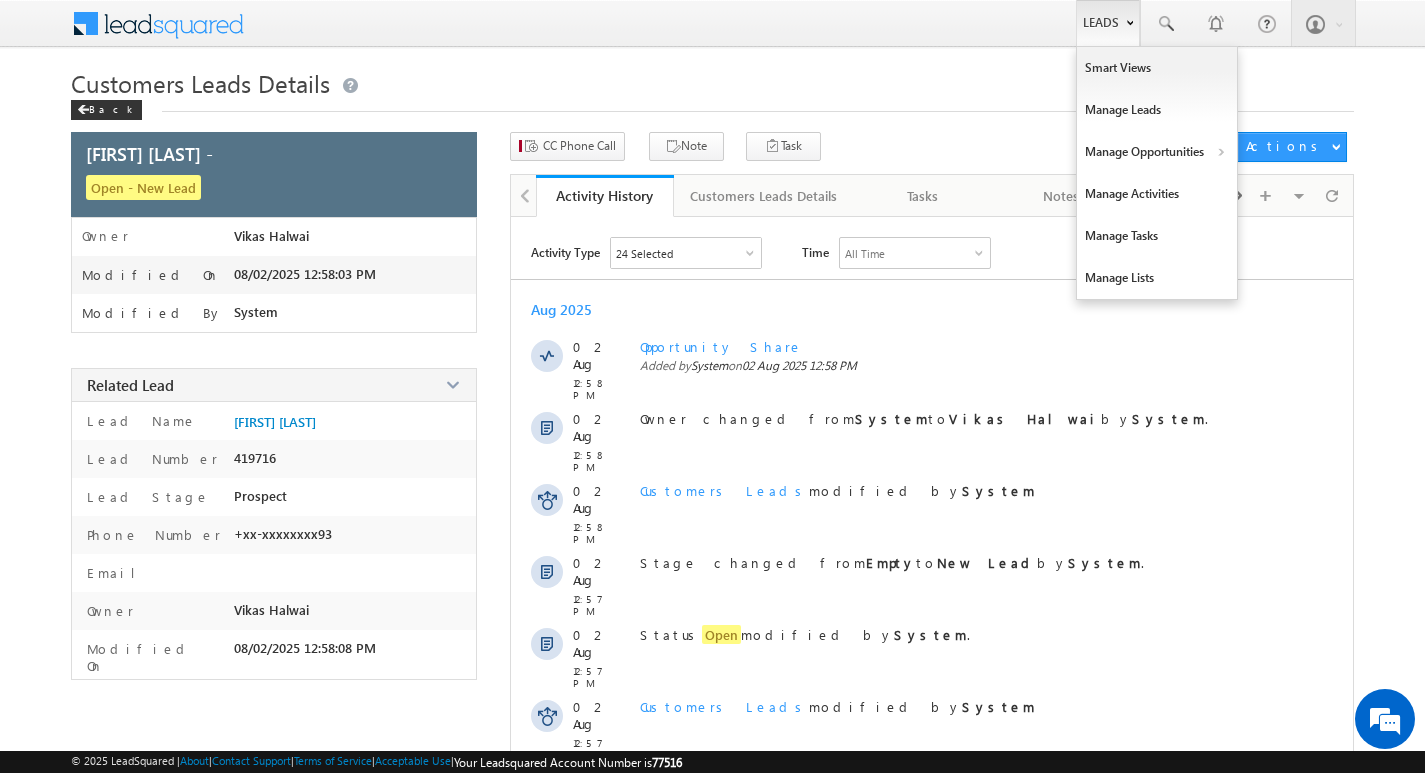 click on "Leads" at bounding box center [1108, 23] 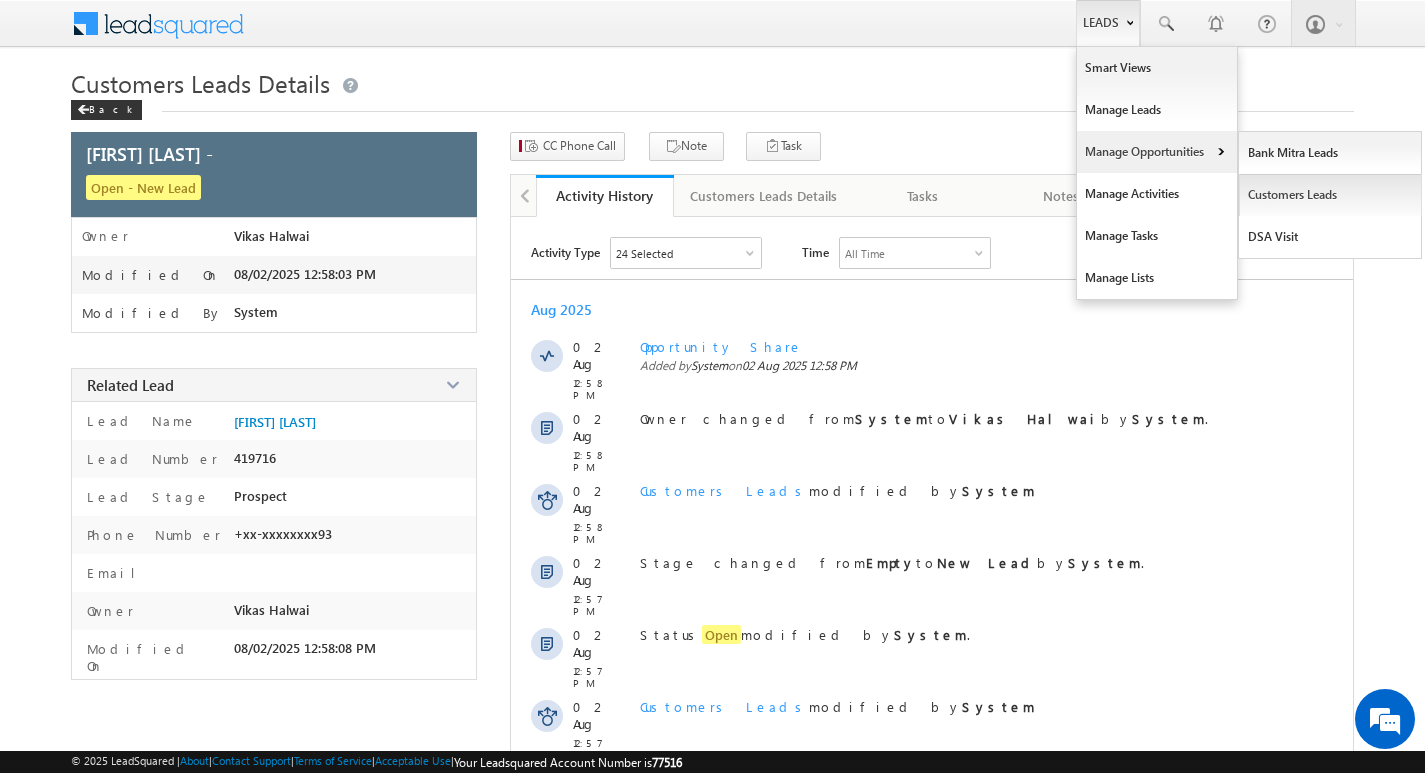 click on "Customers Leads" at bounding box center [1330, 195] 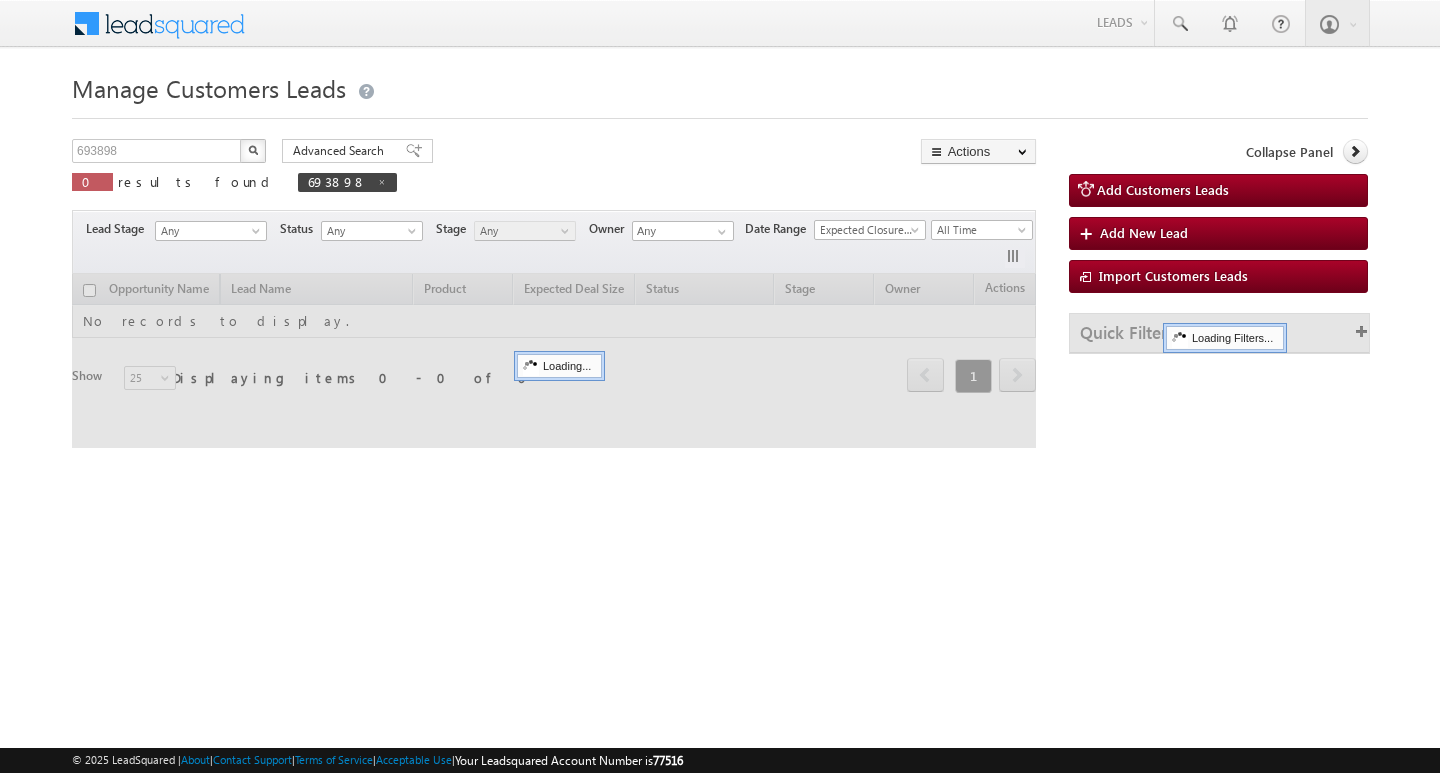 scroll, scrollTop: 0, scrollLeft: 0, axis: both 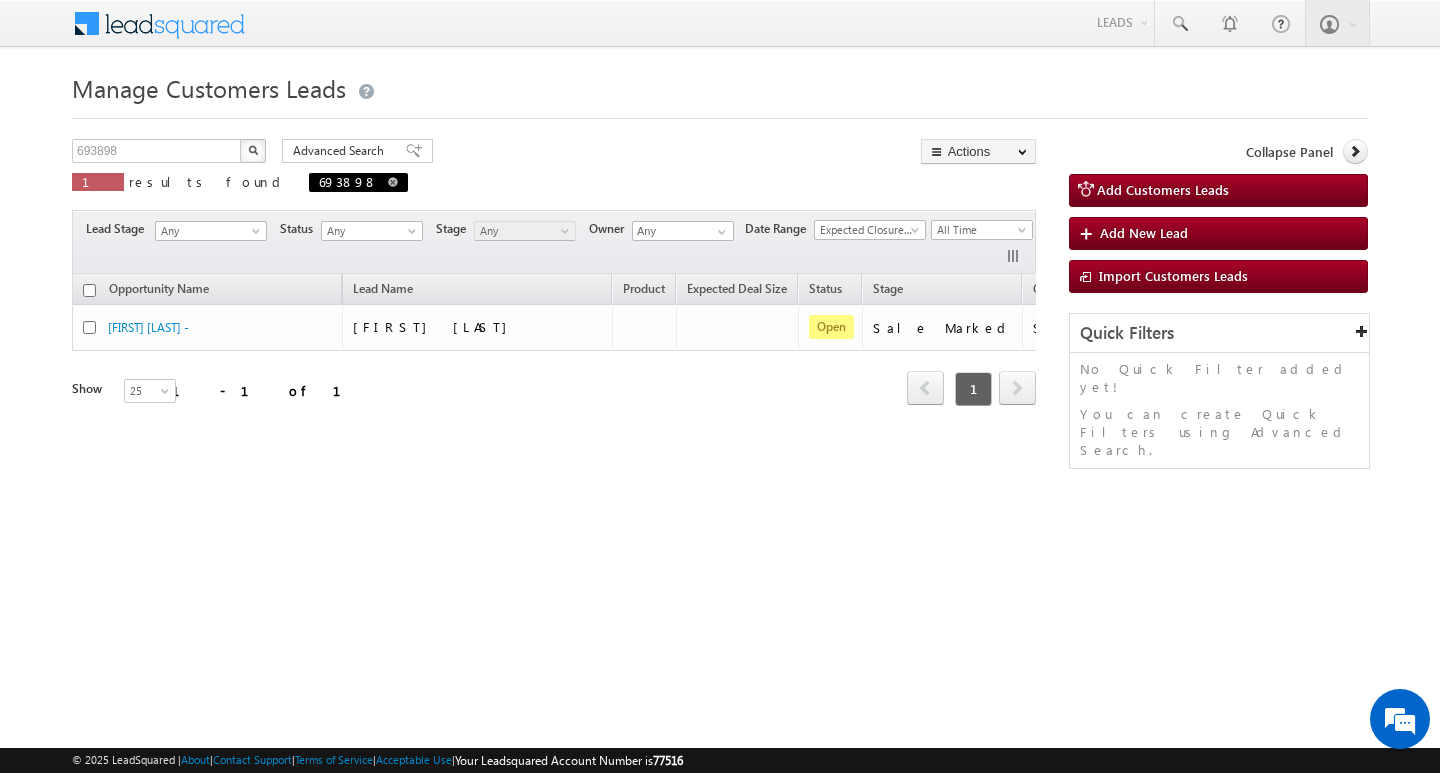 click at bounding box center (393, 182) 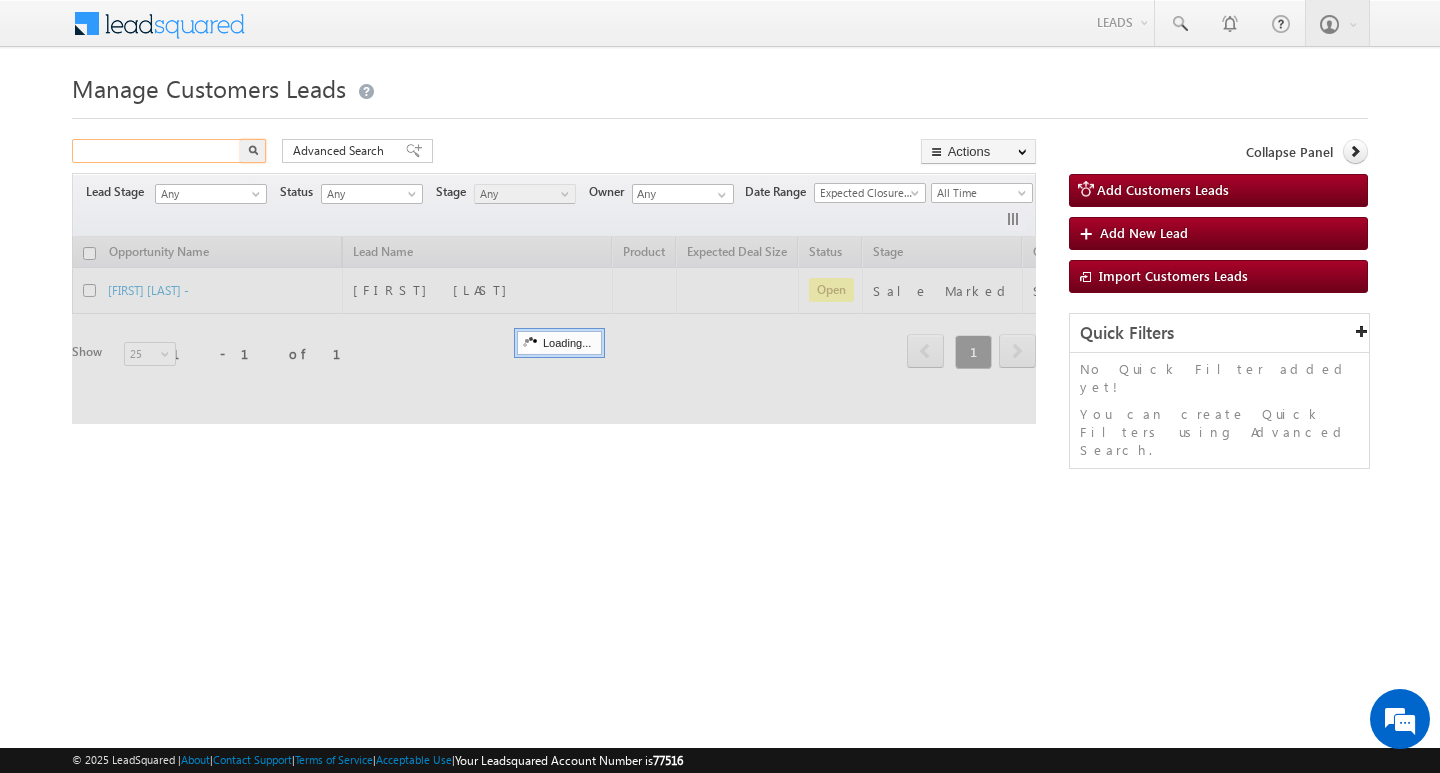click at bounding box center [157, 151] 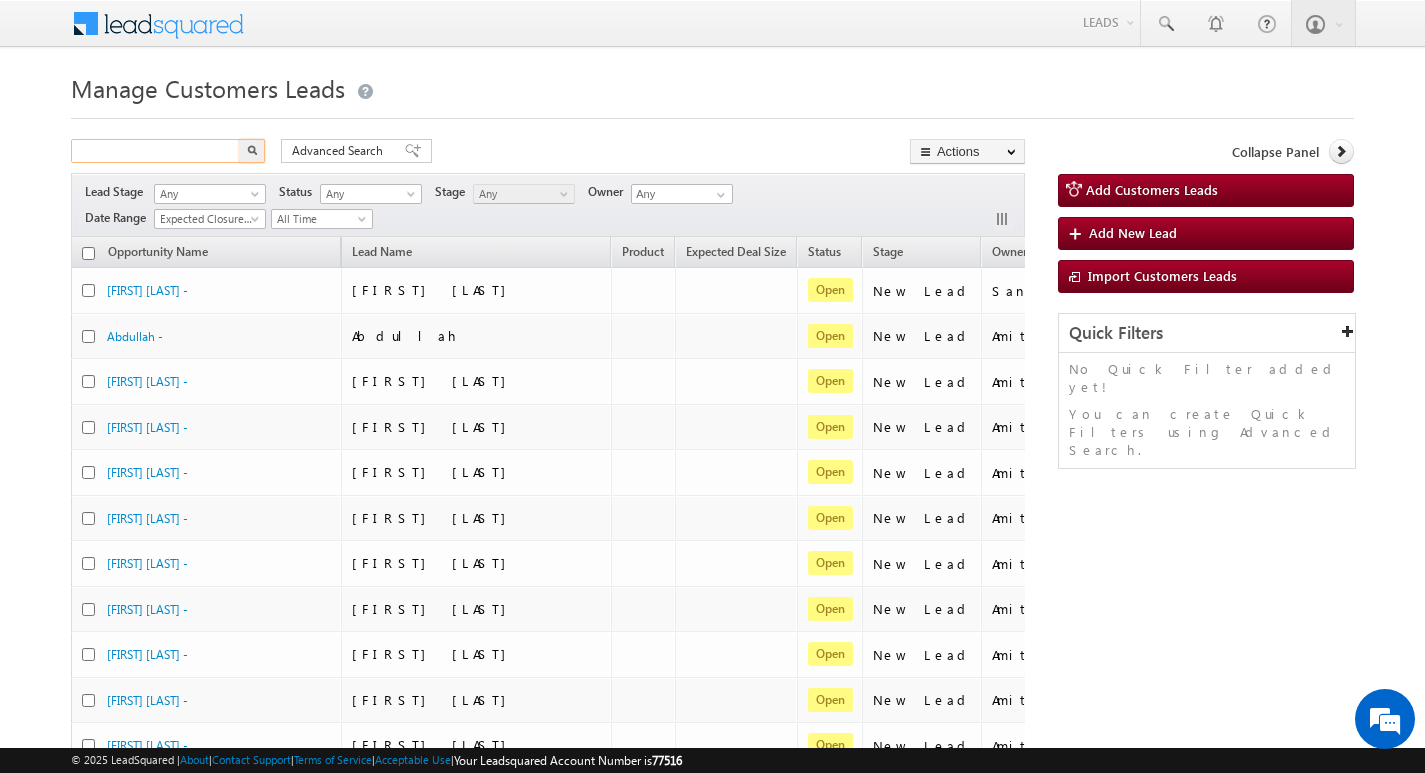 paste on "693188" 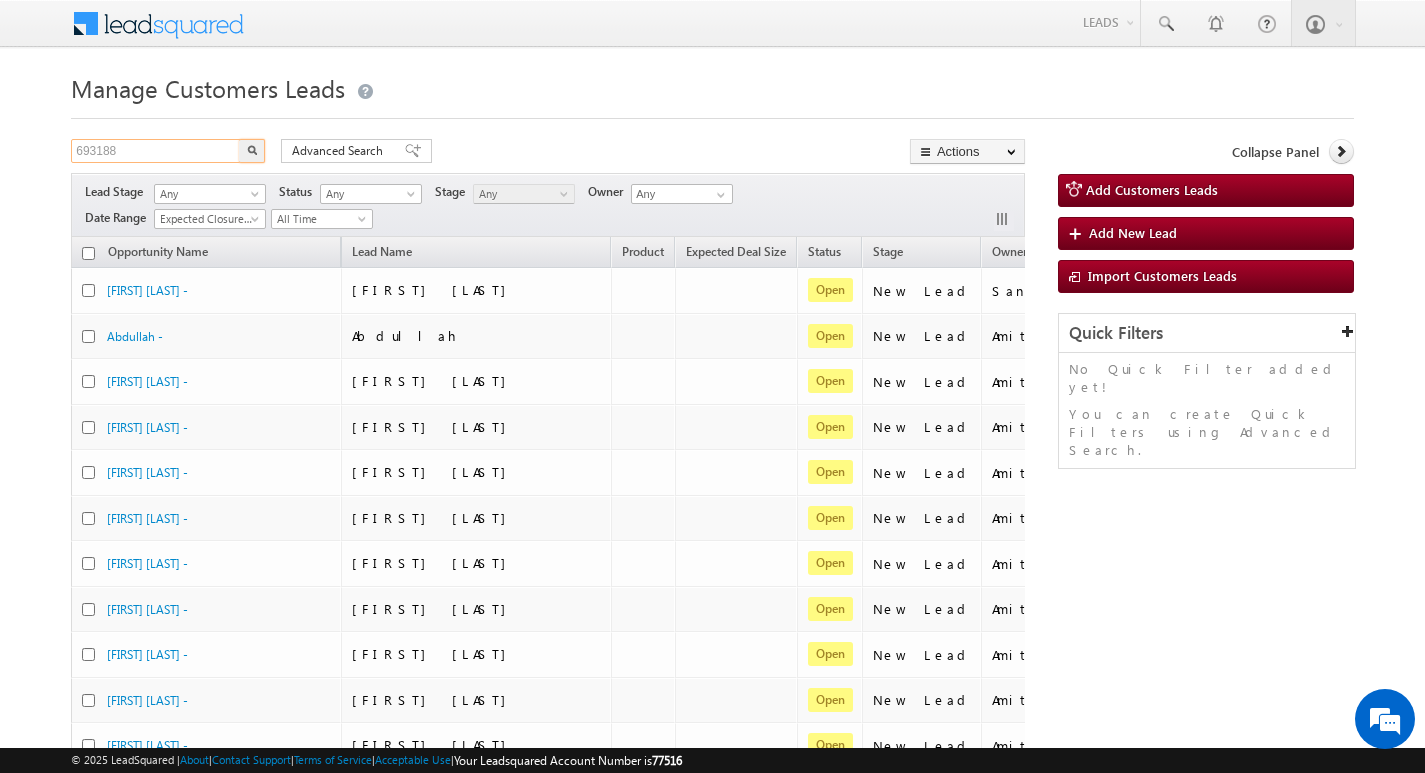 type on "693188" 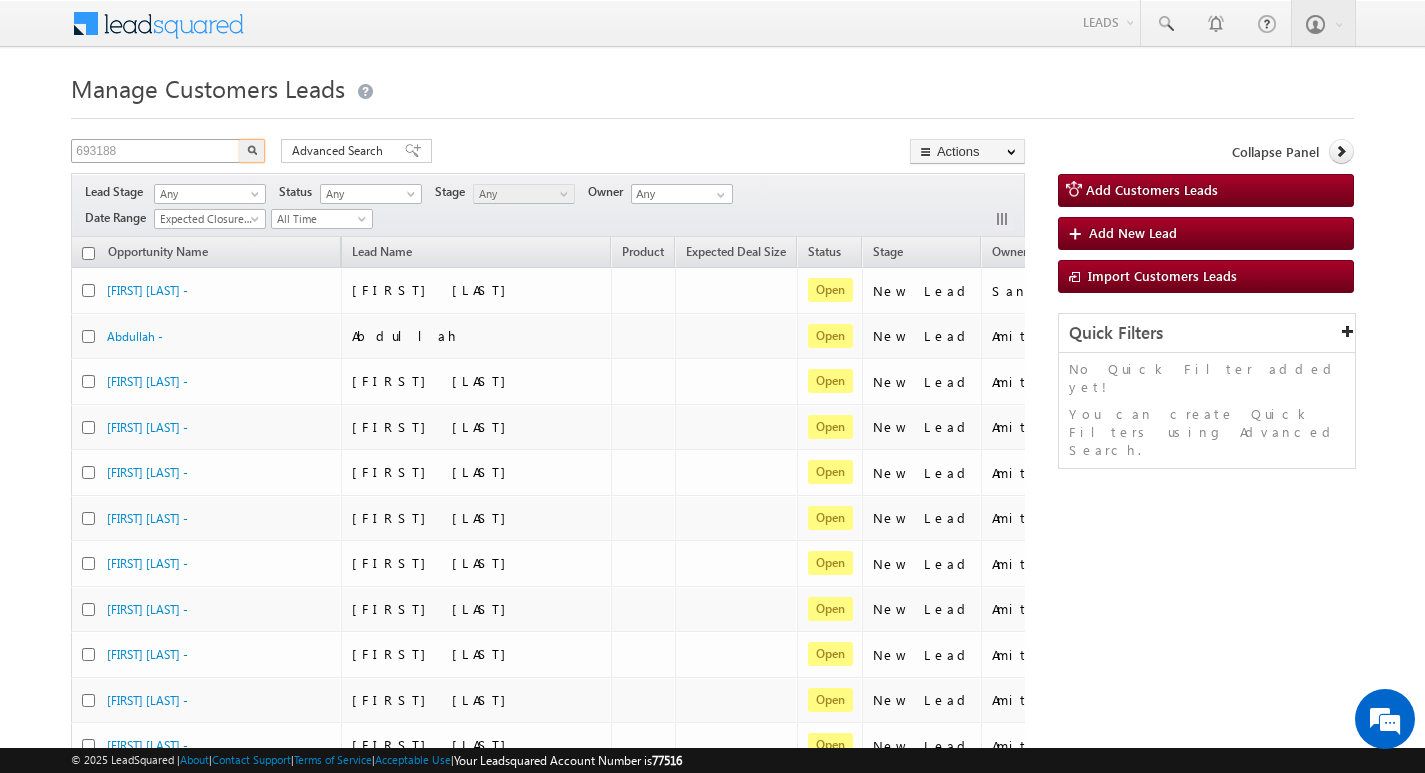click at bounding box center (252, 151) 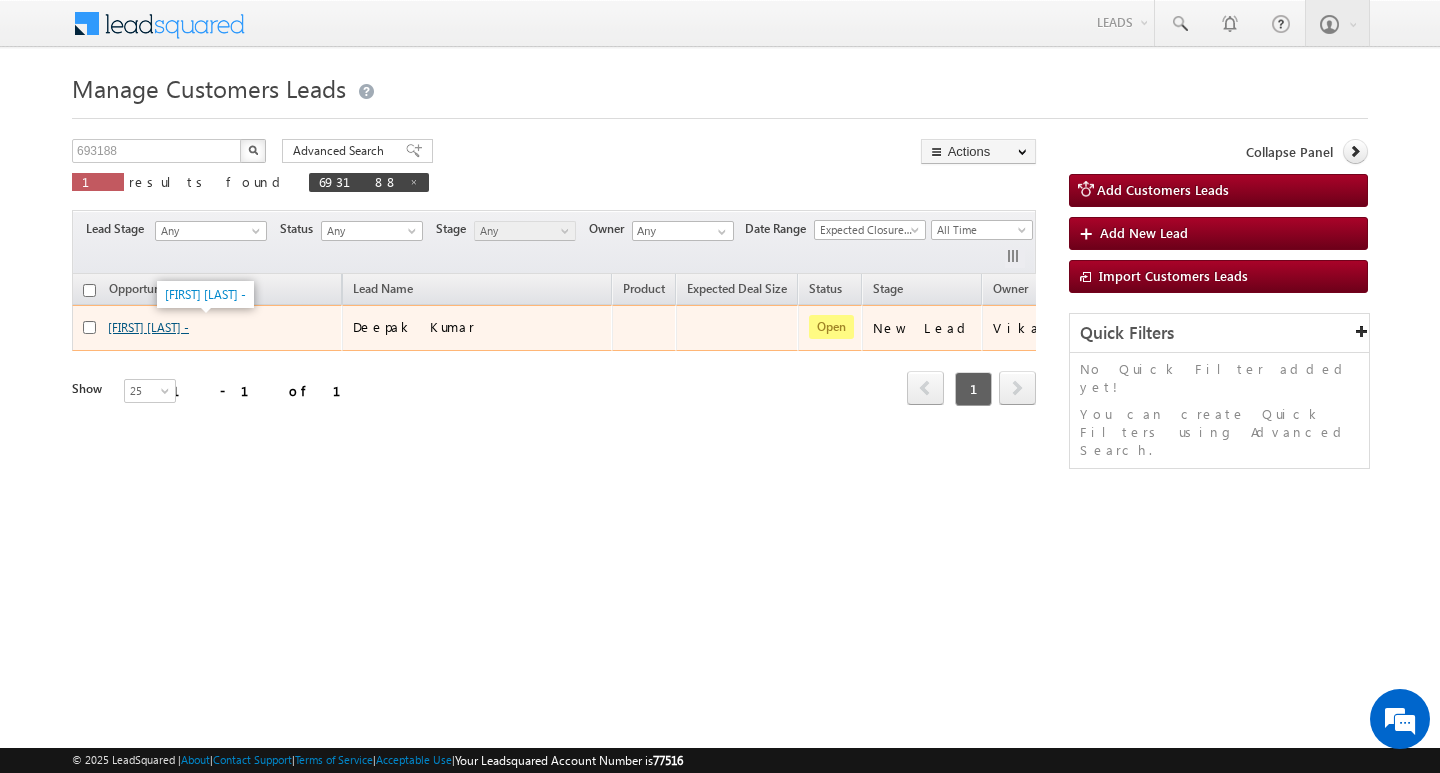 click on "[FIRST] [LAST]  -" at bounding box center (148, 327) 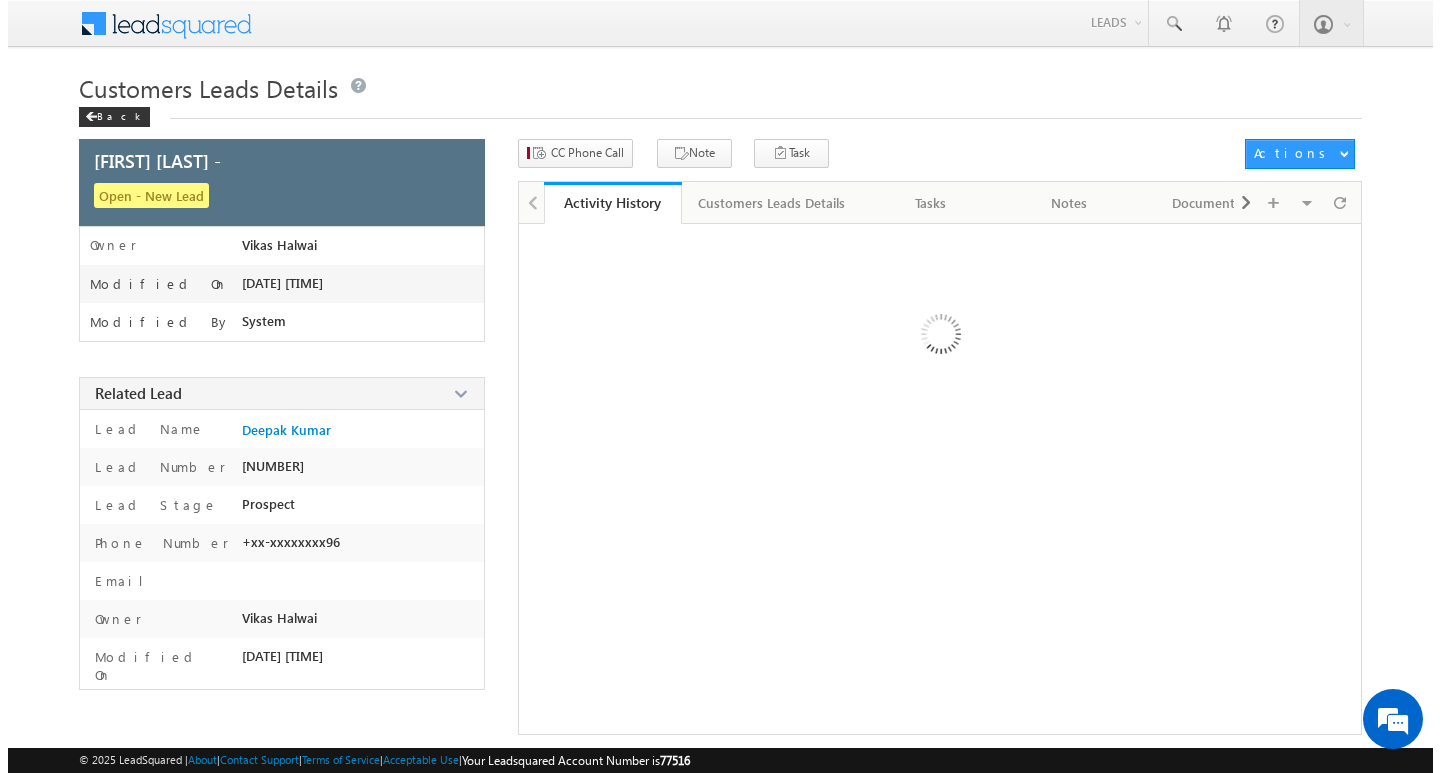 scroll, scrollTop: 0, scrollLeft: 0, axis: both 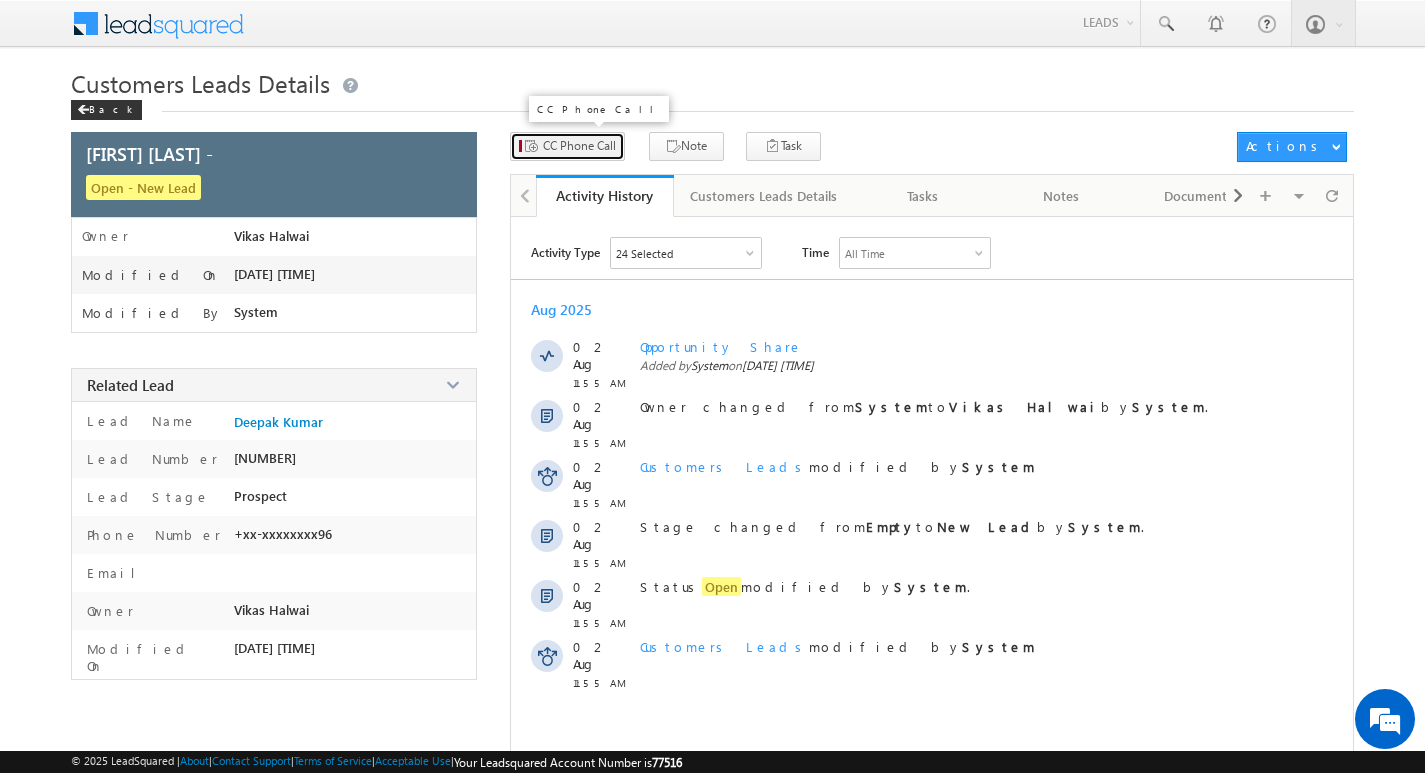 click on "CC Phone Call" at bounding box center [579, 146] 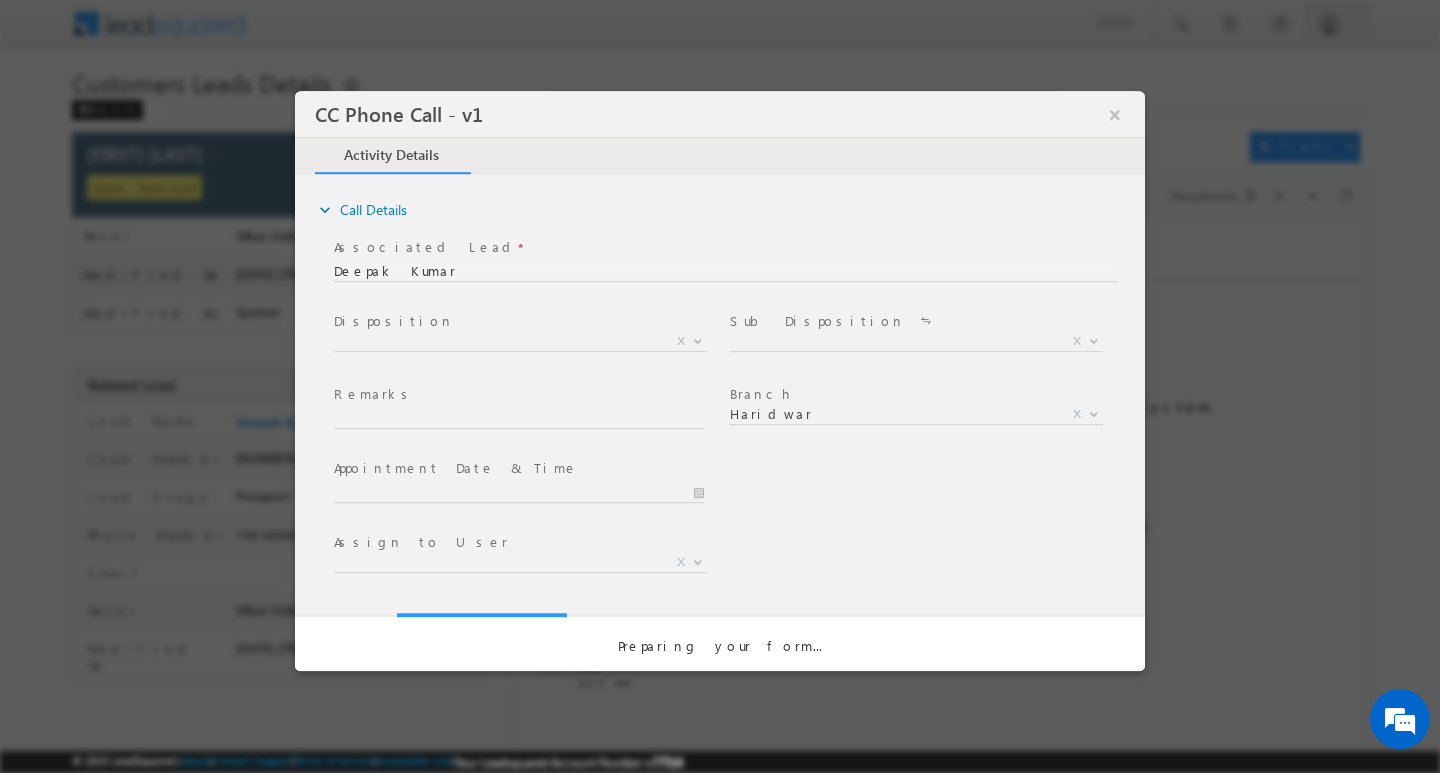 scroll, scrollTop: 0, scrollLeft: 0, axis: both 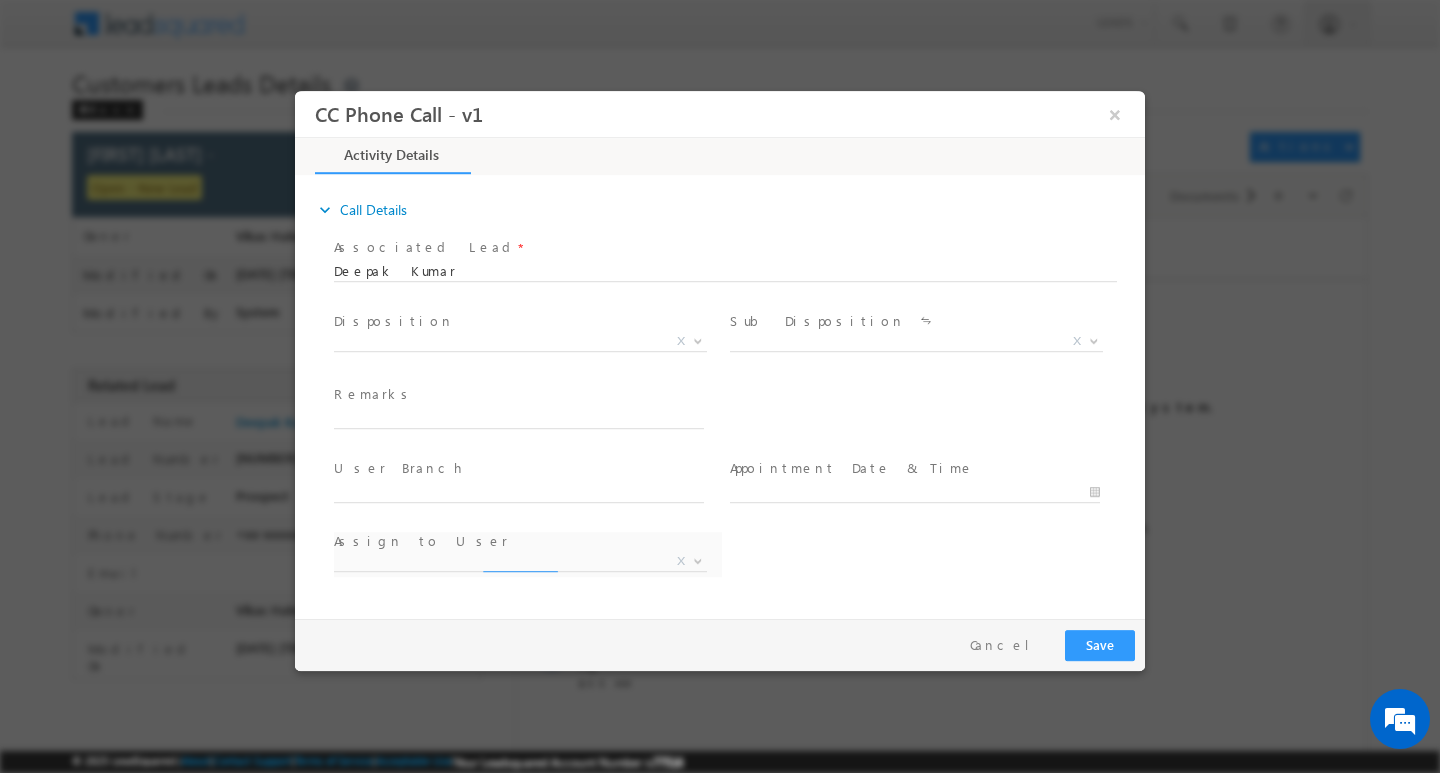 select on "[EMAIL]" 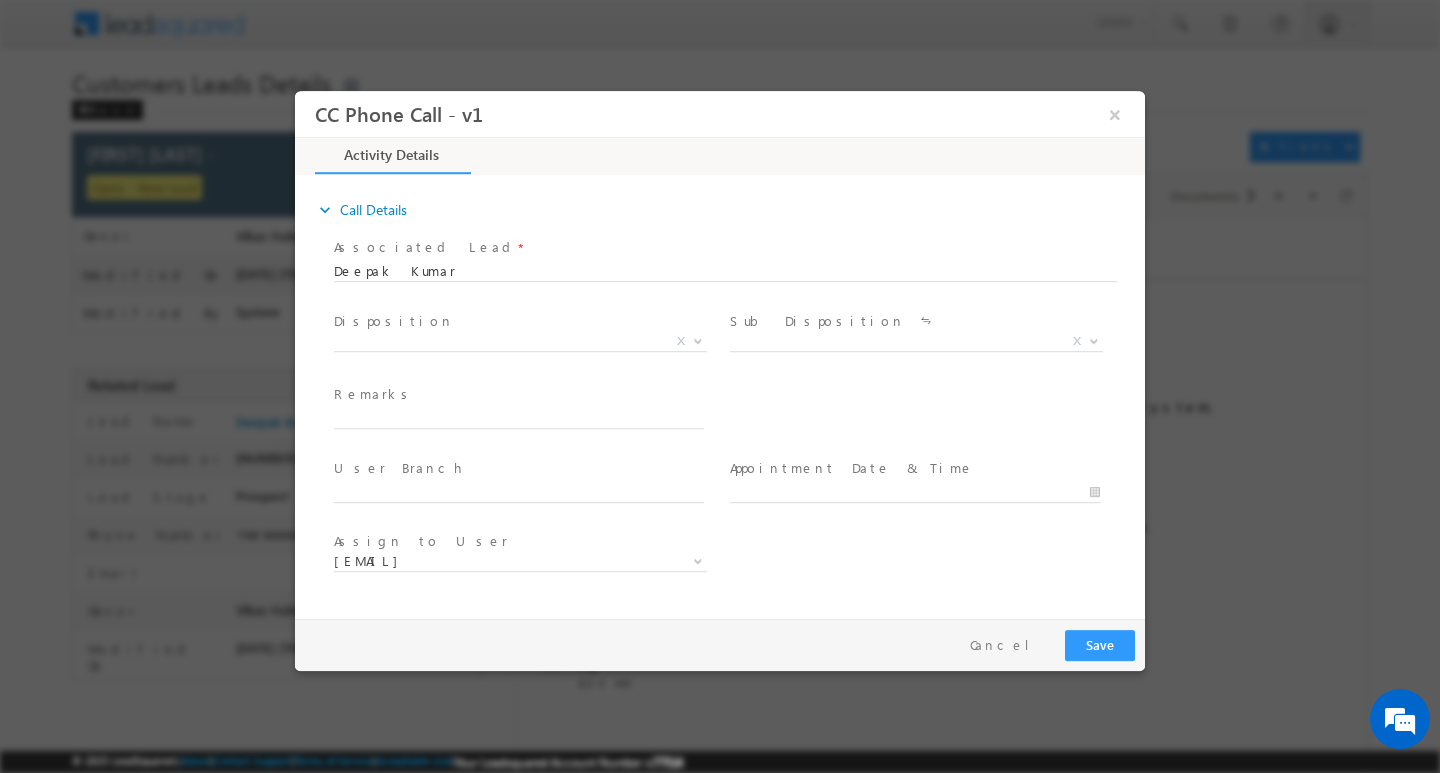 scroll, scrollTop: 0, scrollLeft: 0, axis: both 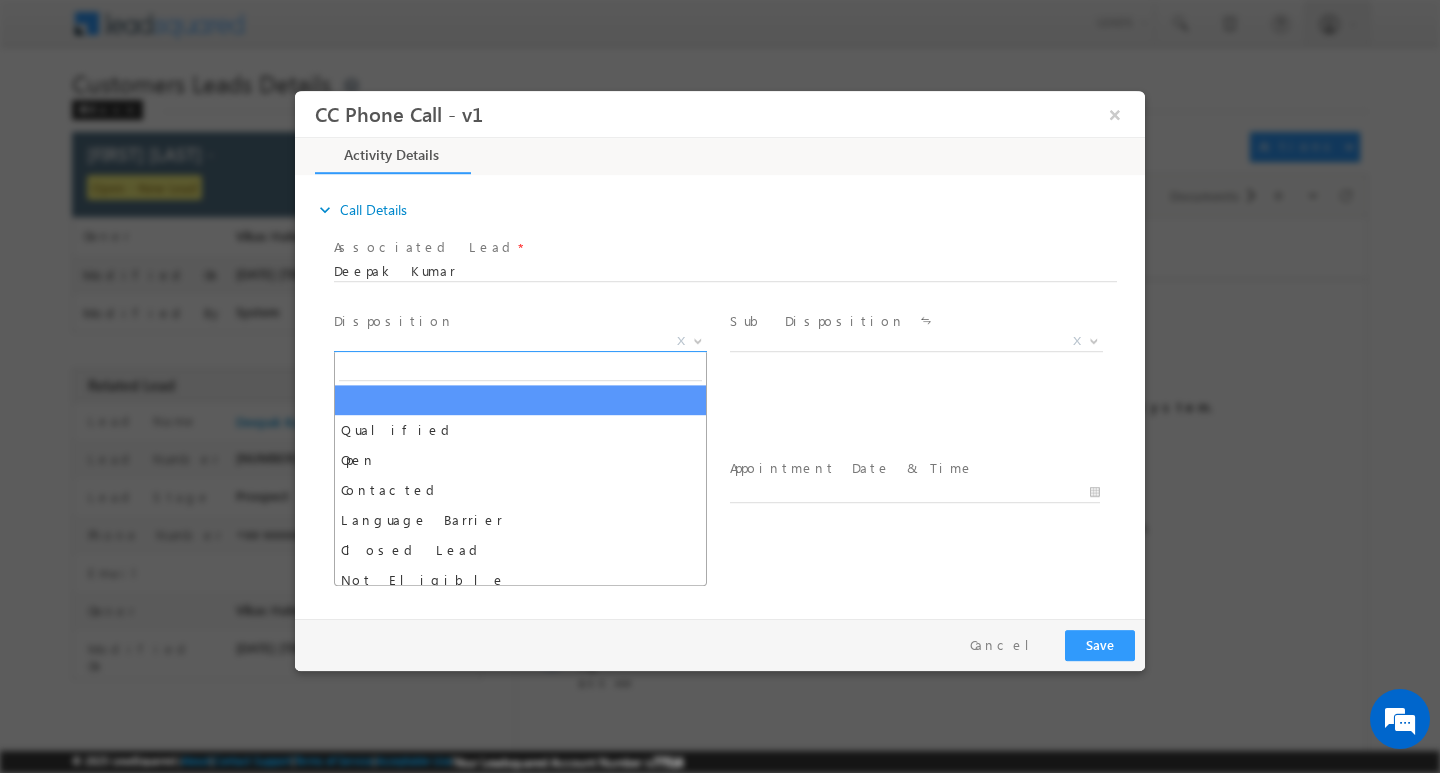 click at bounding box center (698, 339) 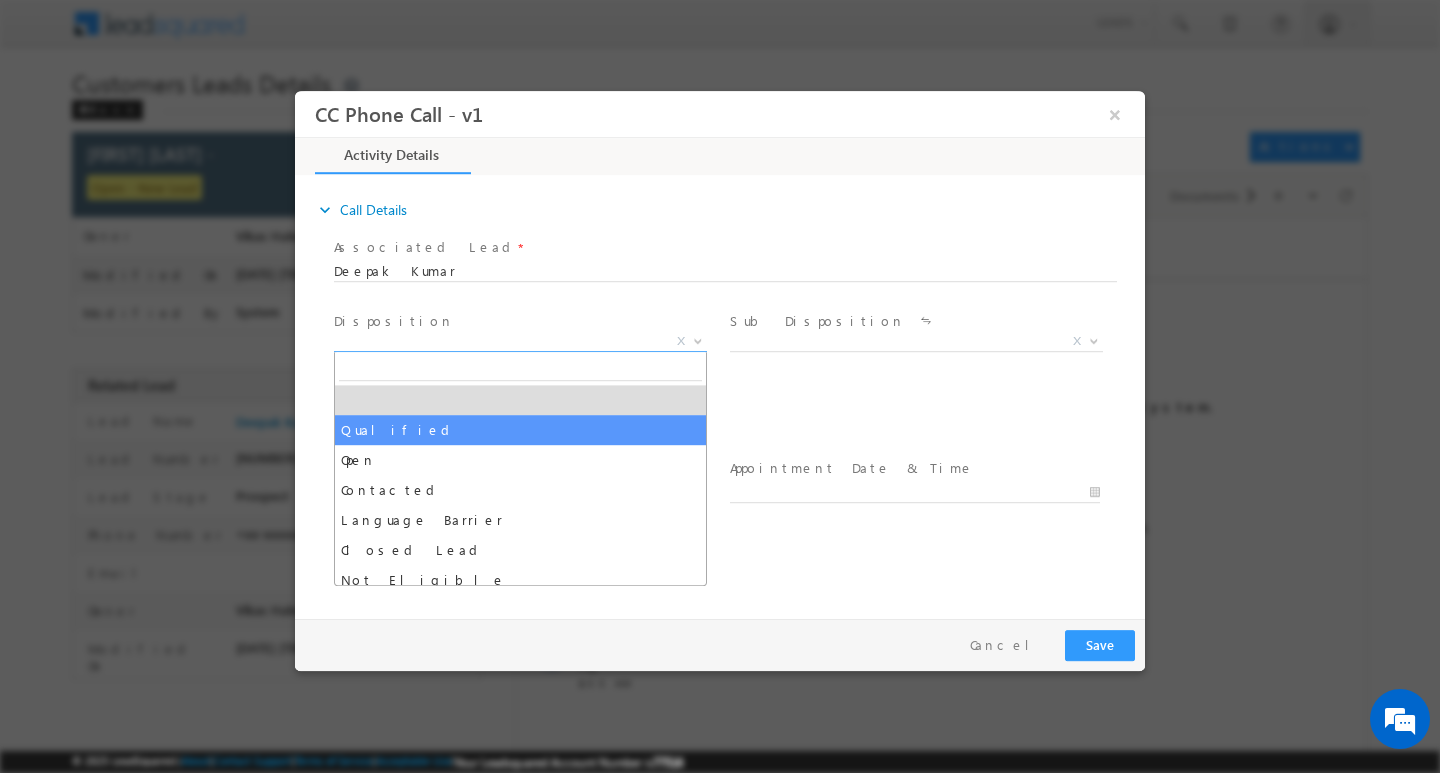 select on "Qualified" 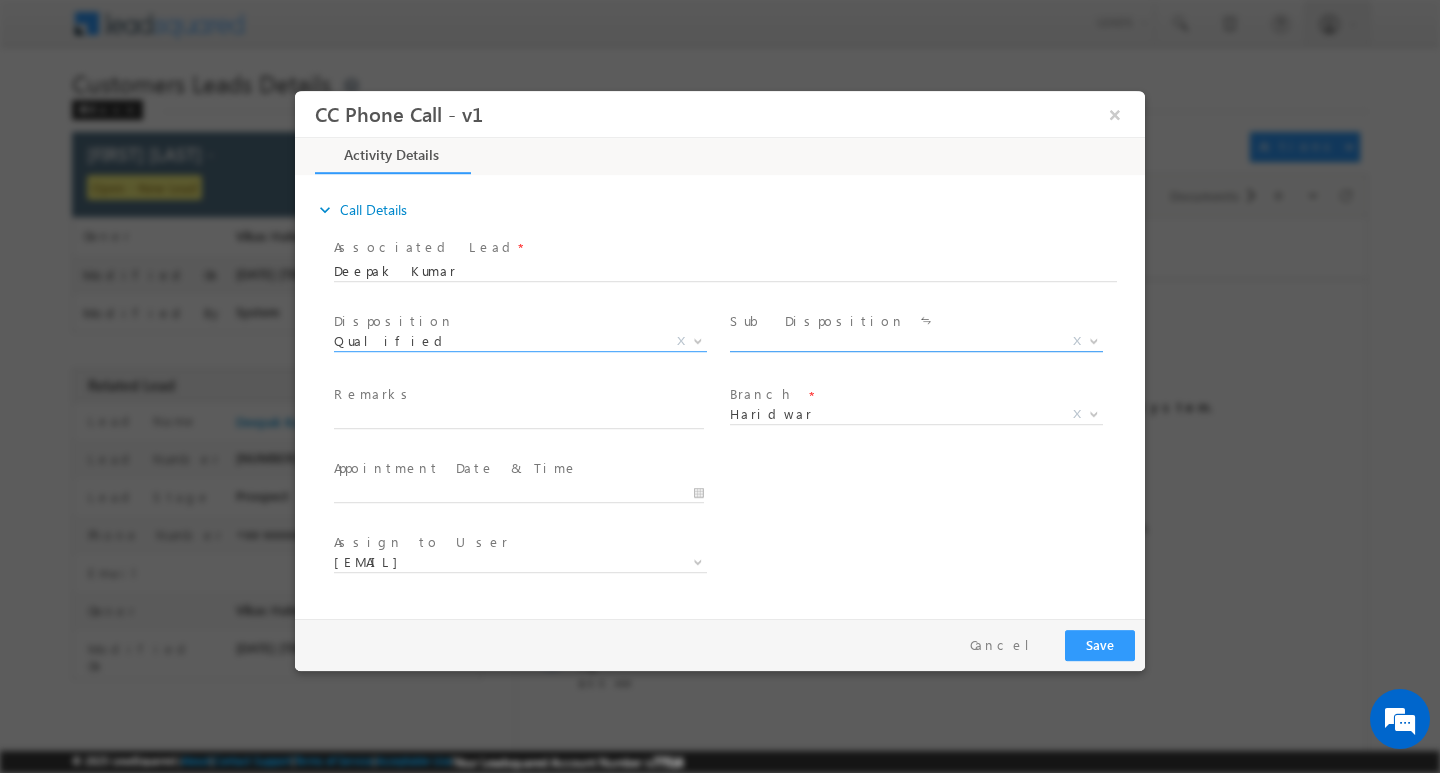 click at bounding box center [1094, 339] 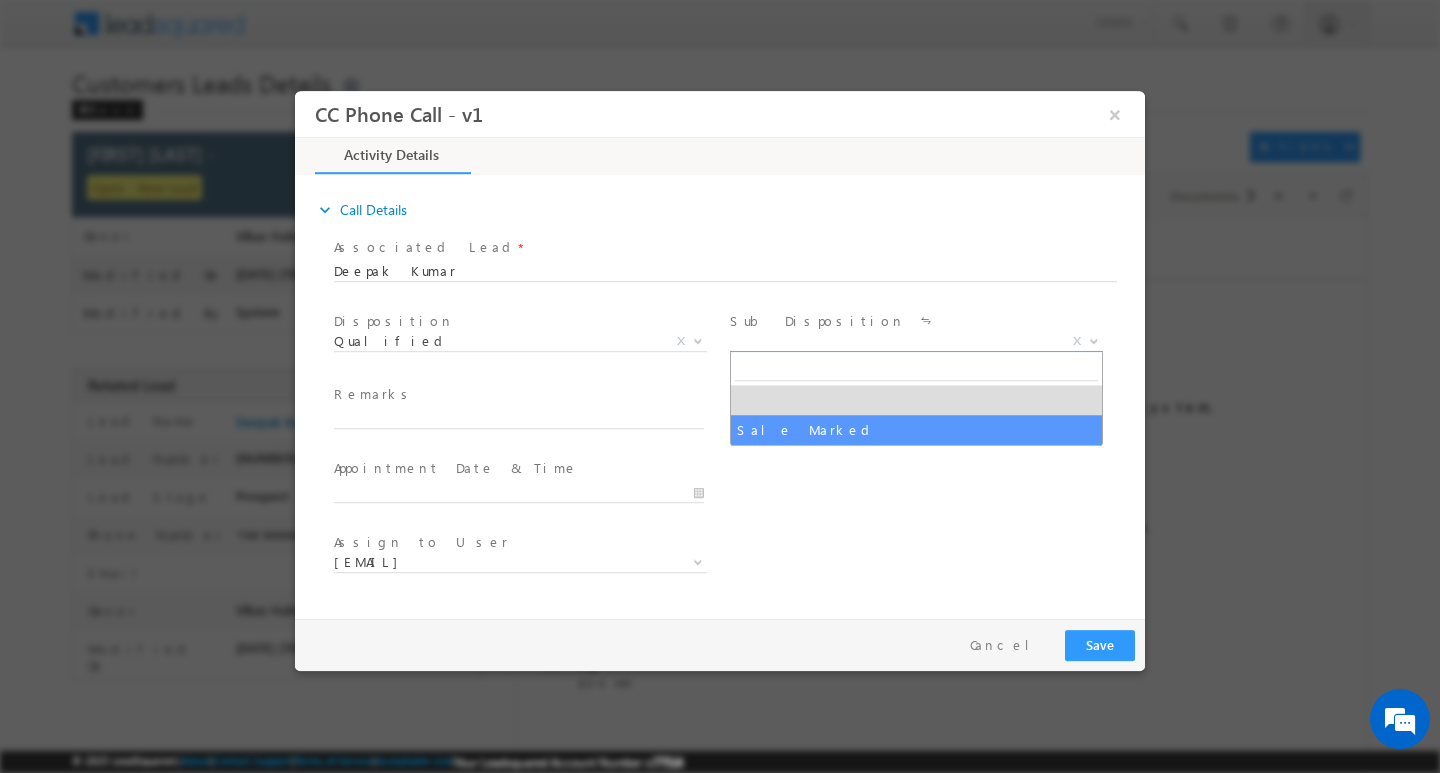 select on "Sale Marked" 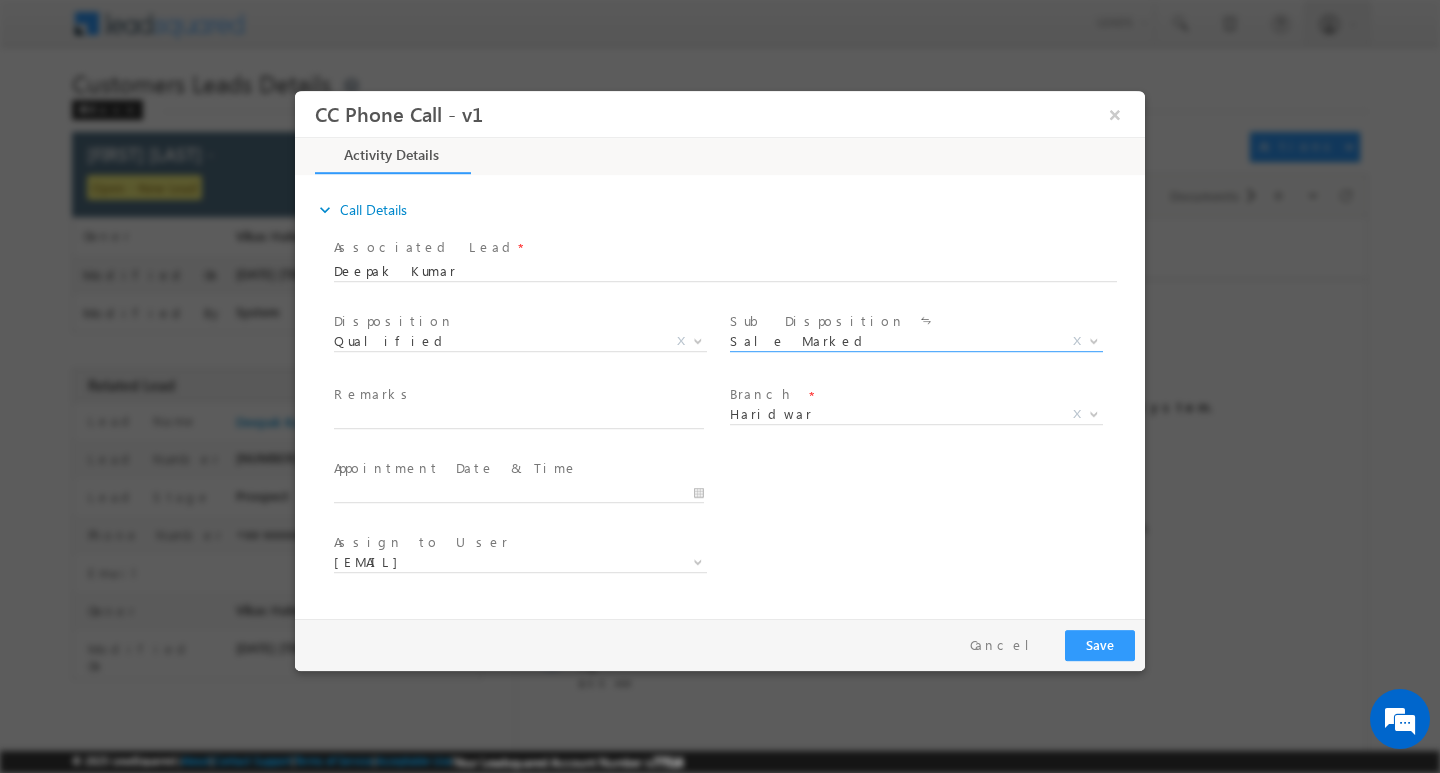 click on "Remarks
*" at bounding box center [518, 395] 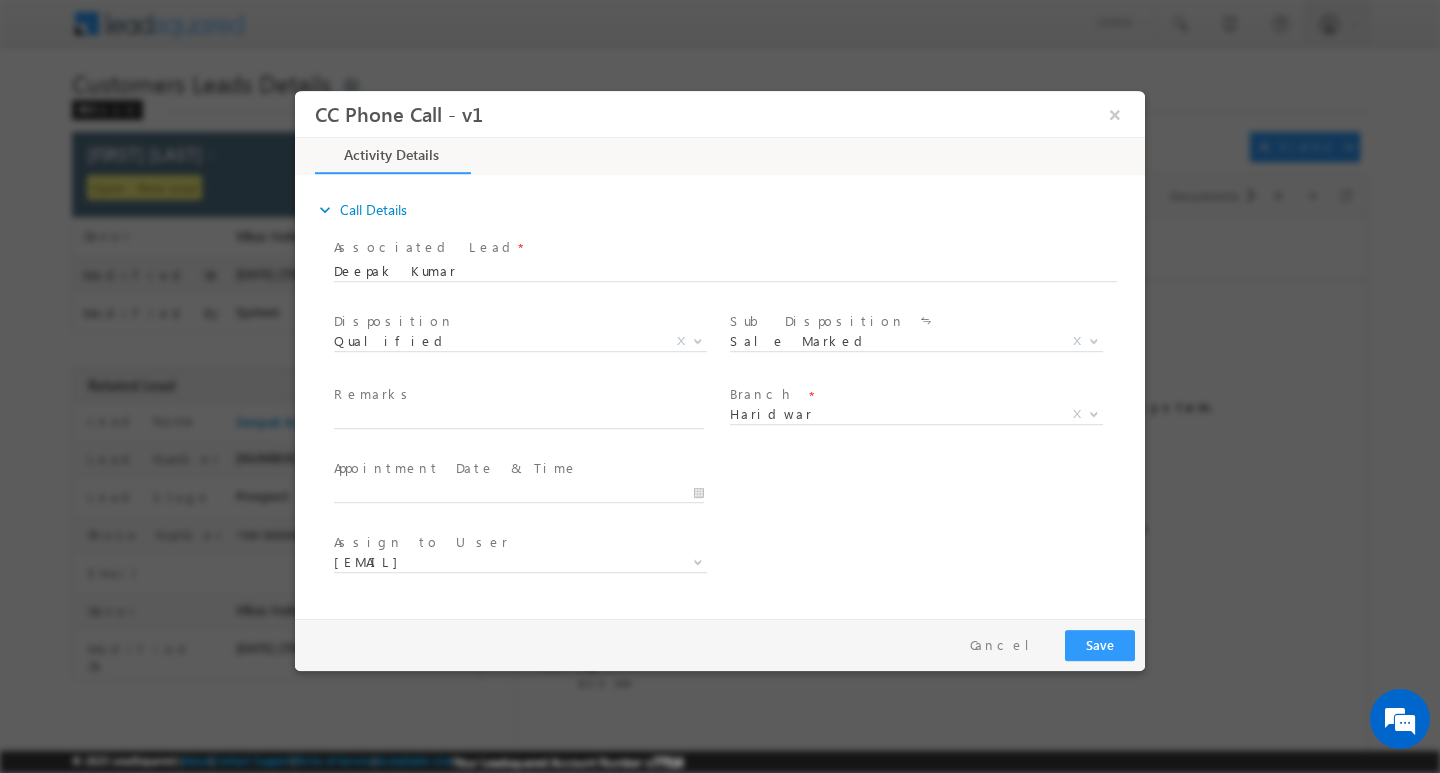 click on "Remarks
*" at bounding box center (518, 395) 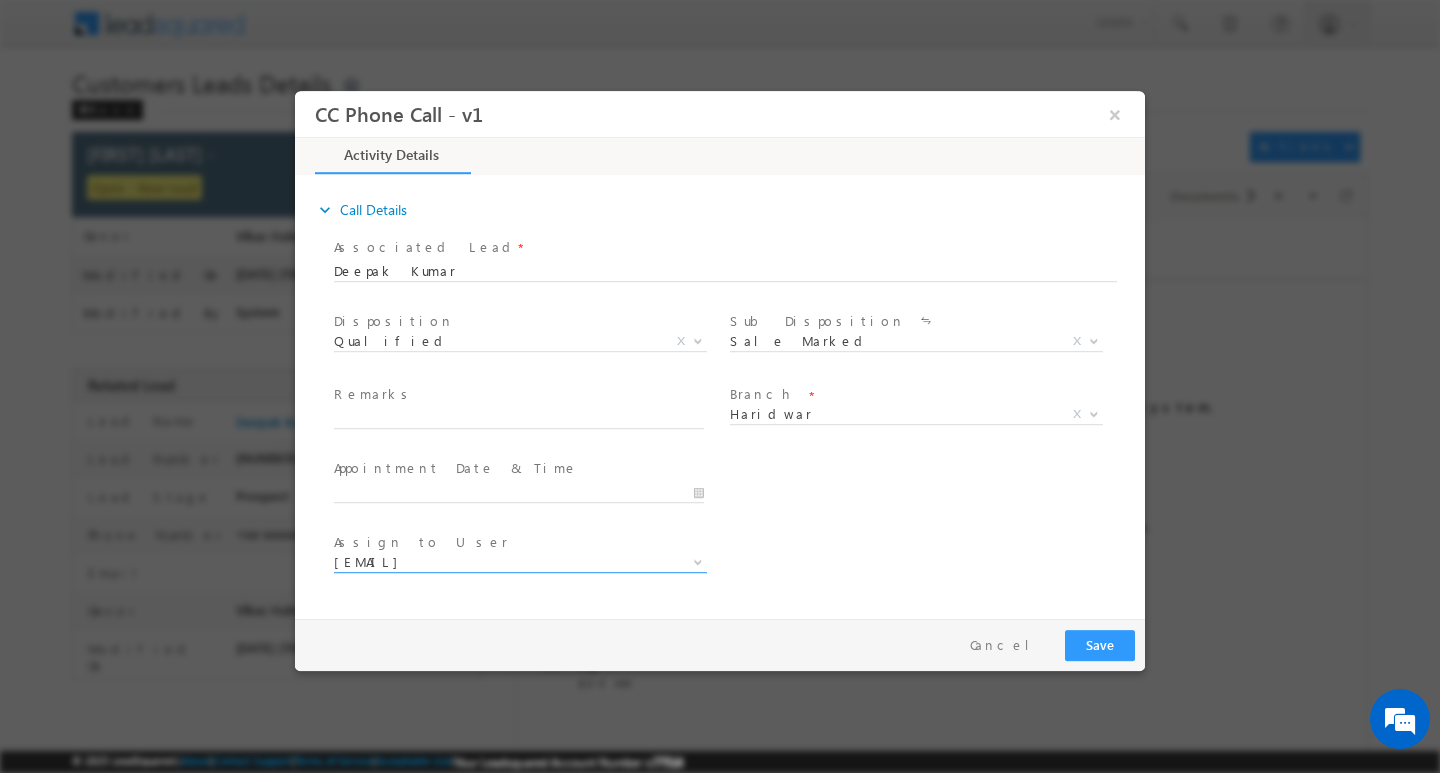 click at bounding box center (698, 560) 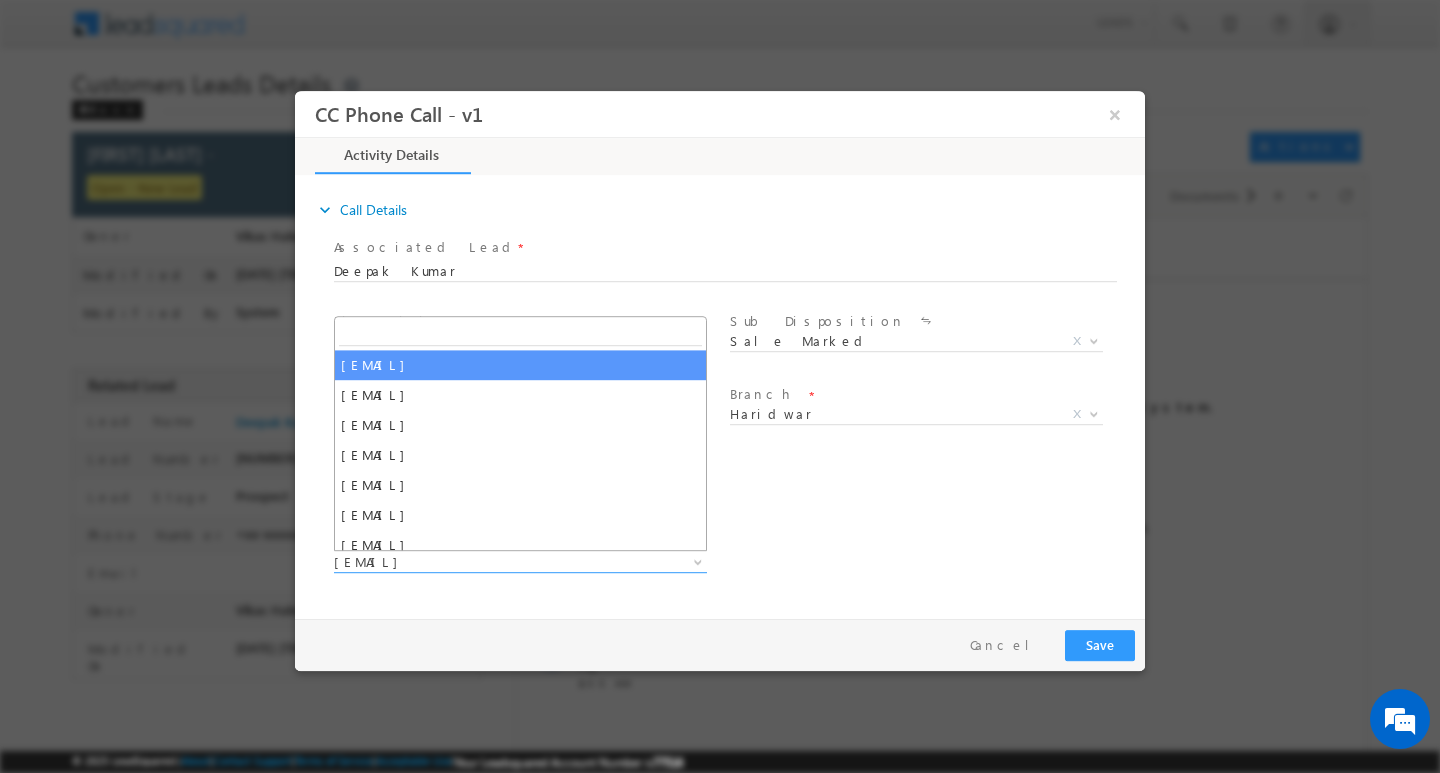 click on "Assign to User
*
[EMAIL] [EMAIL] [EMAIL] [EMAIL] [EMAIL] [EMAIL] [EMAIL] [EMAIL] [EMAIL] [EMAIL]" at bounding box center (528, 564) 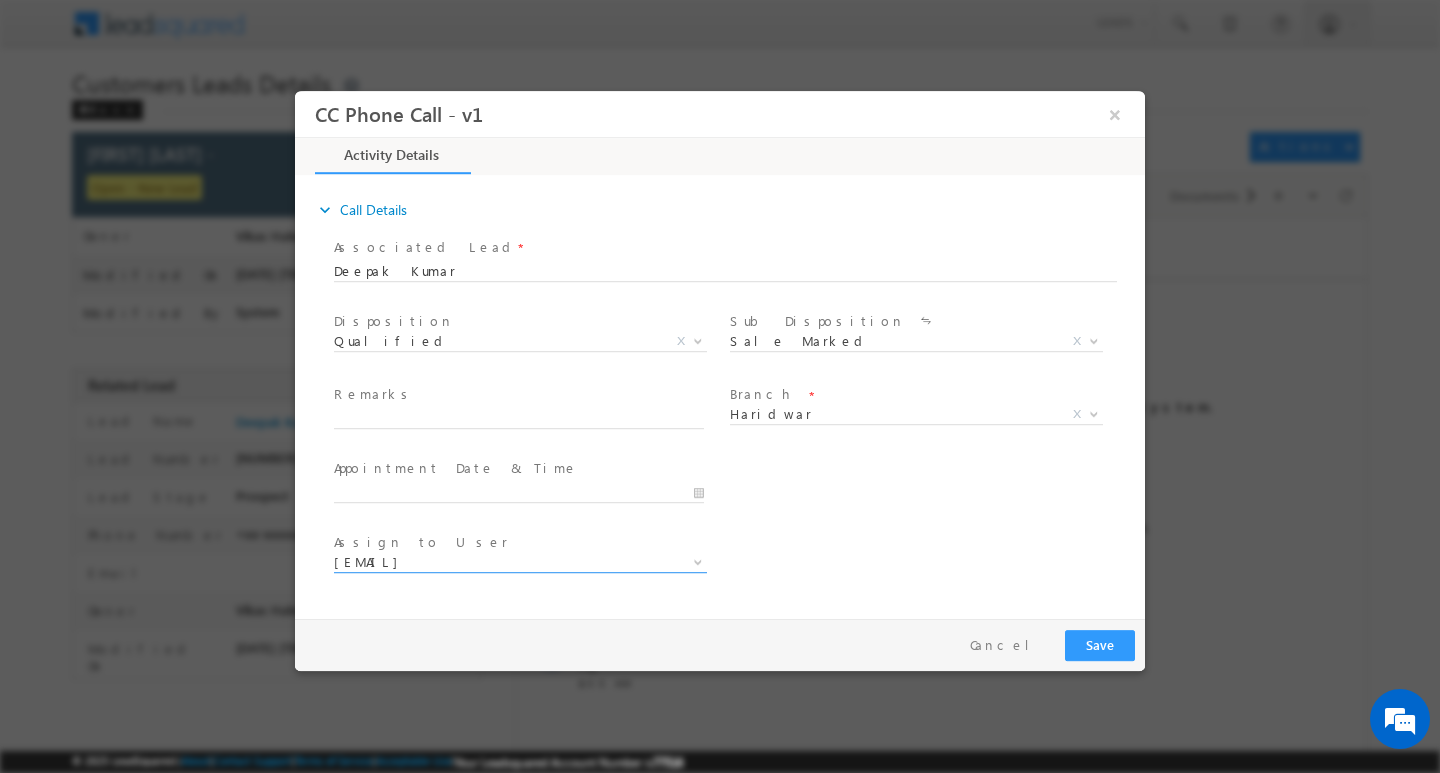 click on "[EMAIL]" at bounding box center (496, 561) 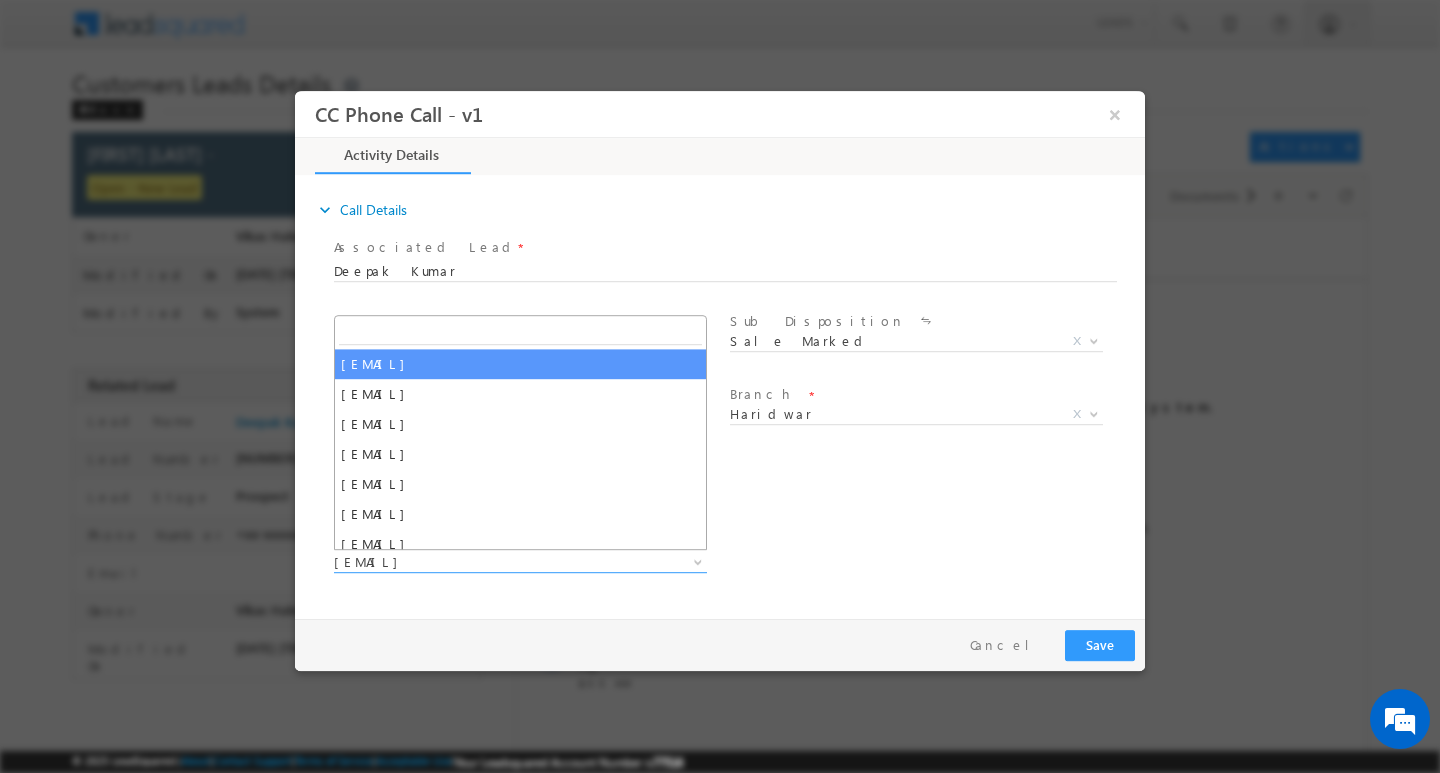 click at bounding box center (520, 331) 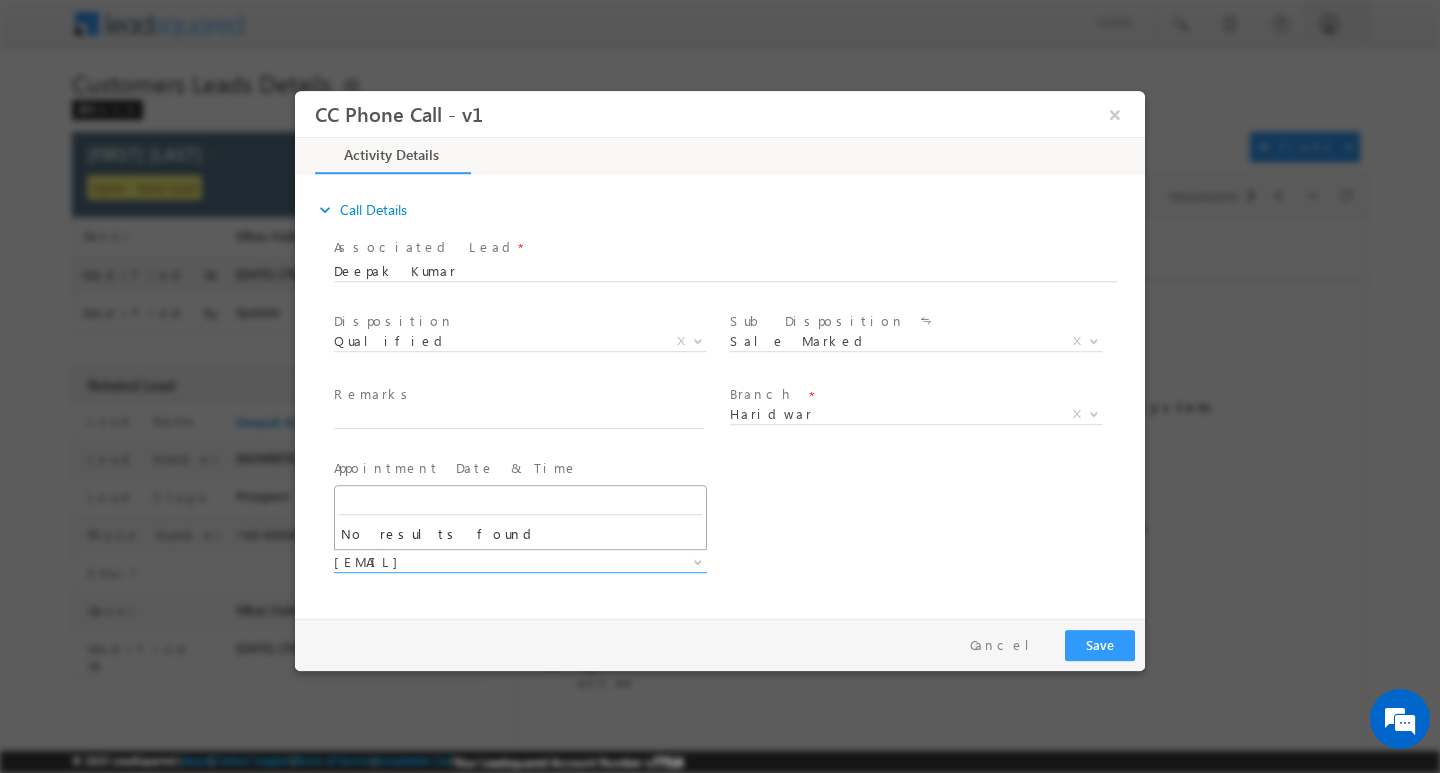 click on "Assign to User
*
[EMAIL] [EMAIL] [EMAIL] [EMAIL] [EMAIL] [EMAIL] [EMAIL] [EMAIL] [EMAIL] [EMAIL]" at bounding box center [737, 564] 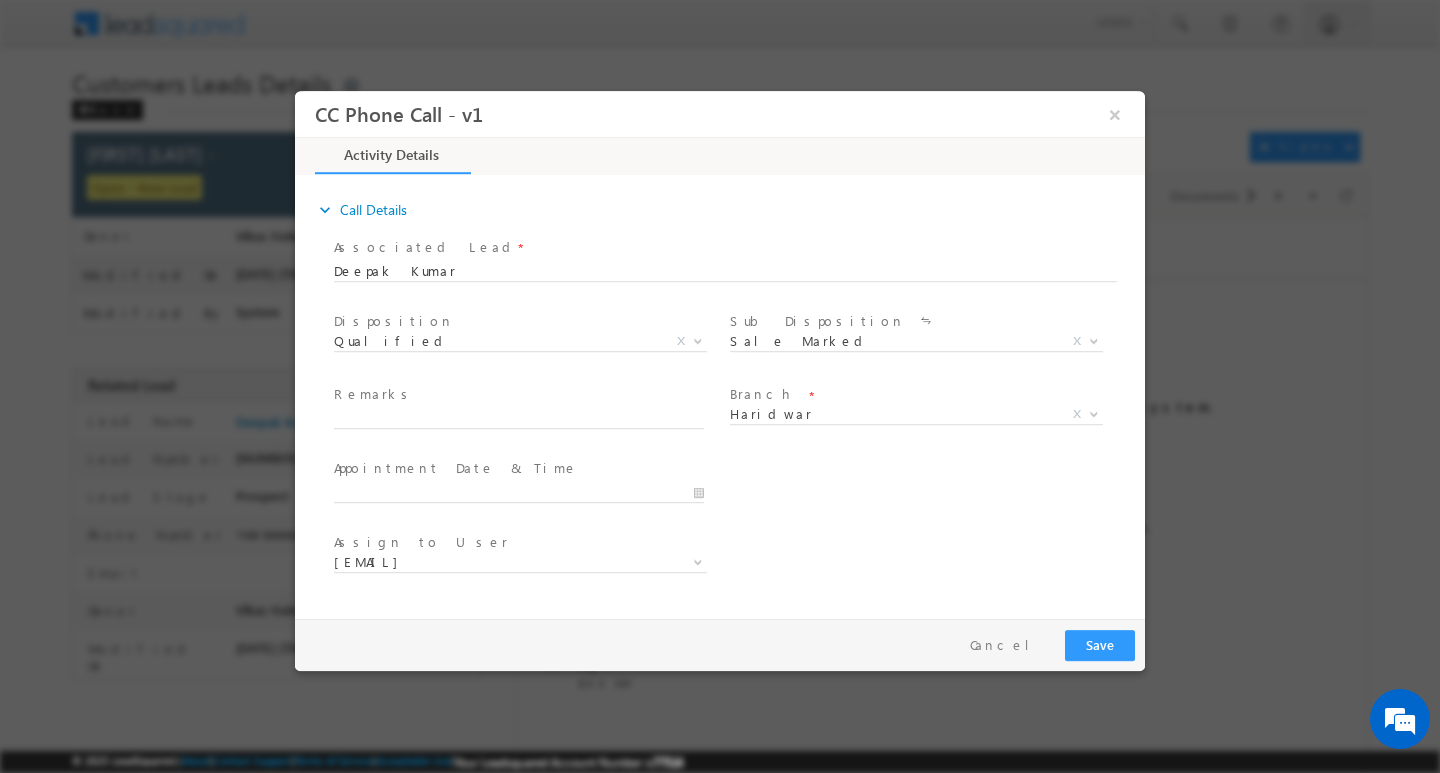 click on "Remarks
*" at bounding box center (528, 407) 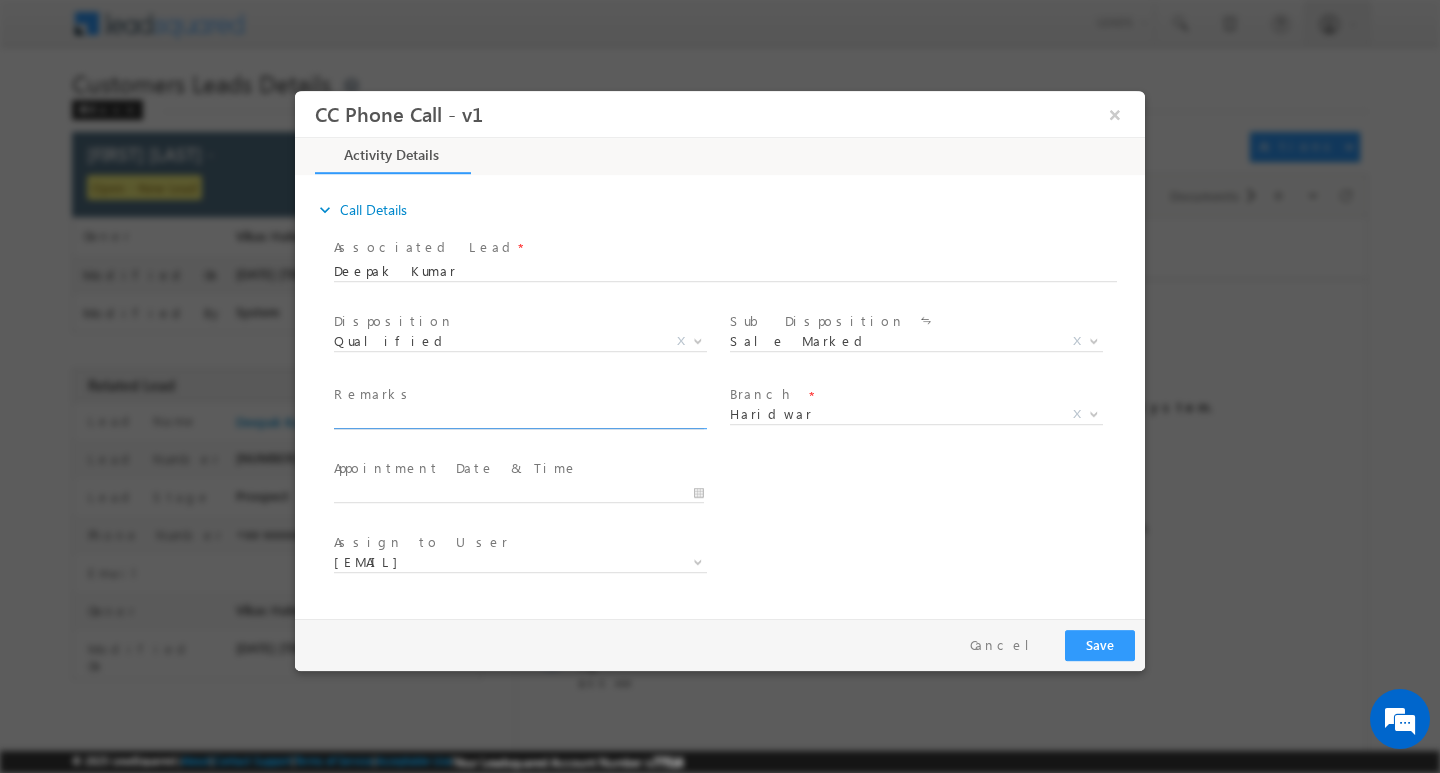 click at bounding box center (519, 418) 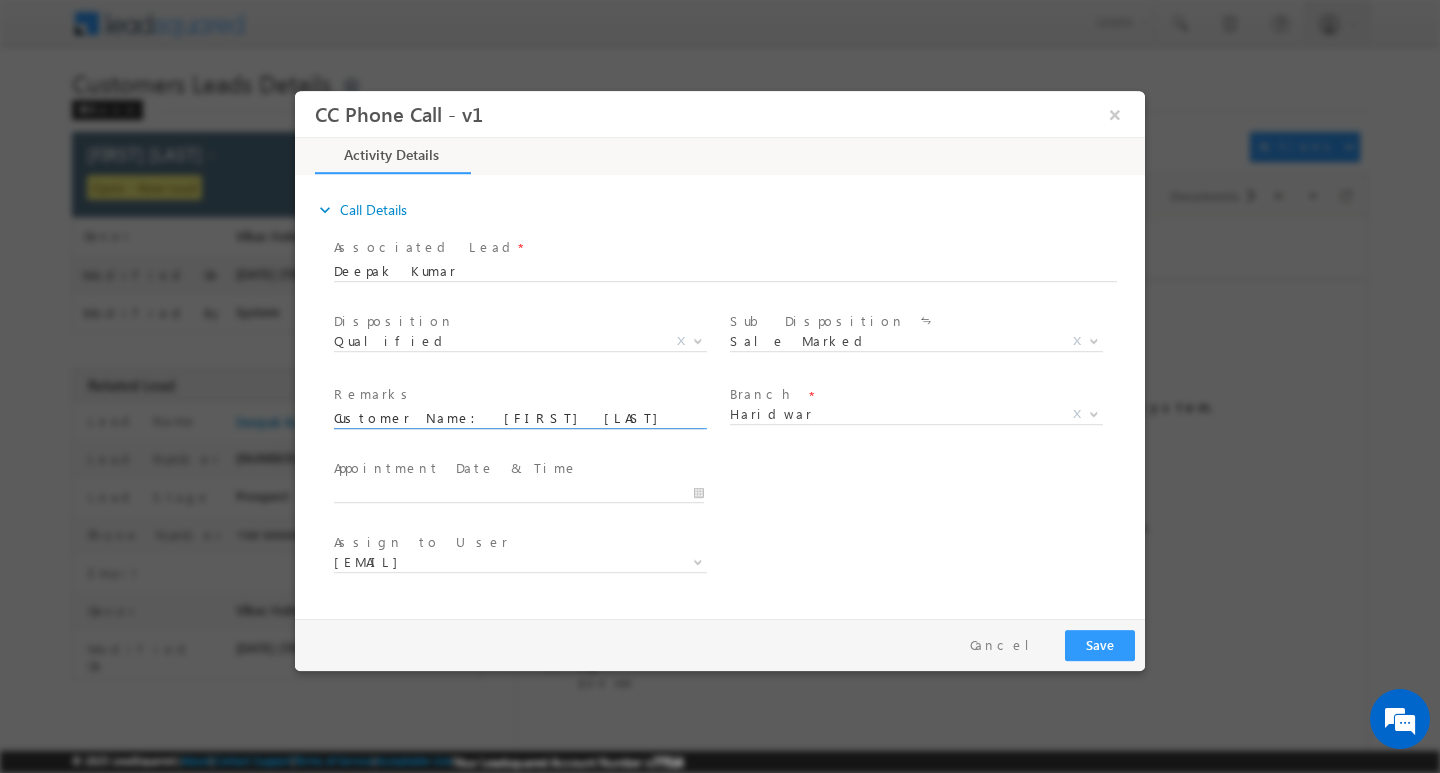 scroll, scrollTop: 0, scrollLeft: 810, axis: horizontal 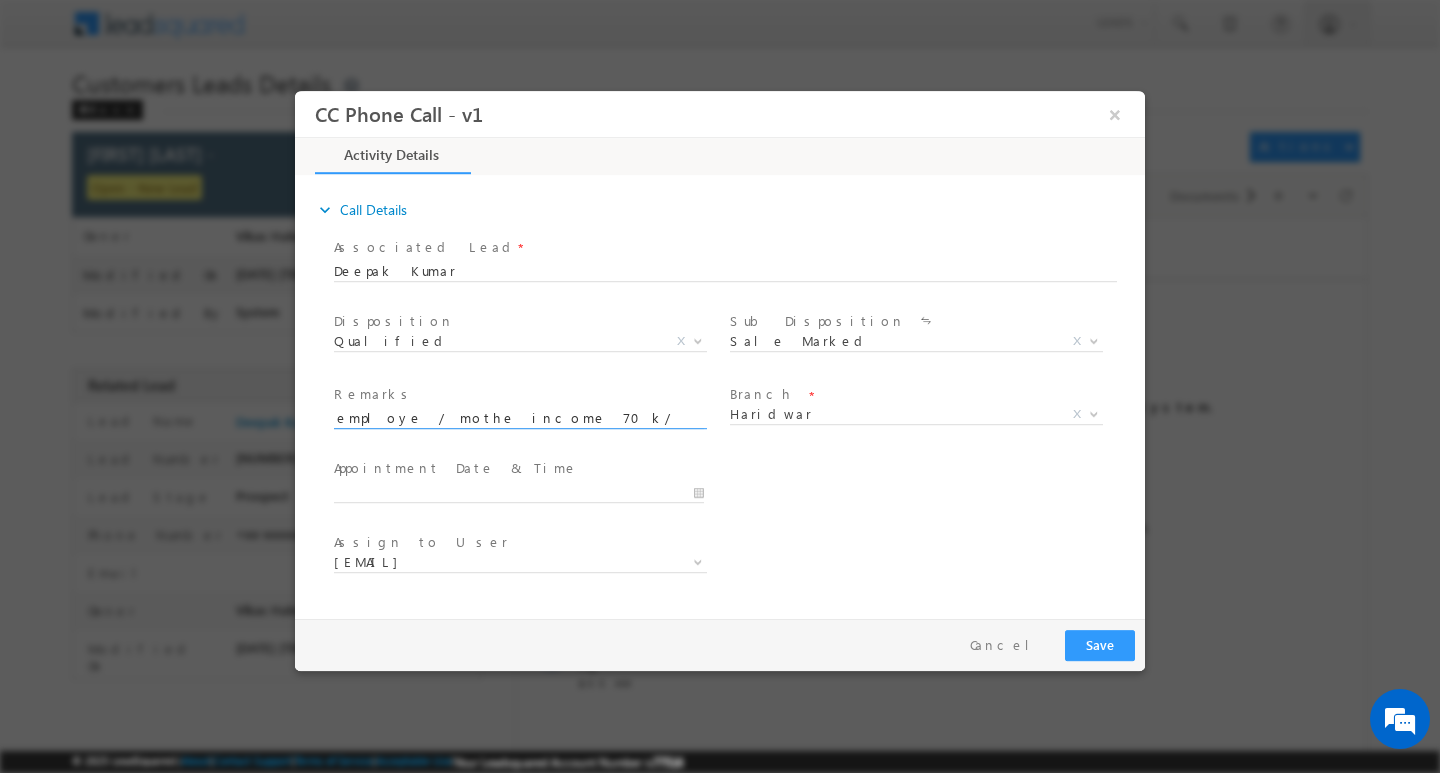 type on "Customer Name: [FIRST] [LAST] : ag [AGE]y/ b / cyber cafe / self employe / mothe income 70k/ work experiece  6y /  loan type hl / loan amount 10l  propety type : mc /  emi : car loan 110000/  cibi score 75" 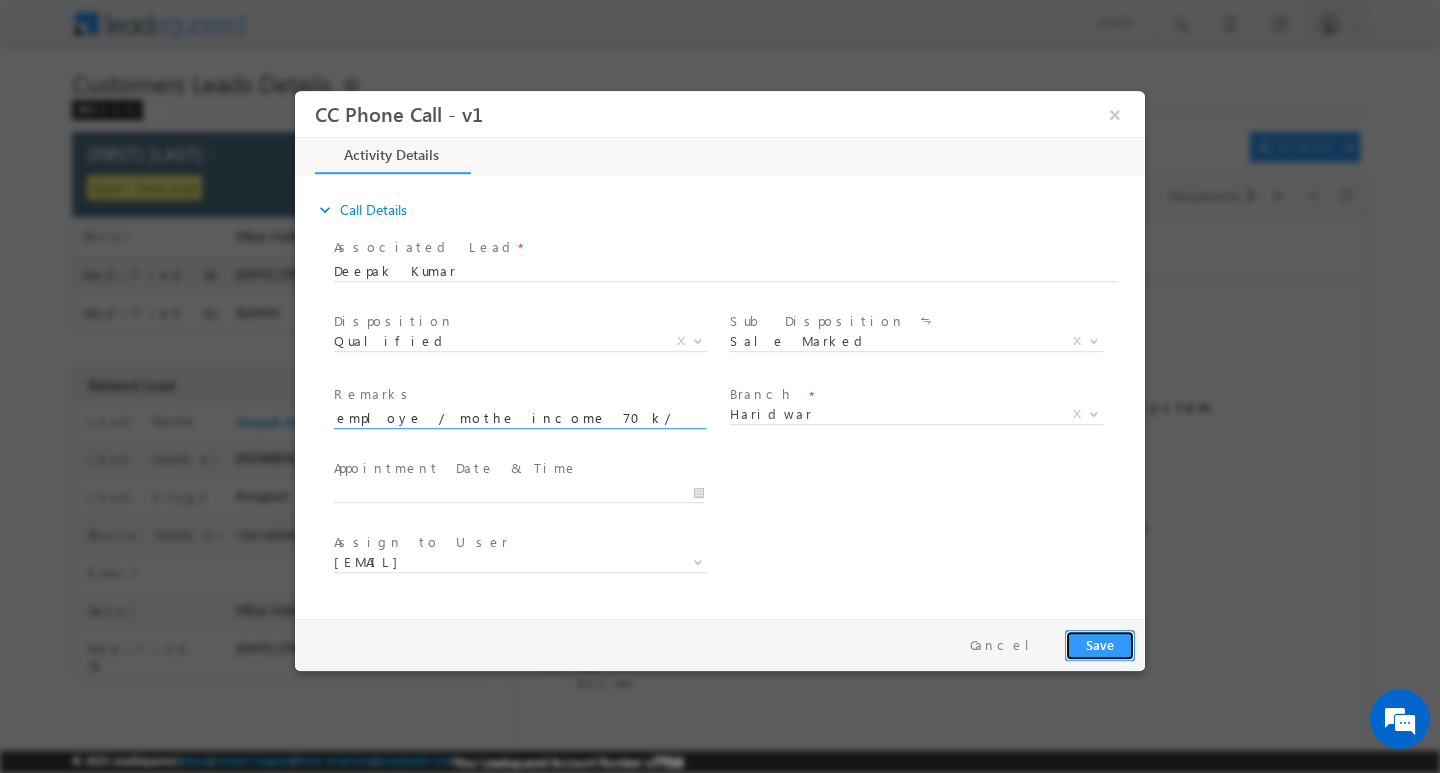 scroll, scrollTop: 0, scrollLeft: 0, axis: both 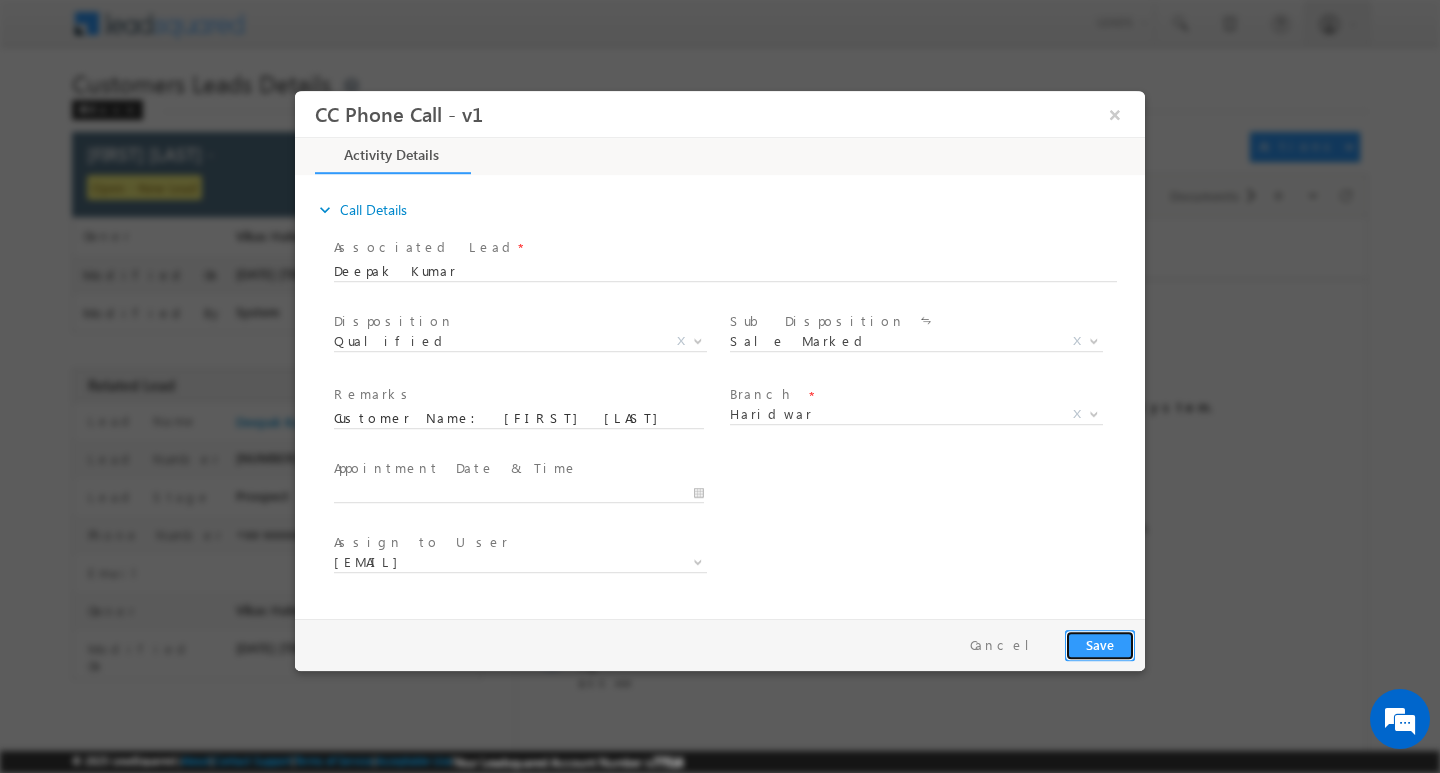 click on "Save" at bounding box center [1100, 644] 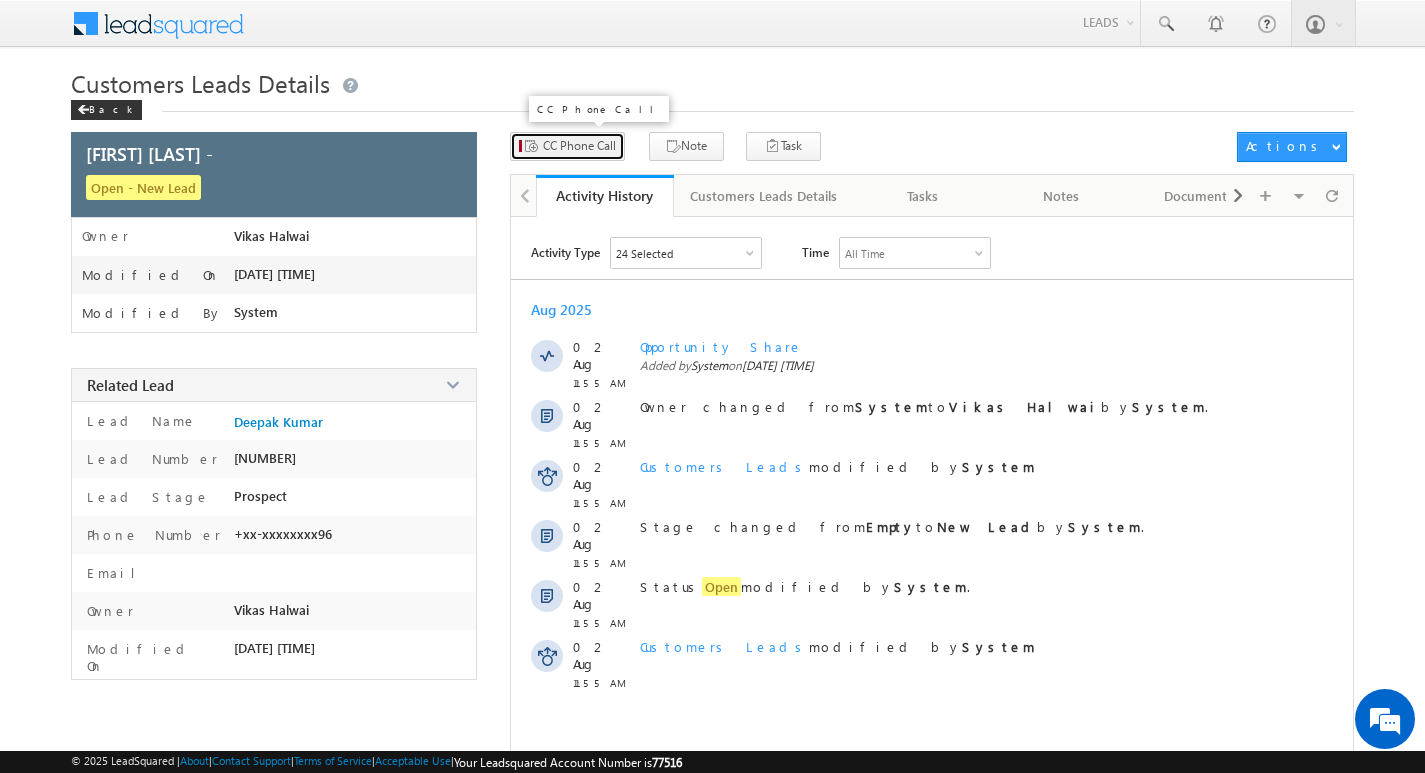 click on "CC Phone Call" at bounding box center [579, 146] 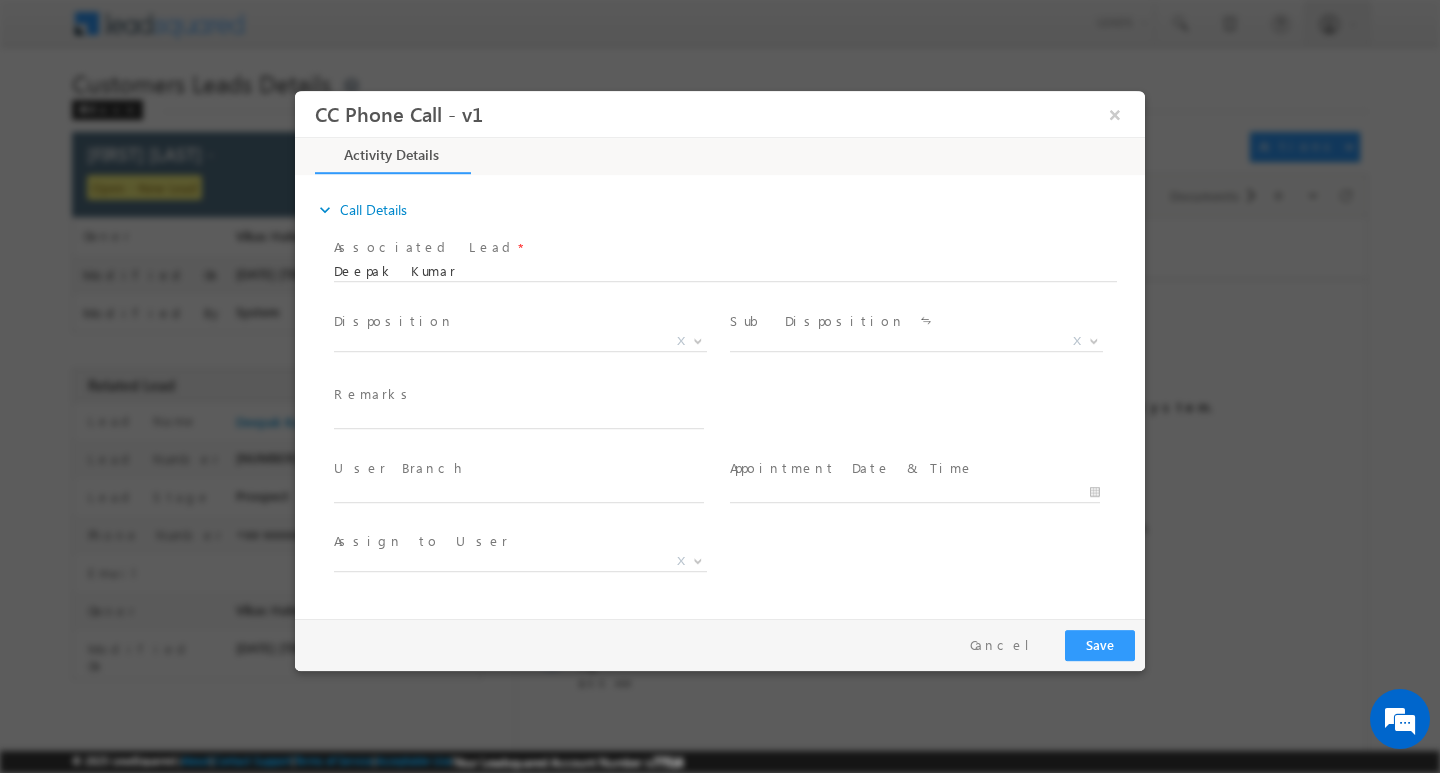 scroll, scrollTop: 0, scrollLeft: 0, axis: both 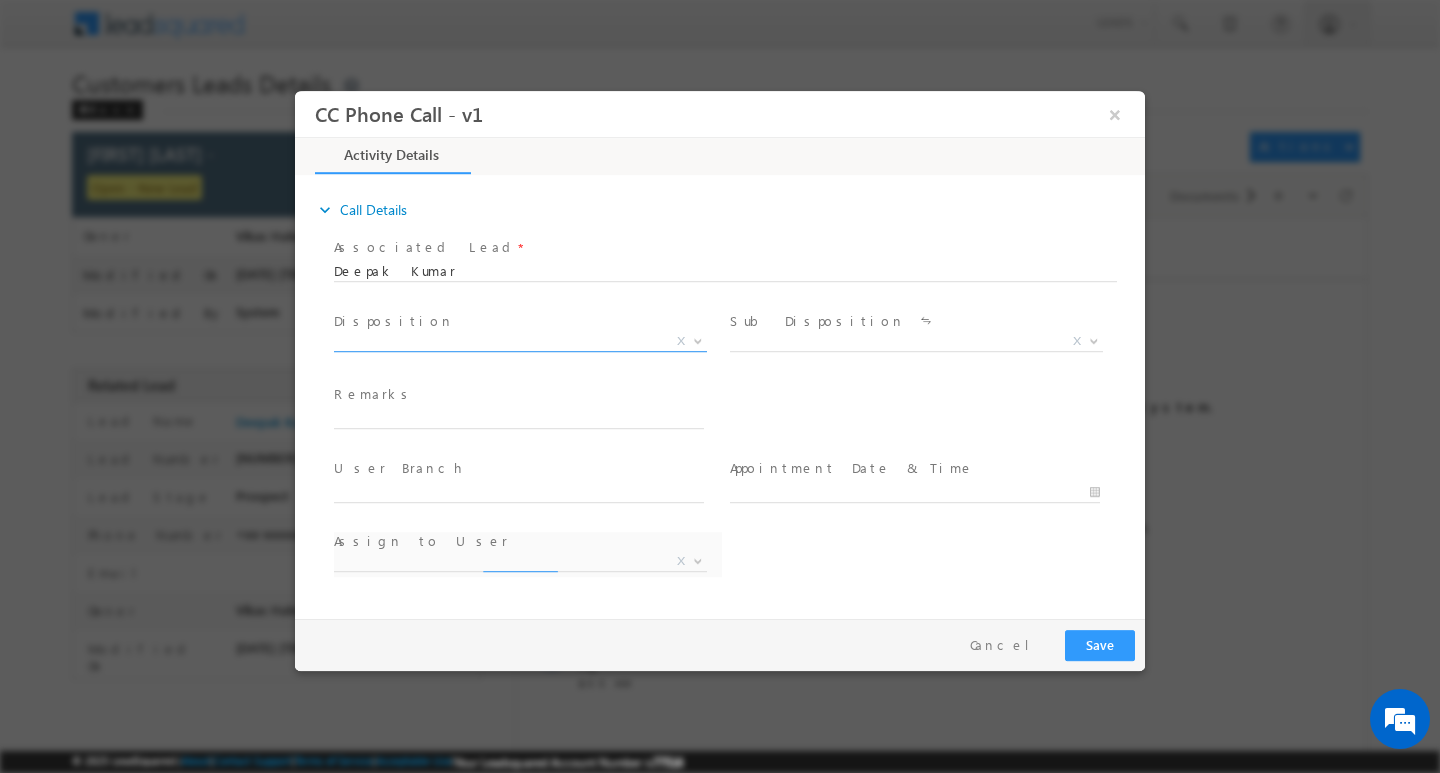 select on "[EMAIL]" 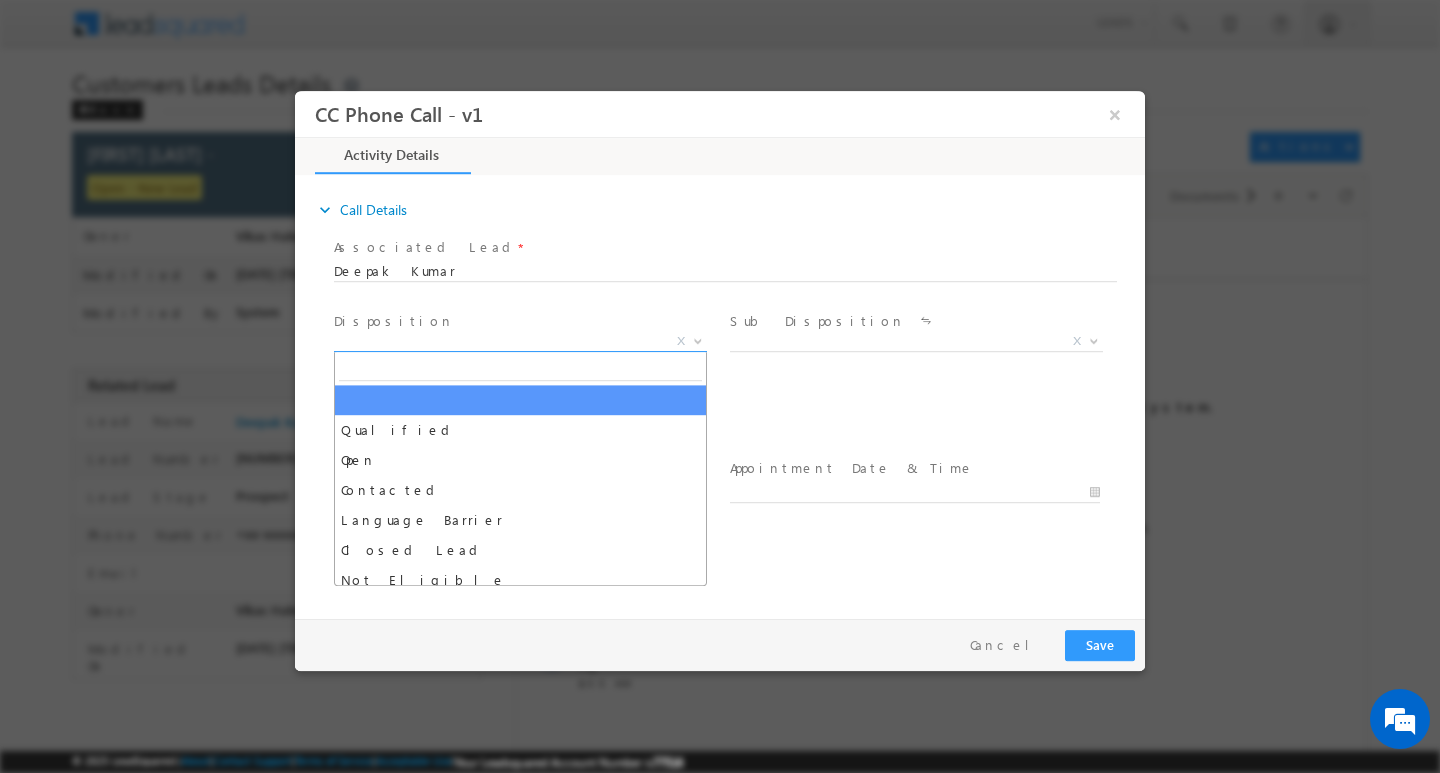 click at bounding box center (698, 339) 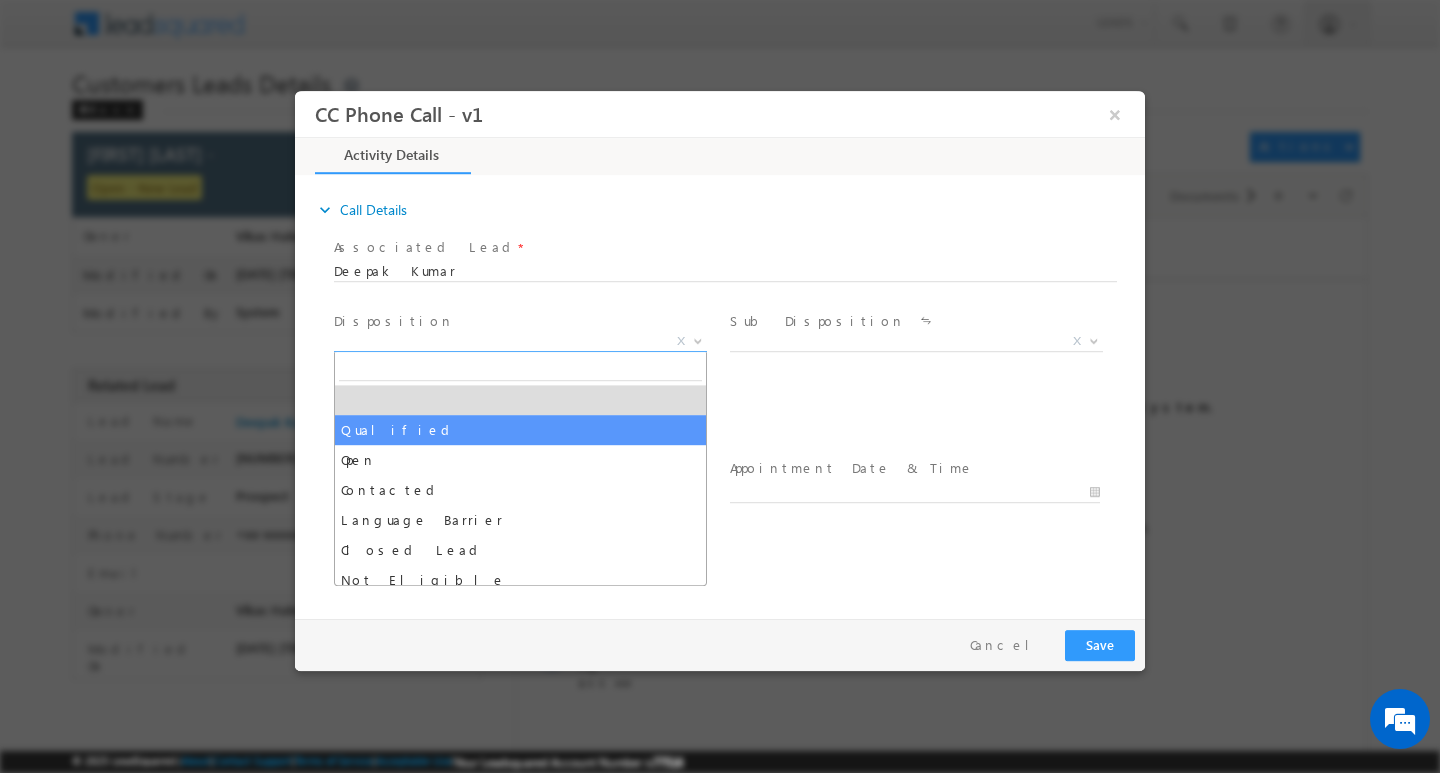 select on "Qualified" 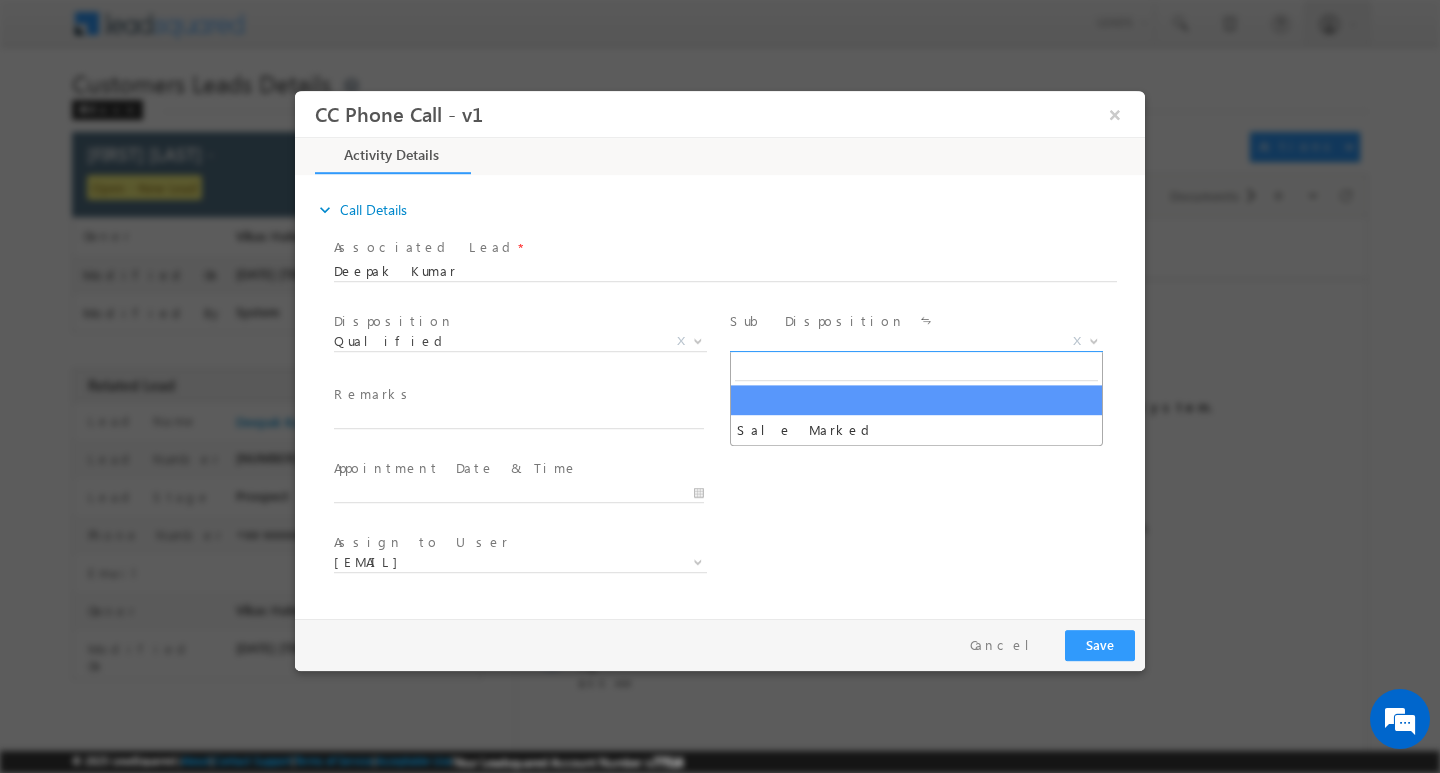 click at bounding box center (1092, 340) 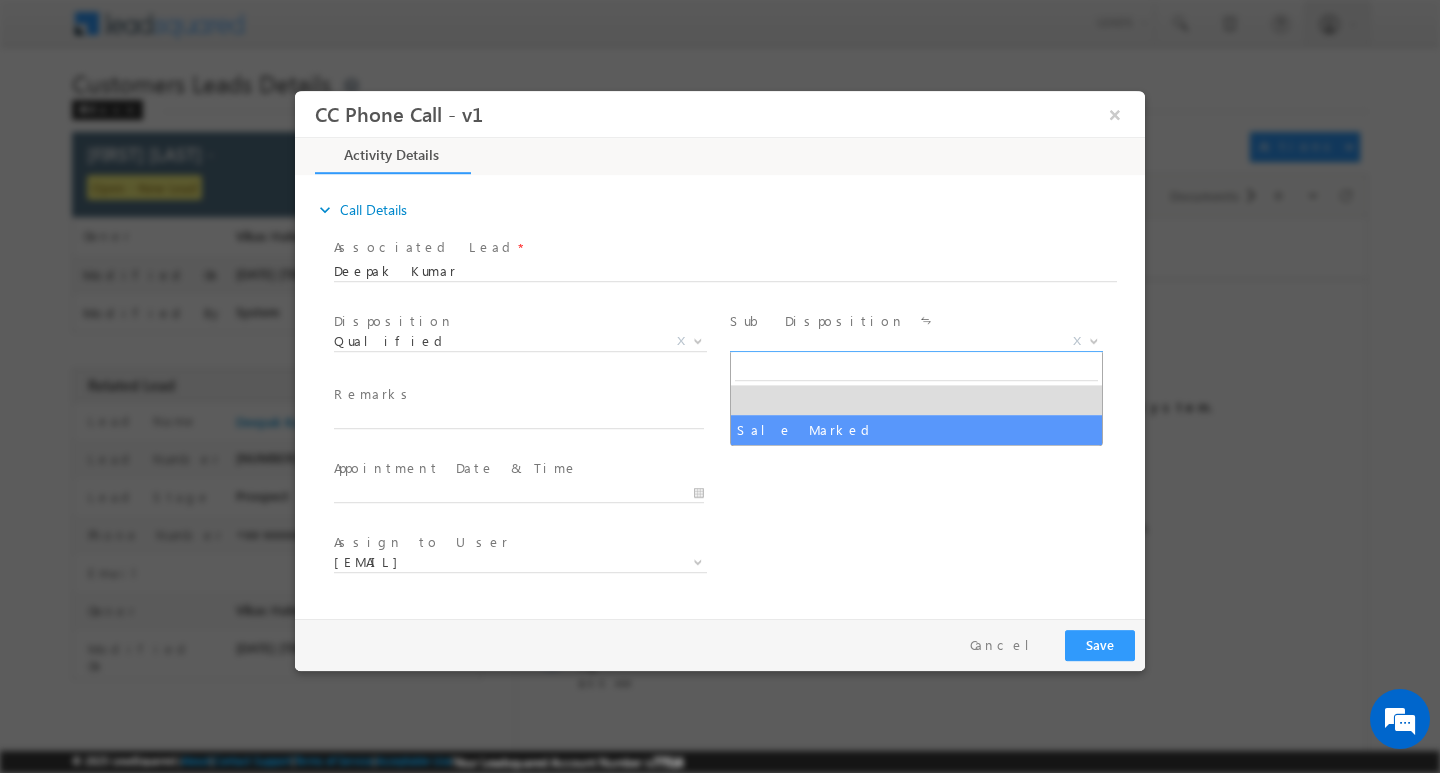 select on "Sale Marked" 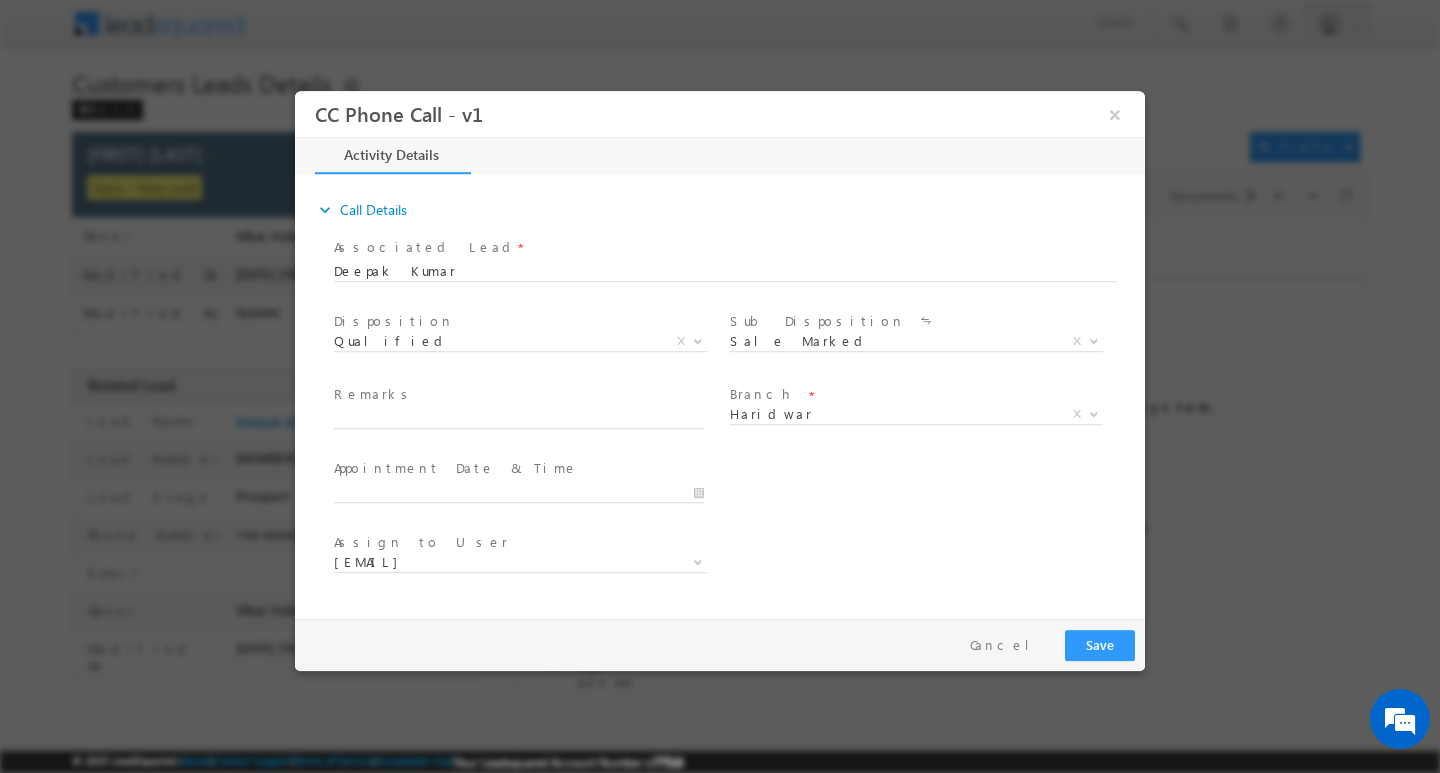click on "Remarks
*" at bounding box center [518, 395] 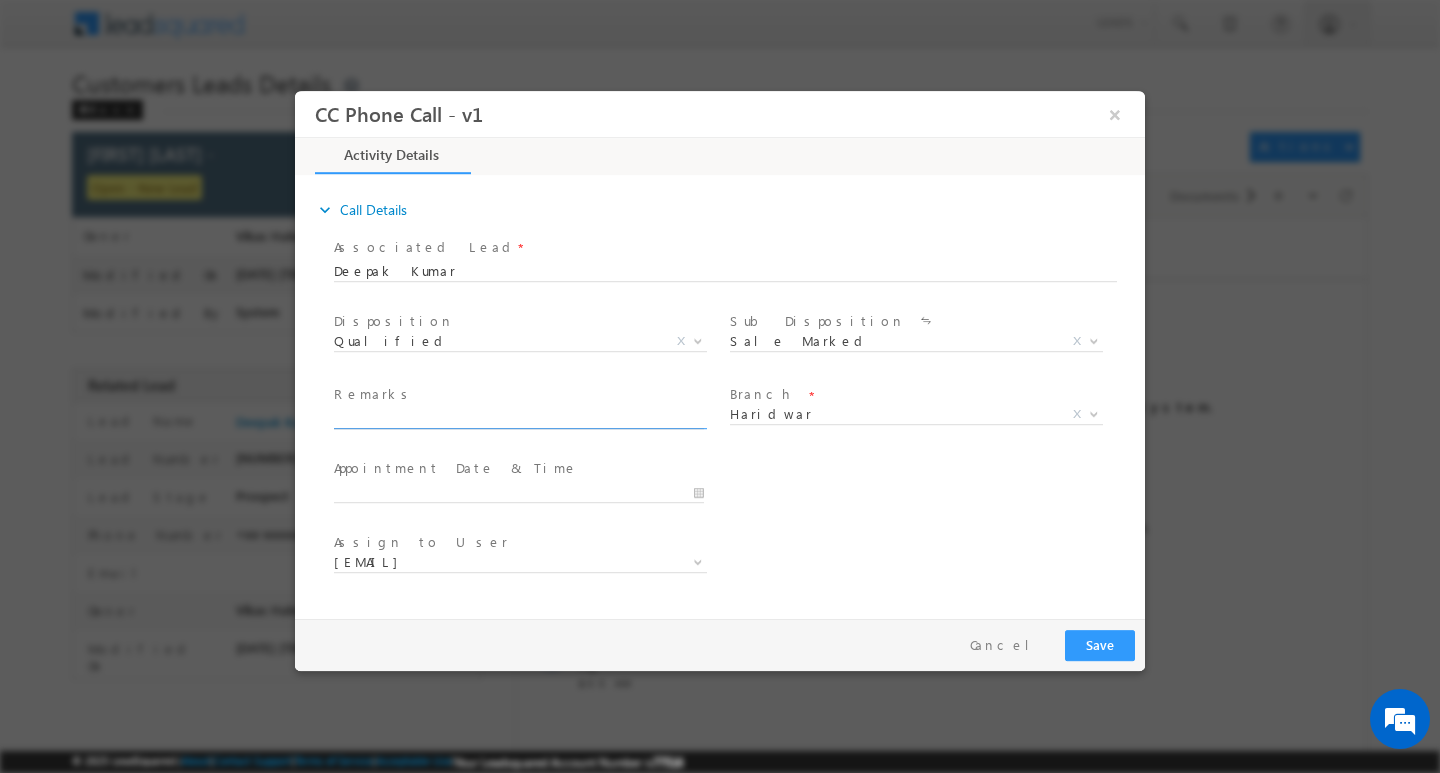 click at bounding box center (519, 418) 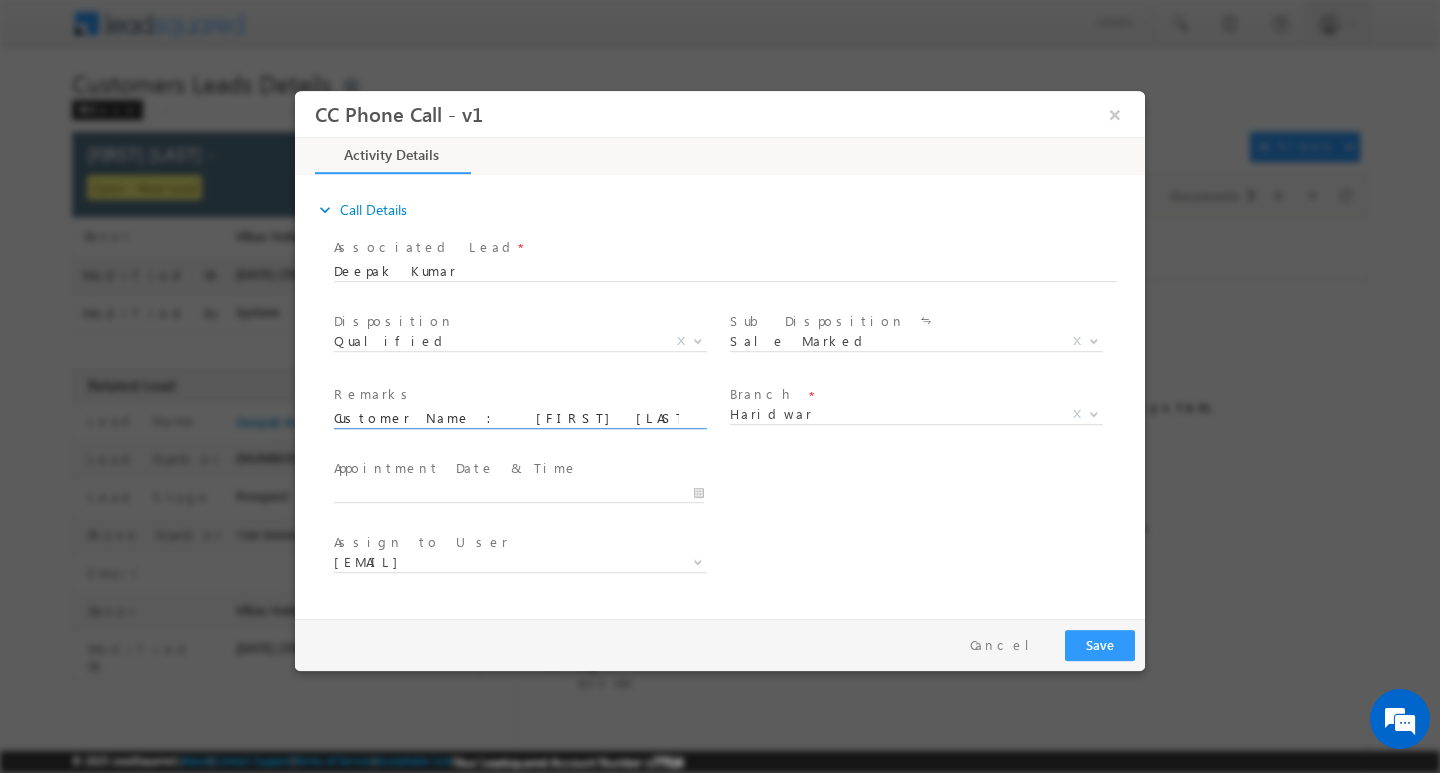 click on "Customer Name :  [FIRST] [LAST] / ag [AGE]y  / b / sel employe ./ mothje income 30k   property type  mc  .  work experrice 6y  /  loan type  con strultion :loan amount  10l aad : [STREET] [CITY] [STATE] / pin" at bounding box center (519, 418) 